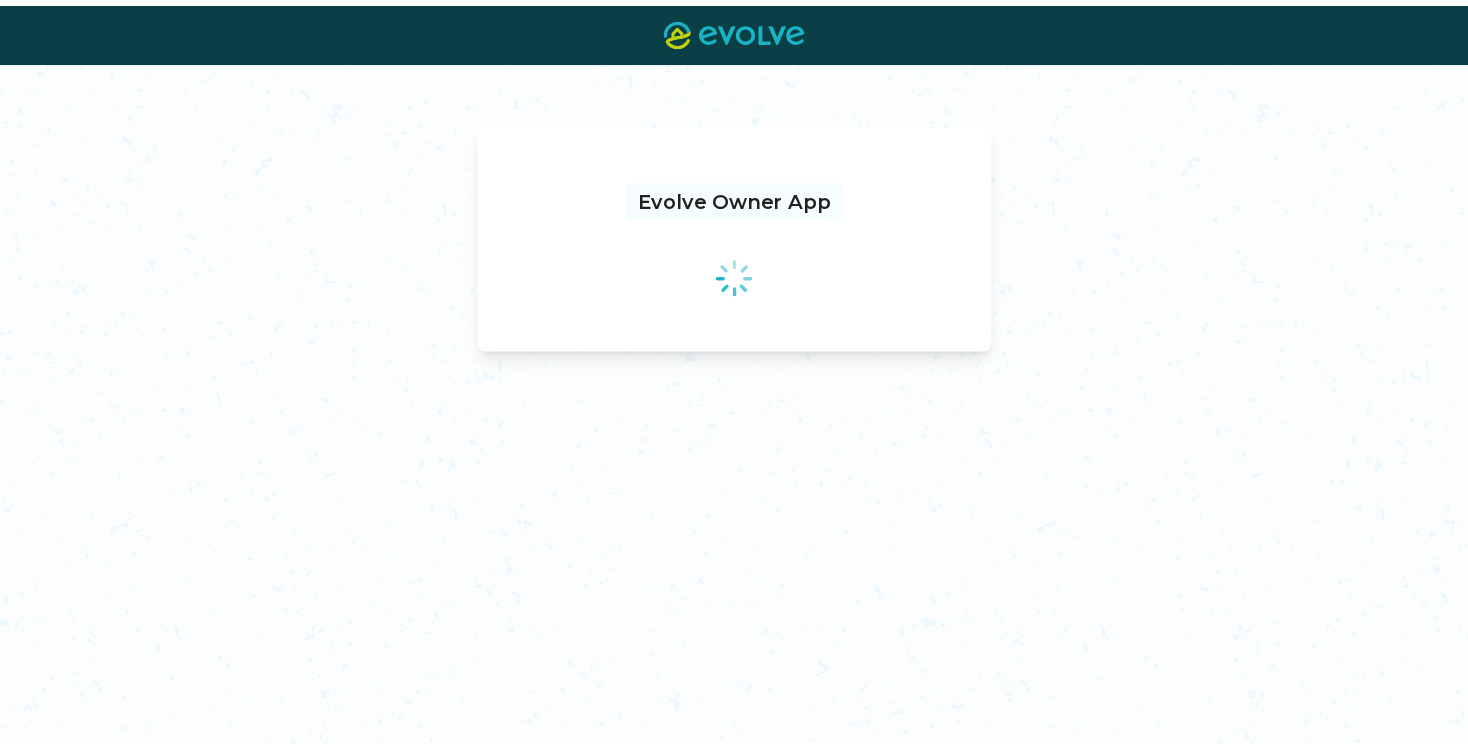 scroll, scrollTop: 0, scrollLeft: 0, axis: both 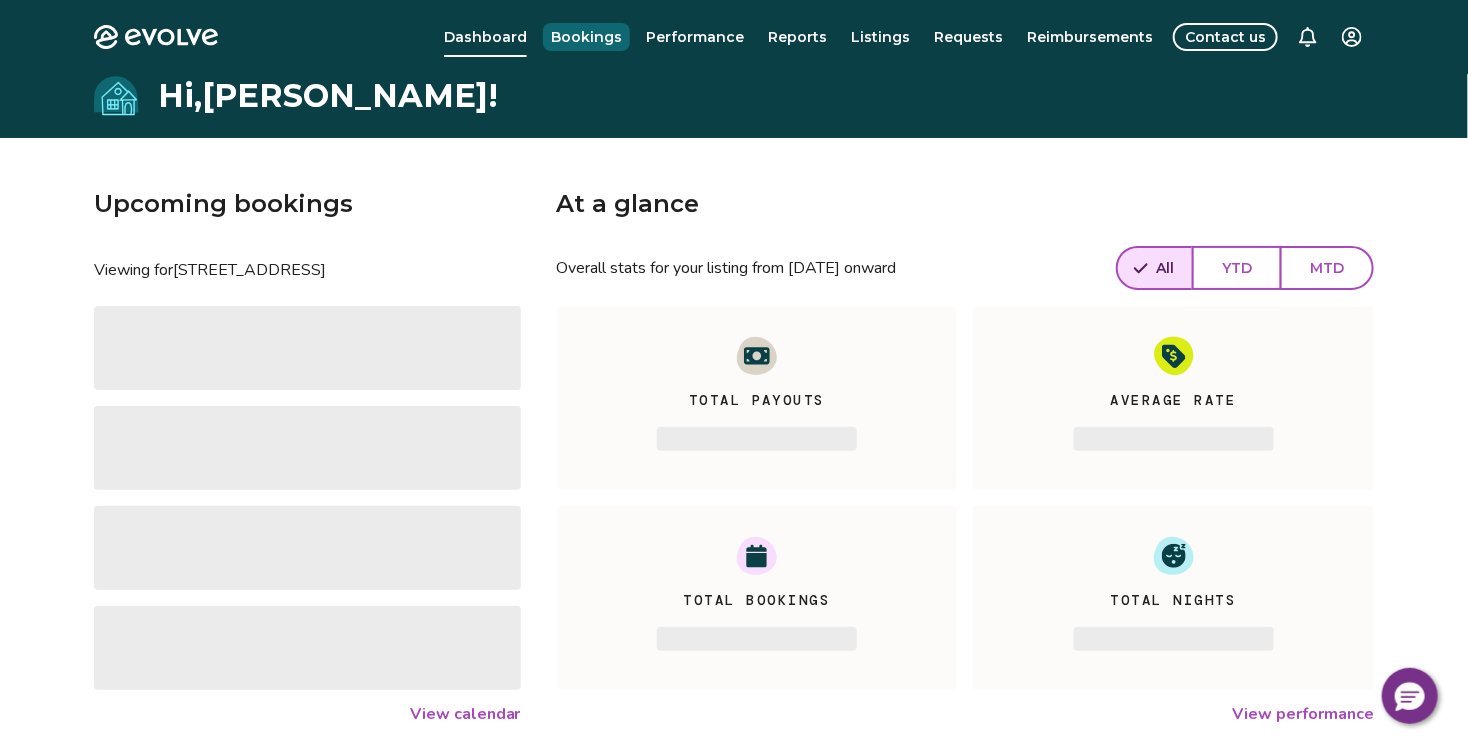 click on "Bookings" at bounding box center [586, 37] 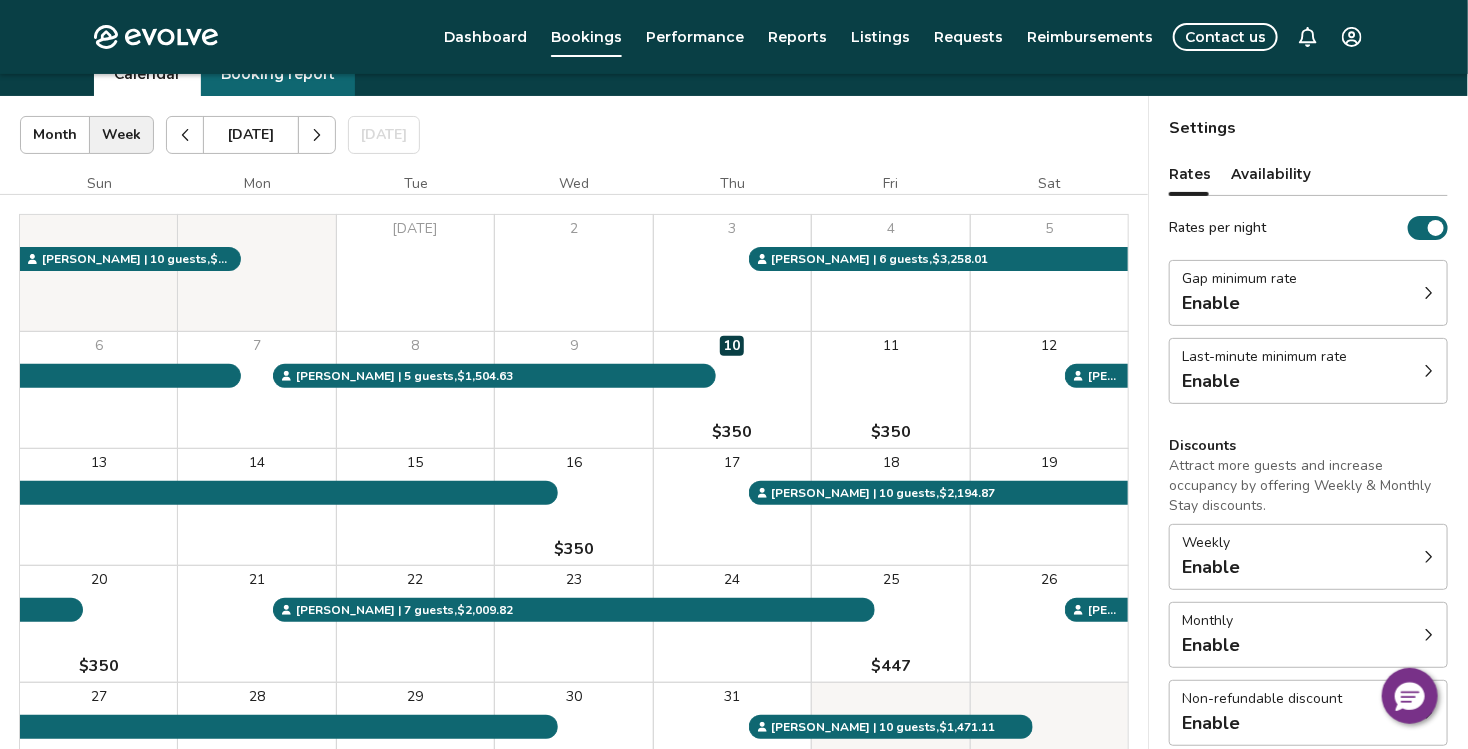 scroll, scrollTop: 23, scrollLeft: 0, axis: vertical 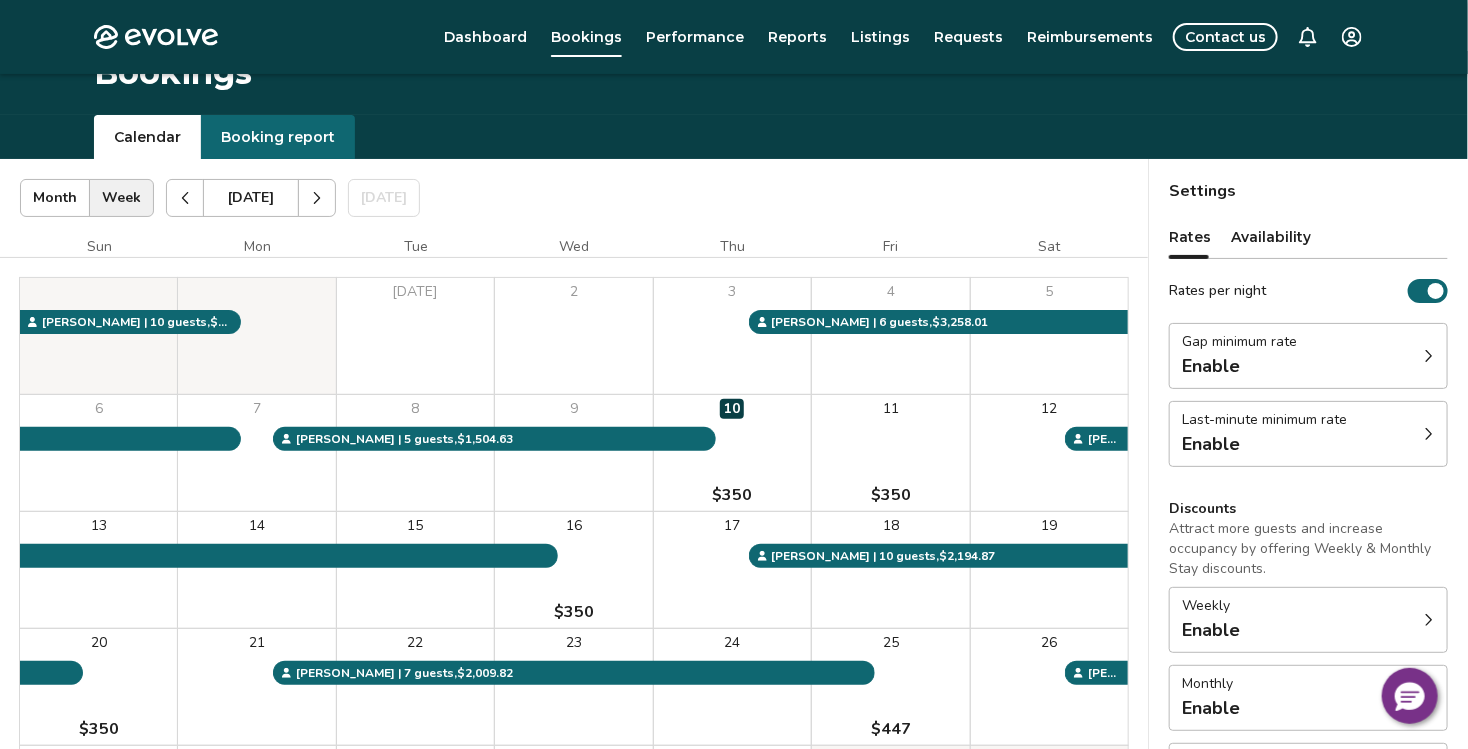 click at bounding box center (317, 198) 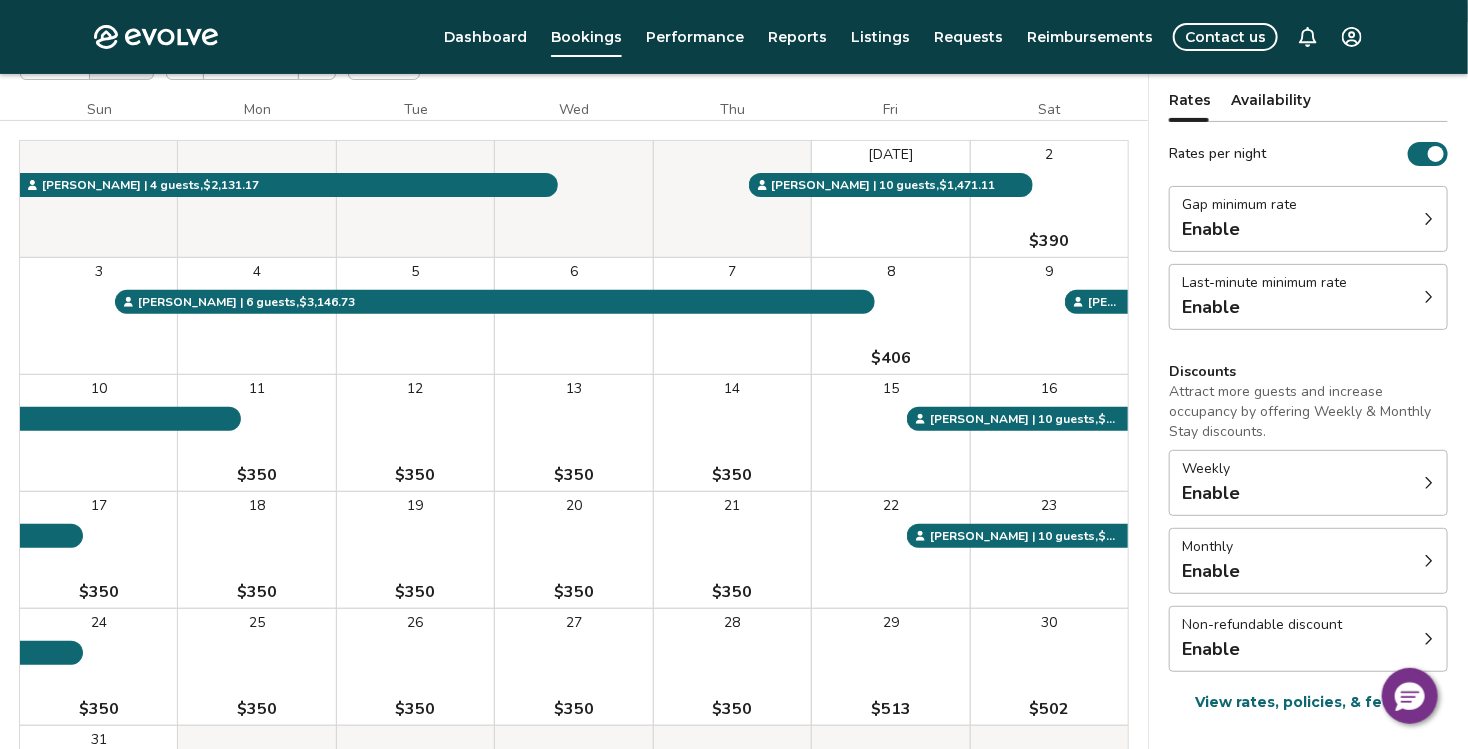 scroll, scrollTop: 161, scrollLeft: 0, axis: vertical 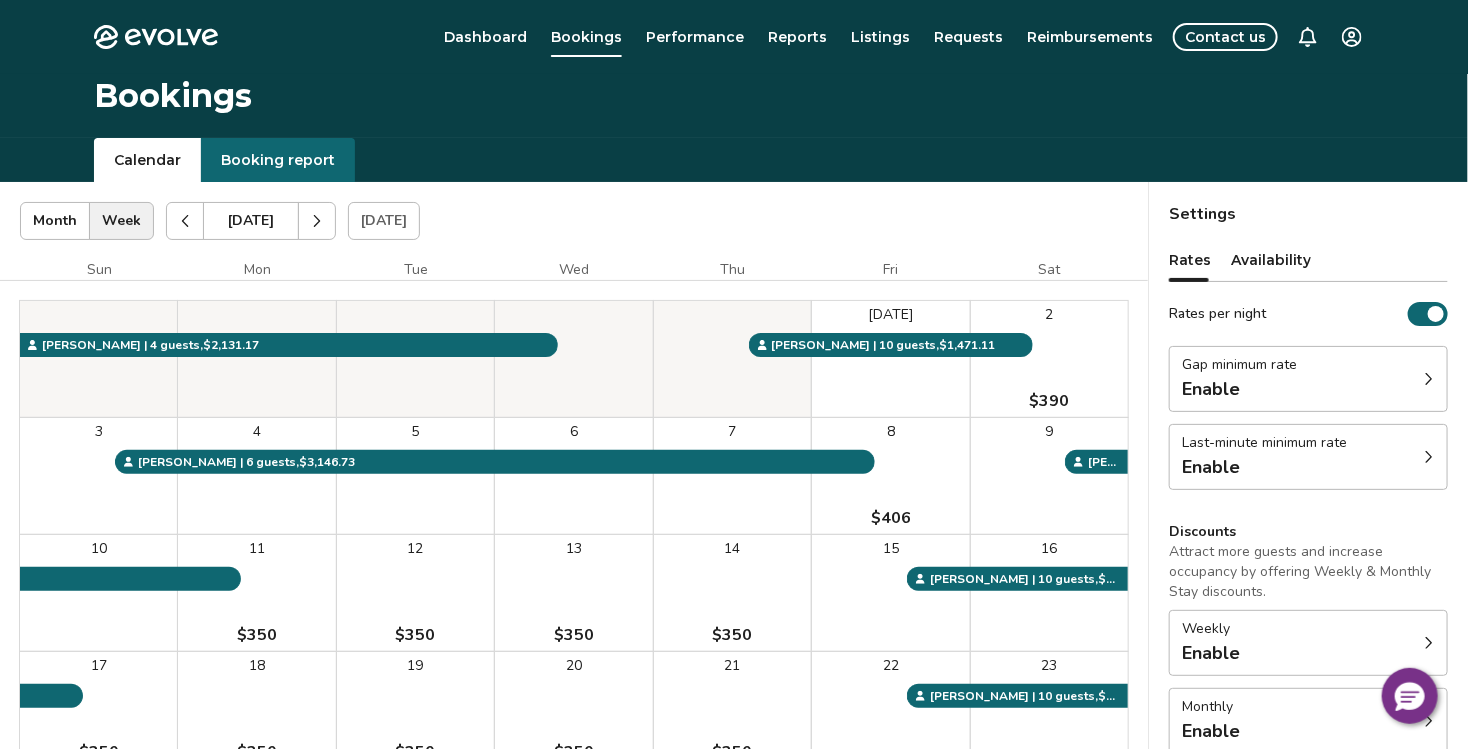 click 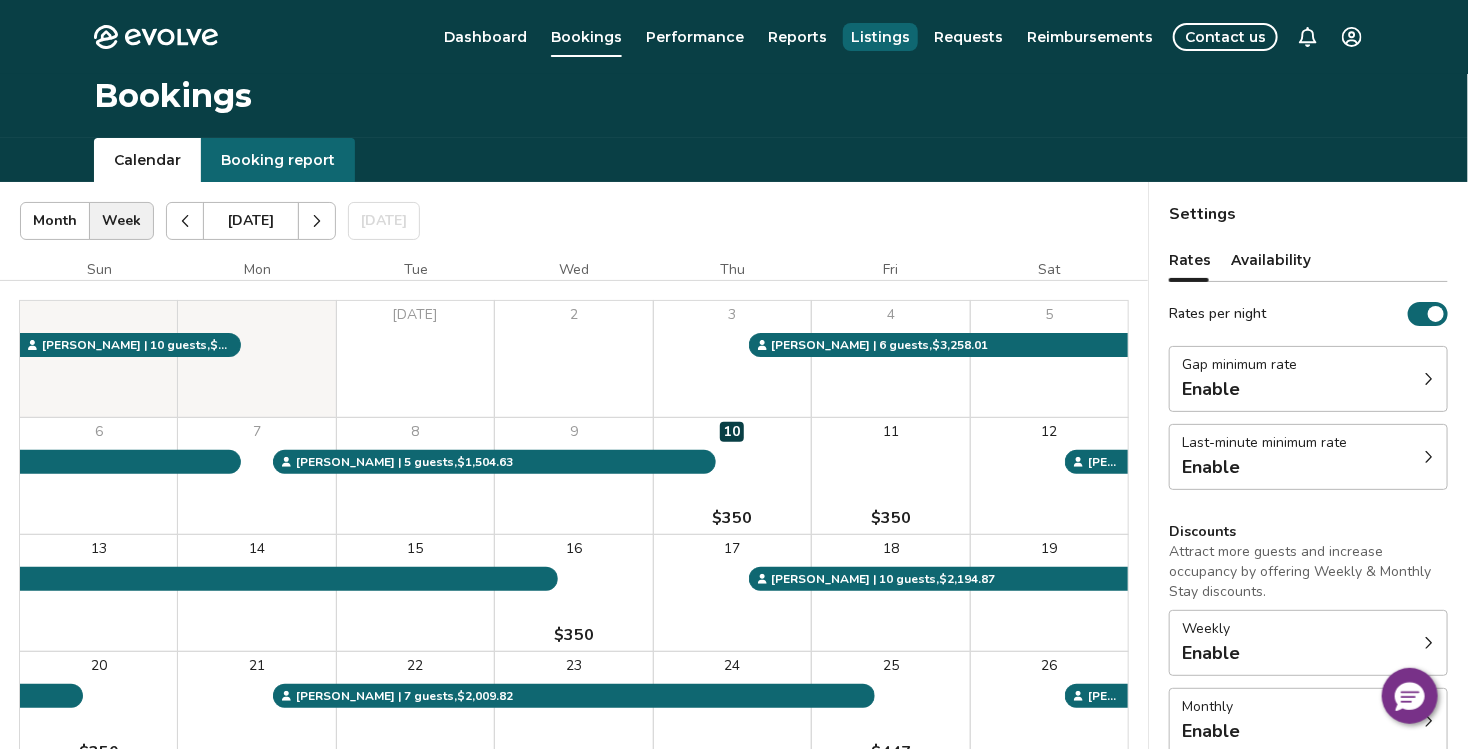 click on "Listings" at bounding box center (880, 37) 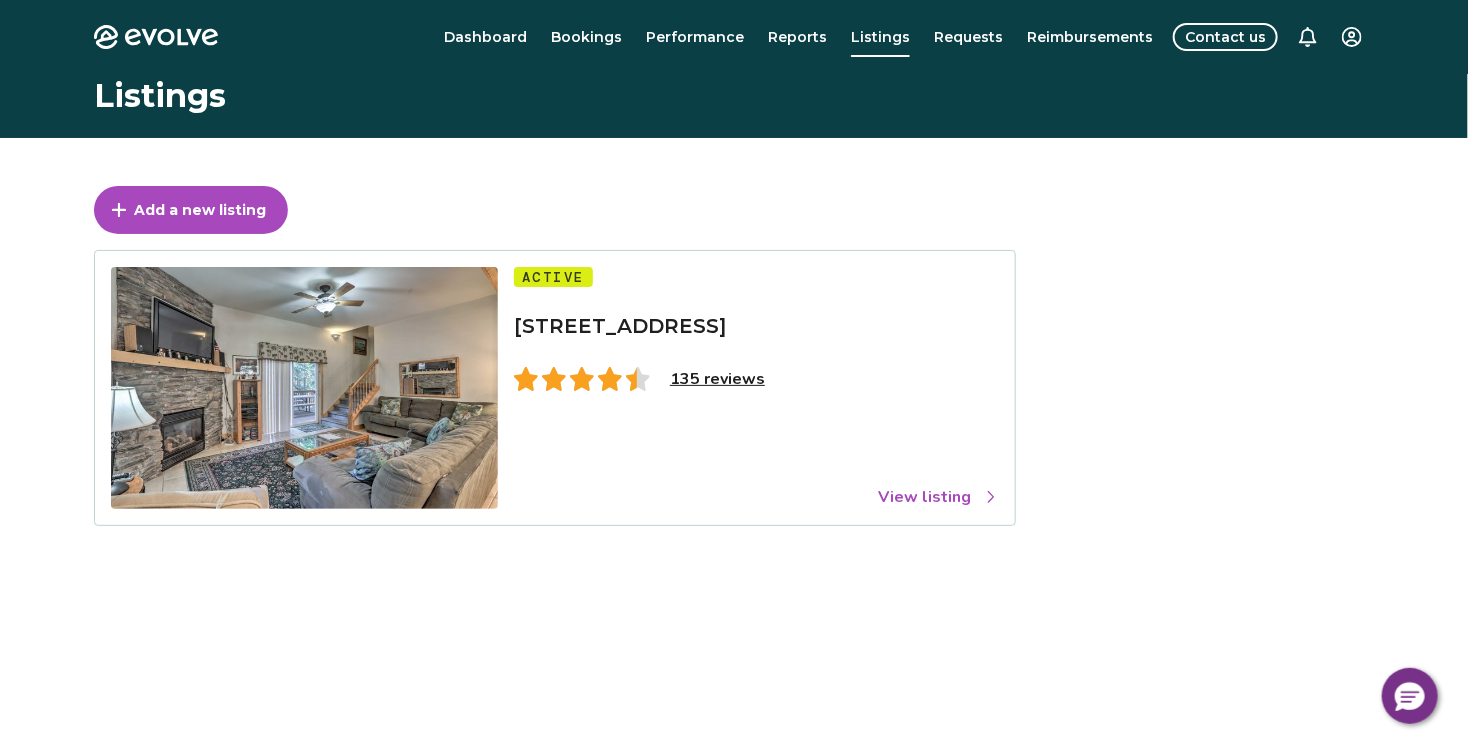 click on "View listing" at bounding box center [938, 497] 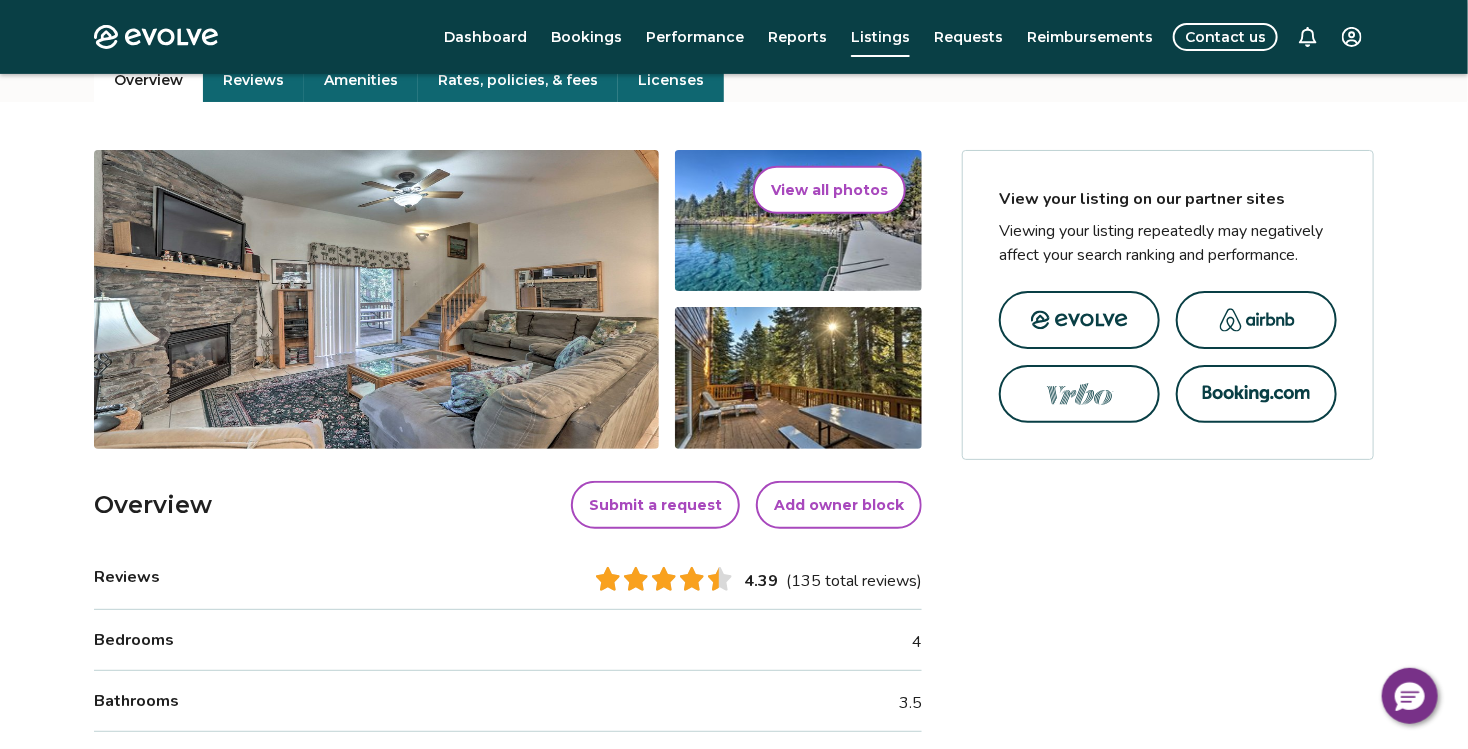 scroll, scrollTop: 259, scrollLeft: 0, axis: vertical 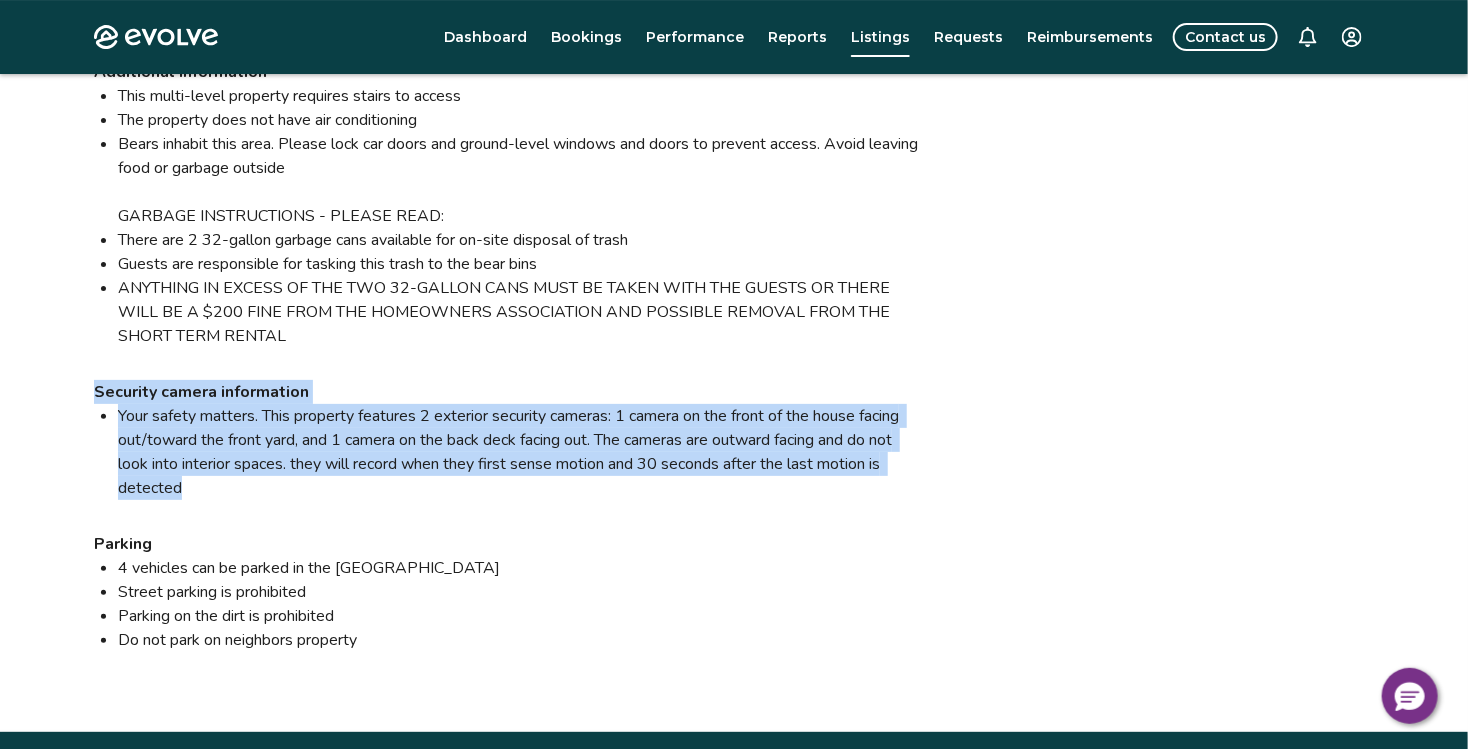 drag, startPoint x: 260, startPoint y: 461, endPoint x: 91, endPoint y: 360, distance: 196.88068 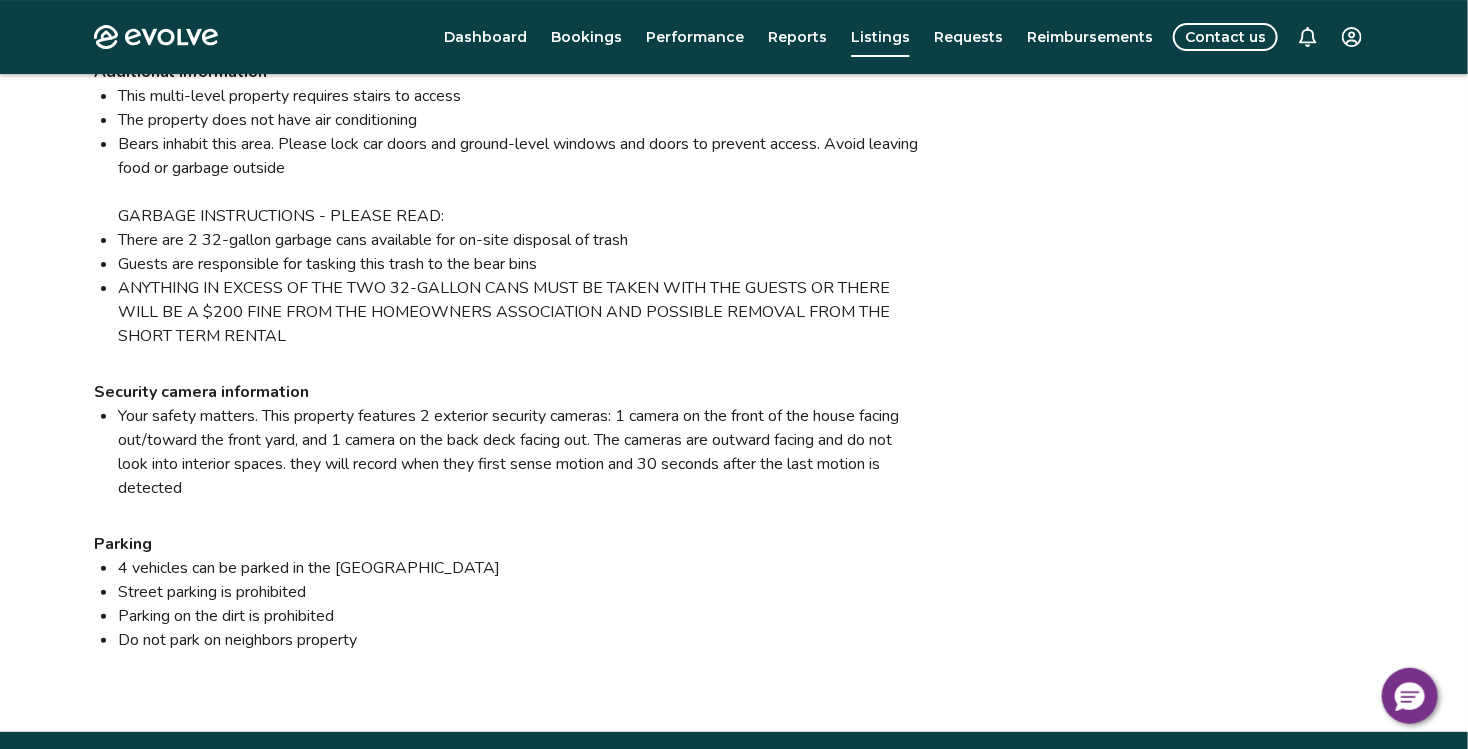 click on "View your listing on our partner sites Viewing your listing repeatedly may negatively affect your search ranking and performance." at bounding box center [1168, -1020] 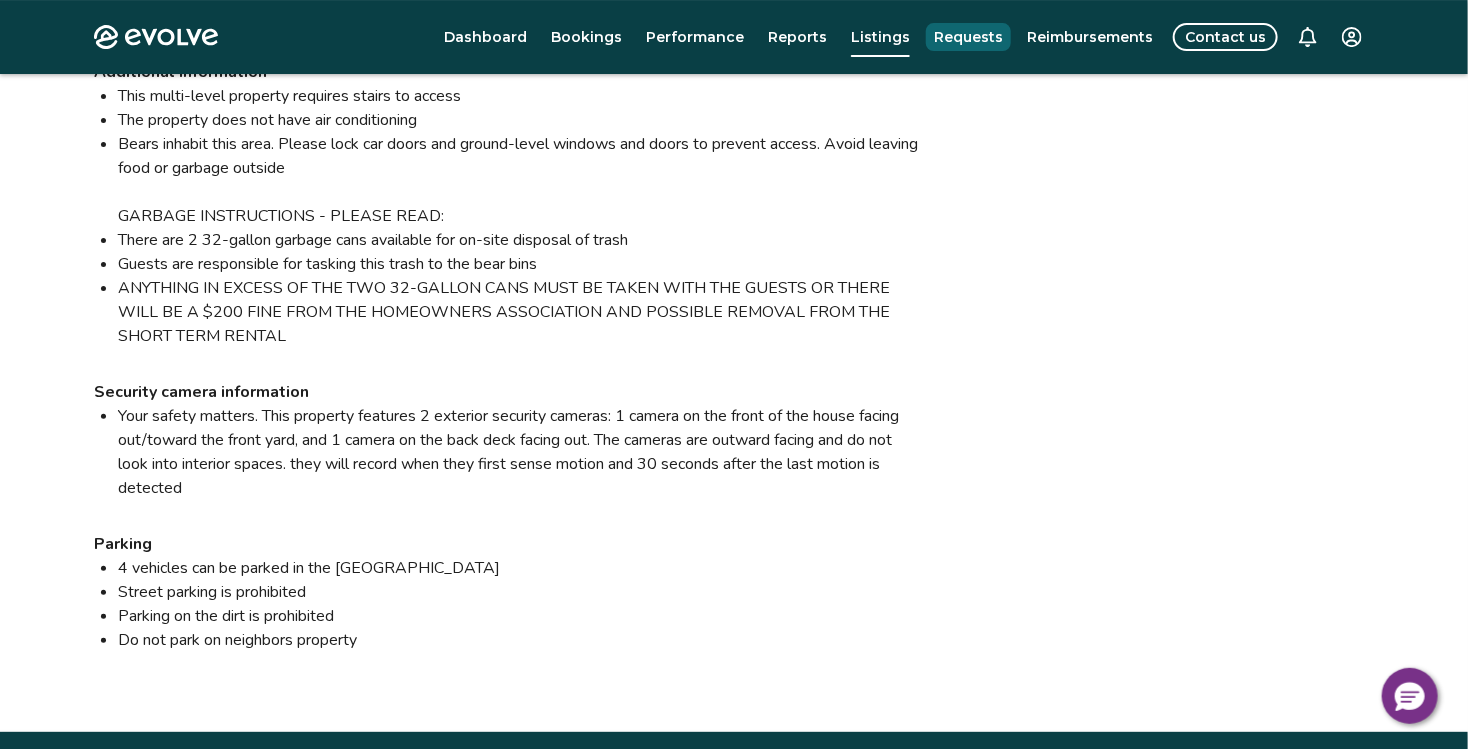 click on "Requests" at bounding box center [968, 37] 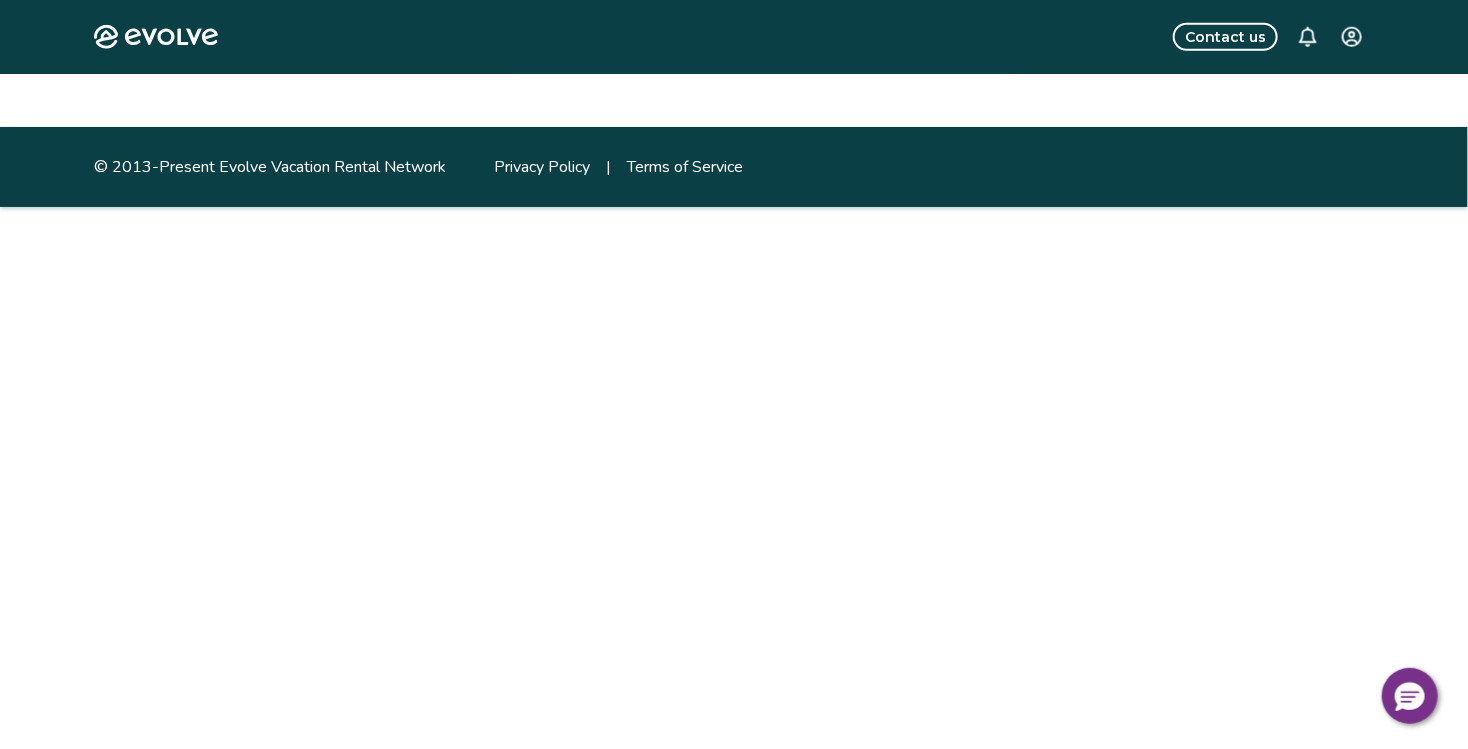 scroll, scrollTop: 0, scrollLeft: 0, axis: both 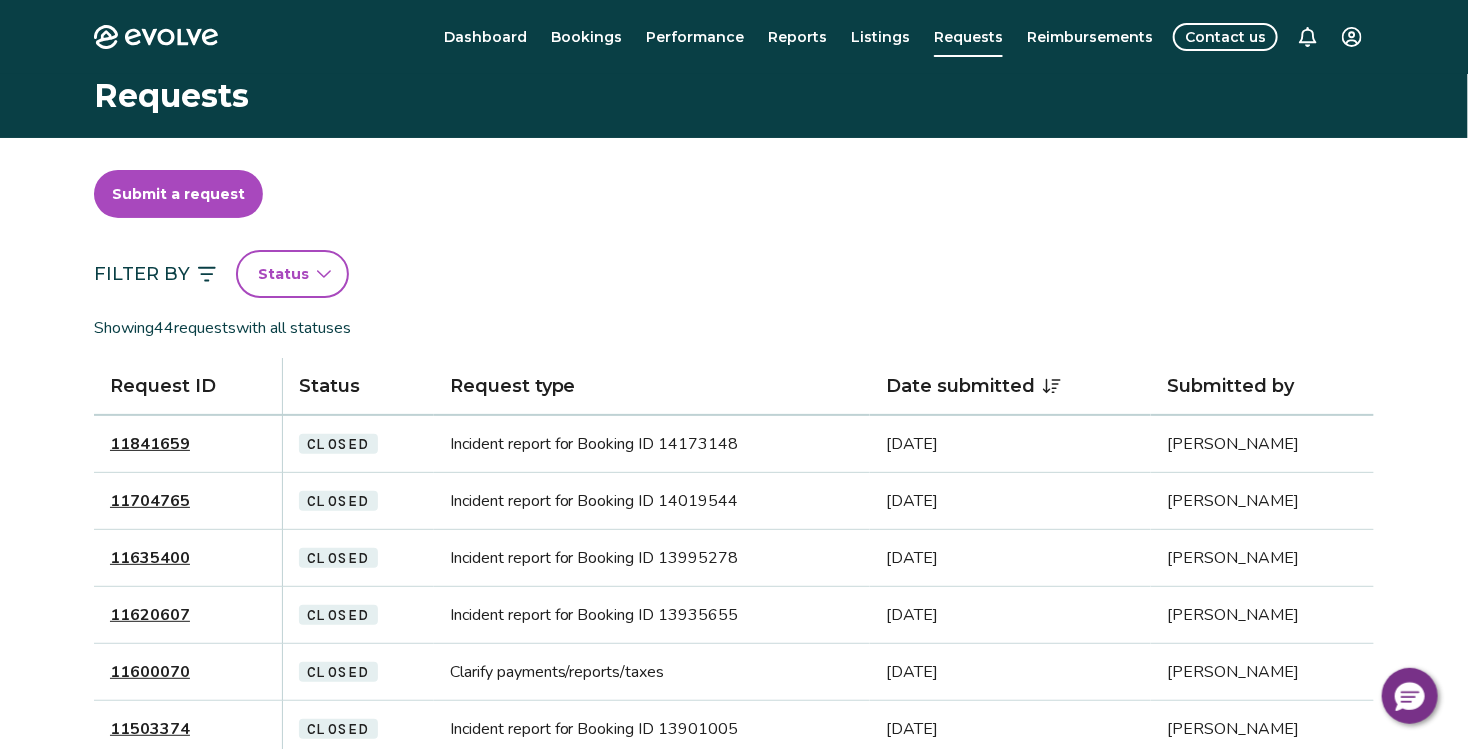 click on "Submit a request" at bounding box center [178, 194] 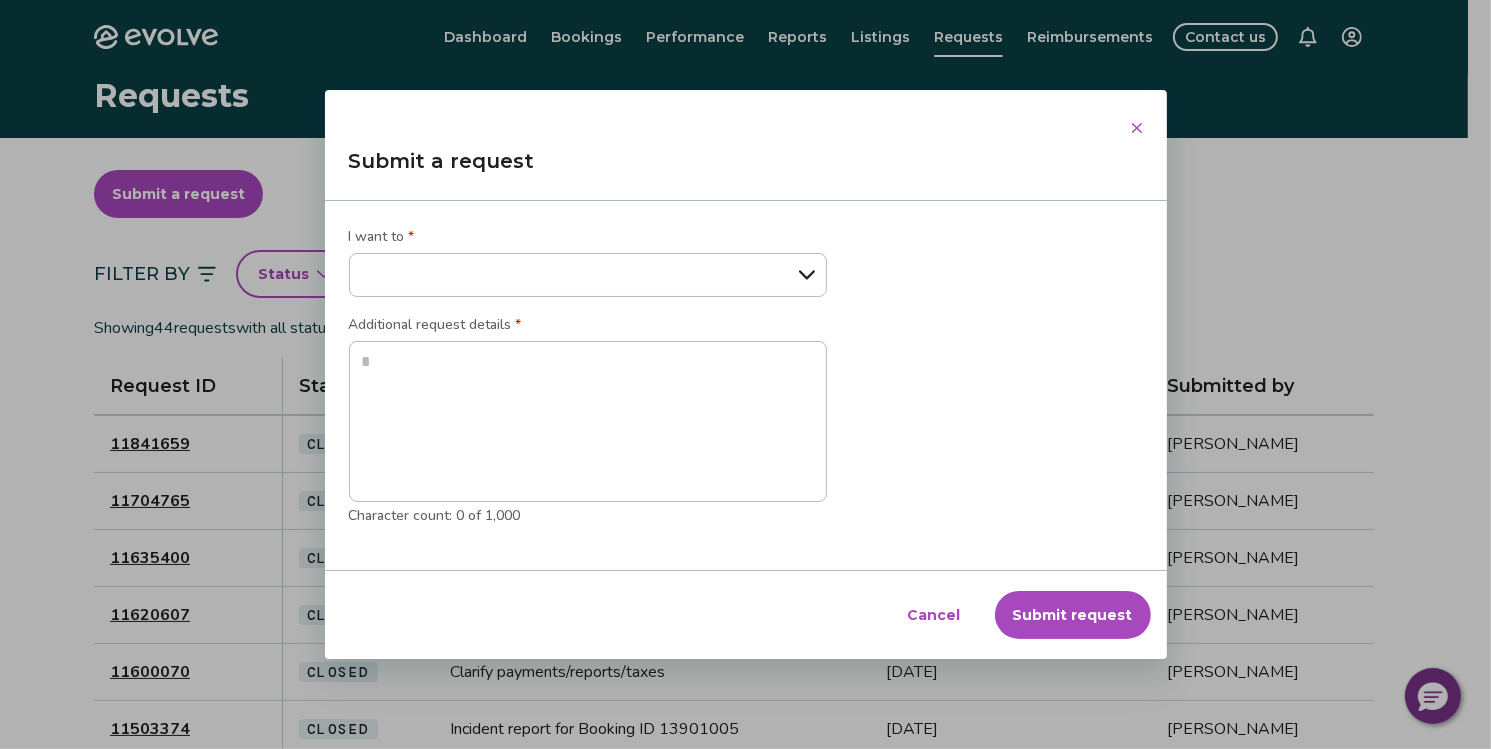 click on "**********" at bounding box center [588, 275] 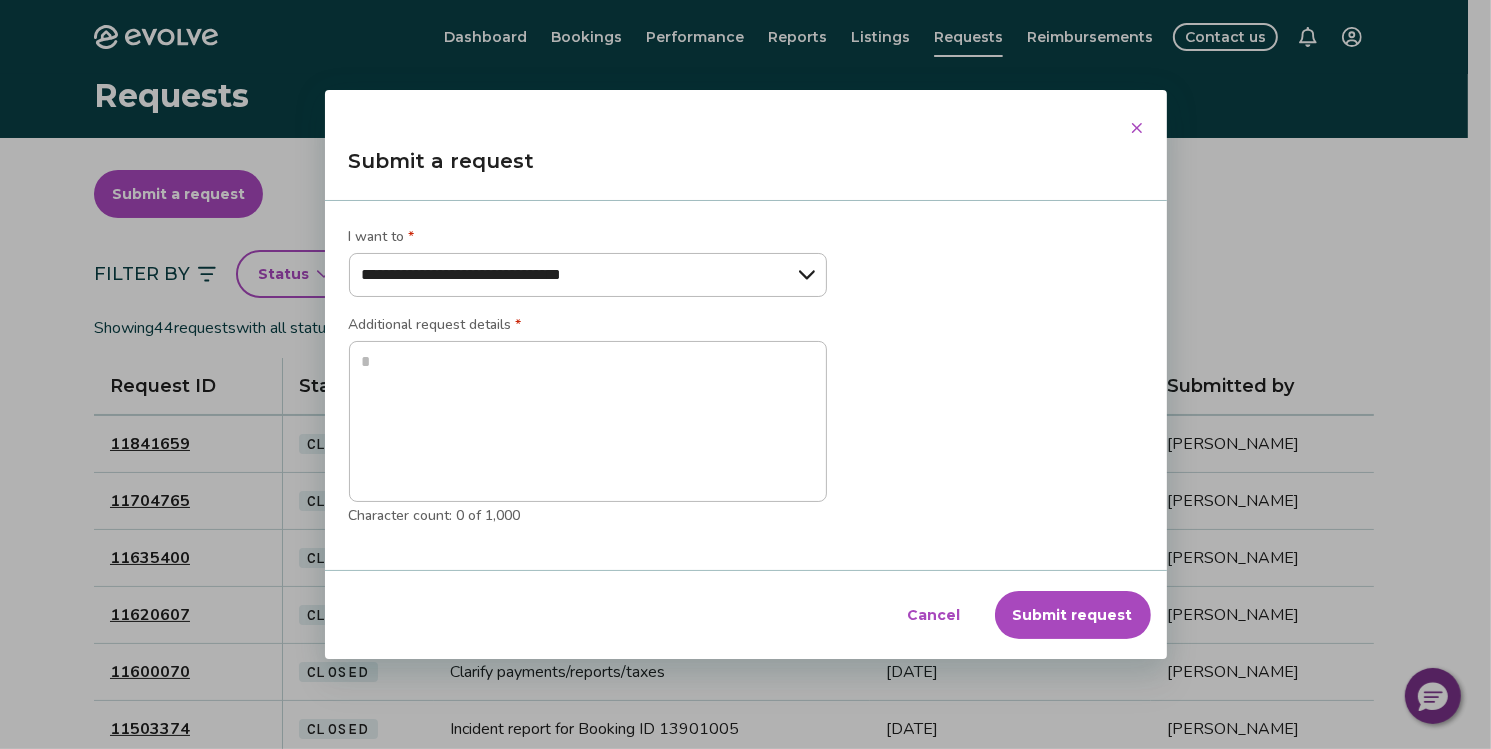 click on "**********" at bounding box center [588, 275] 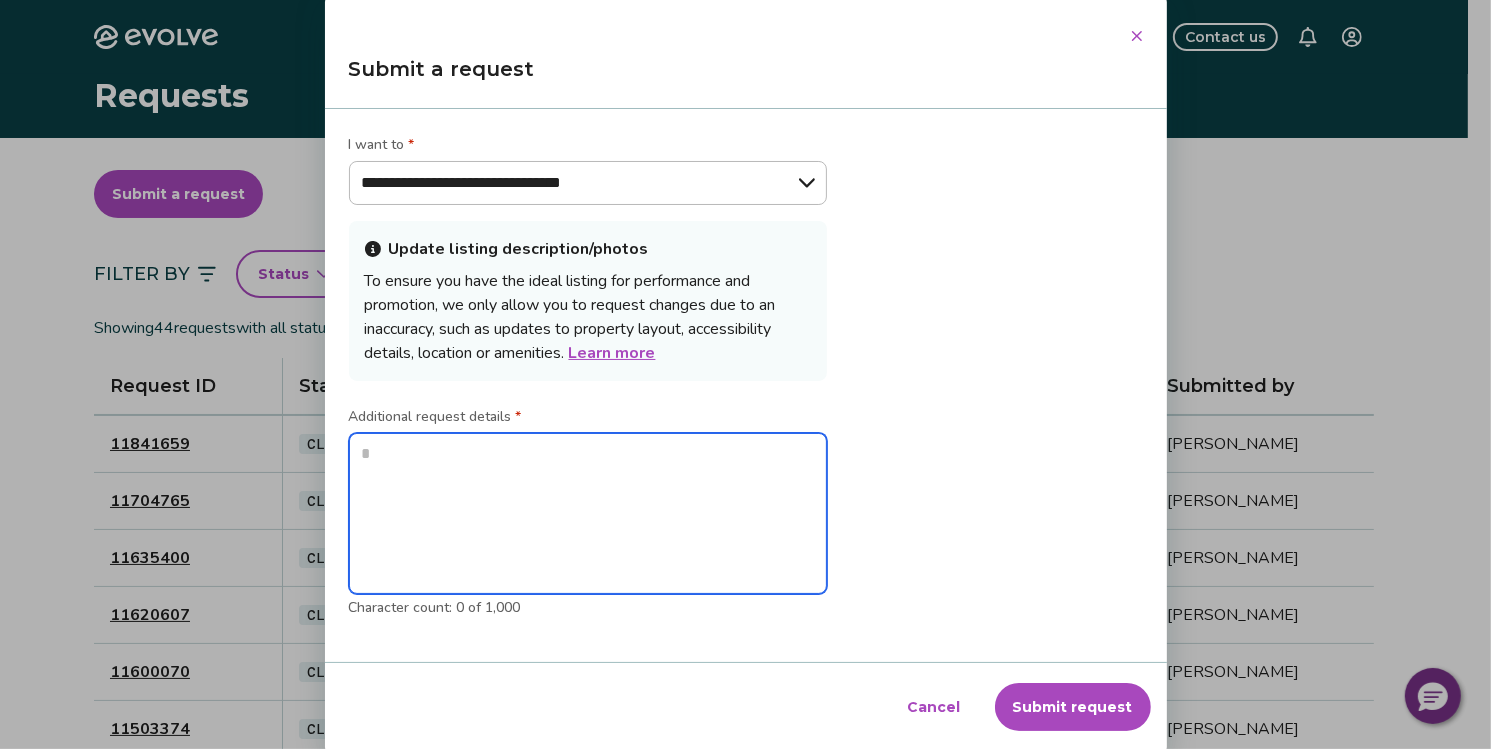 click at bounding box center (588, 513) 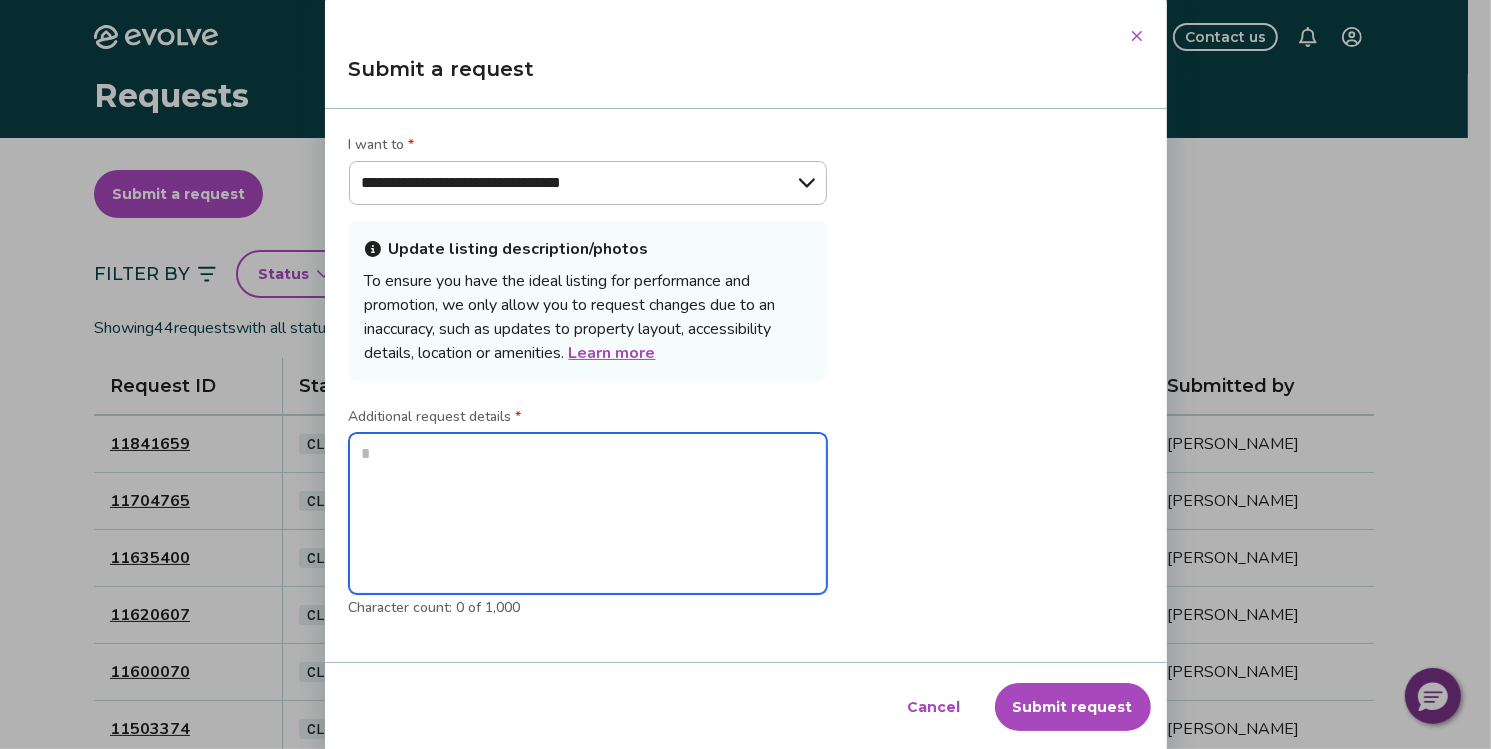 paste on "**********" 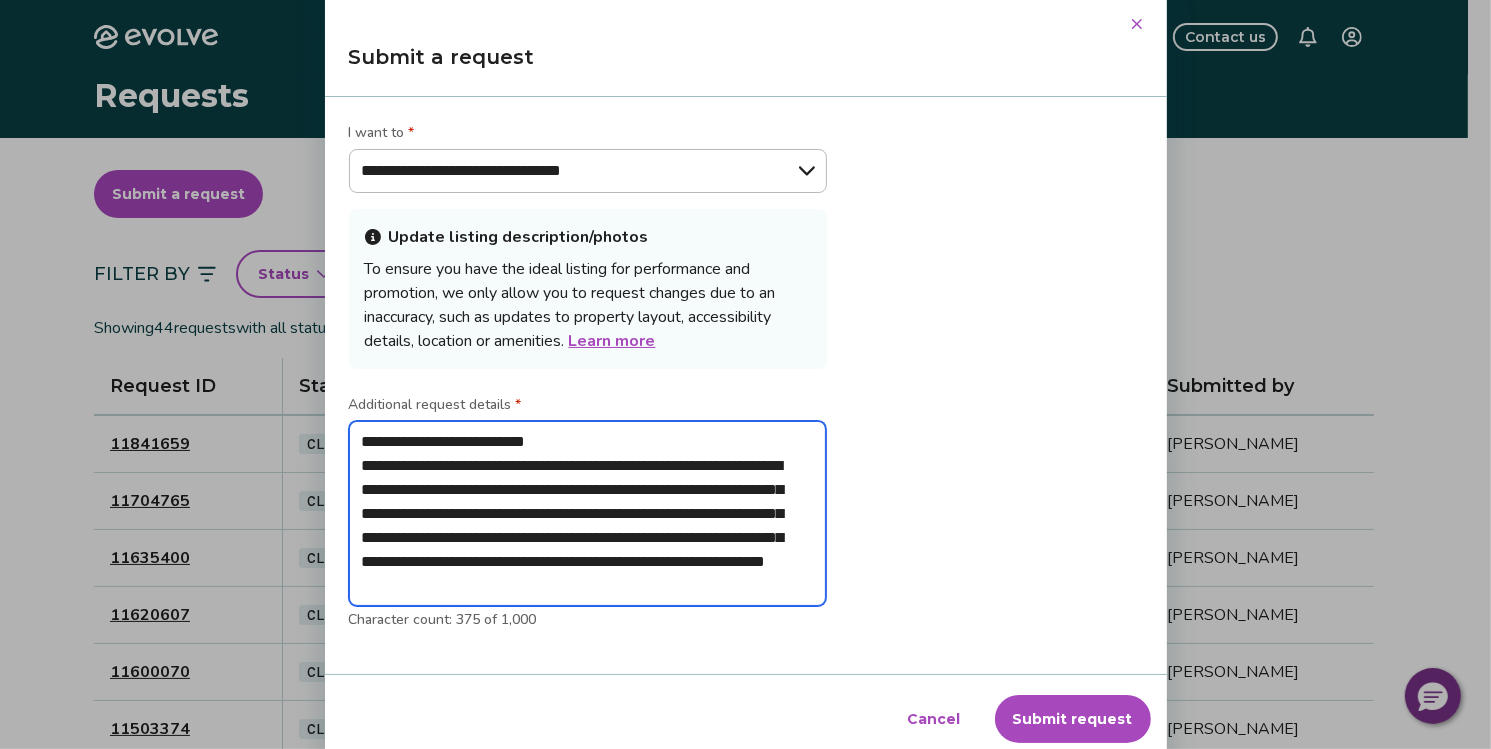 click on "**********" at bounding box center [588, 513] 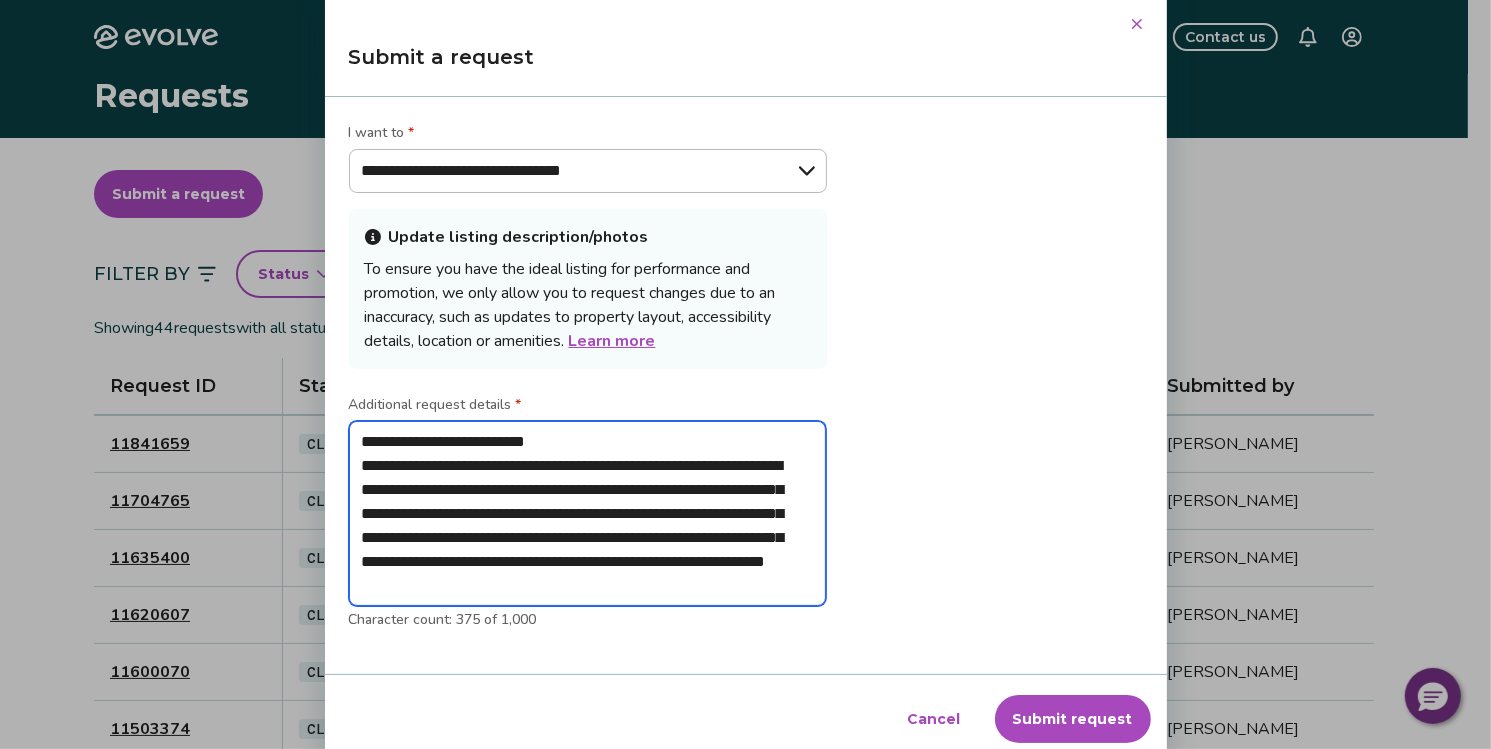 click on "**********" at bounding box center [588, 513] 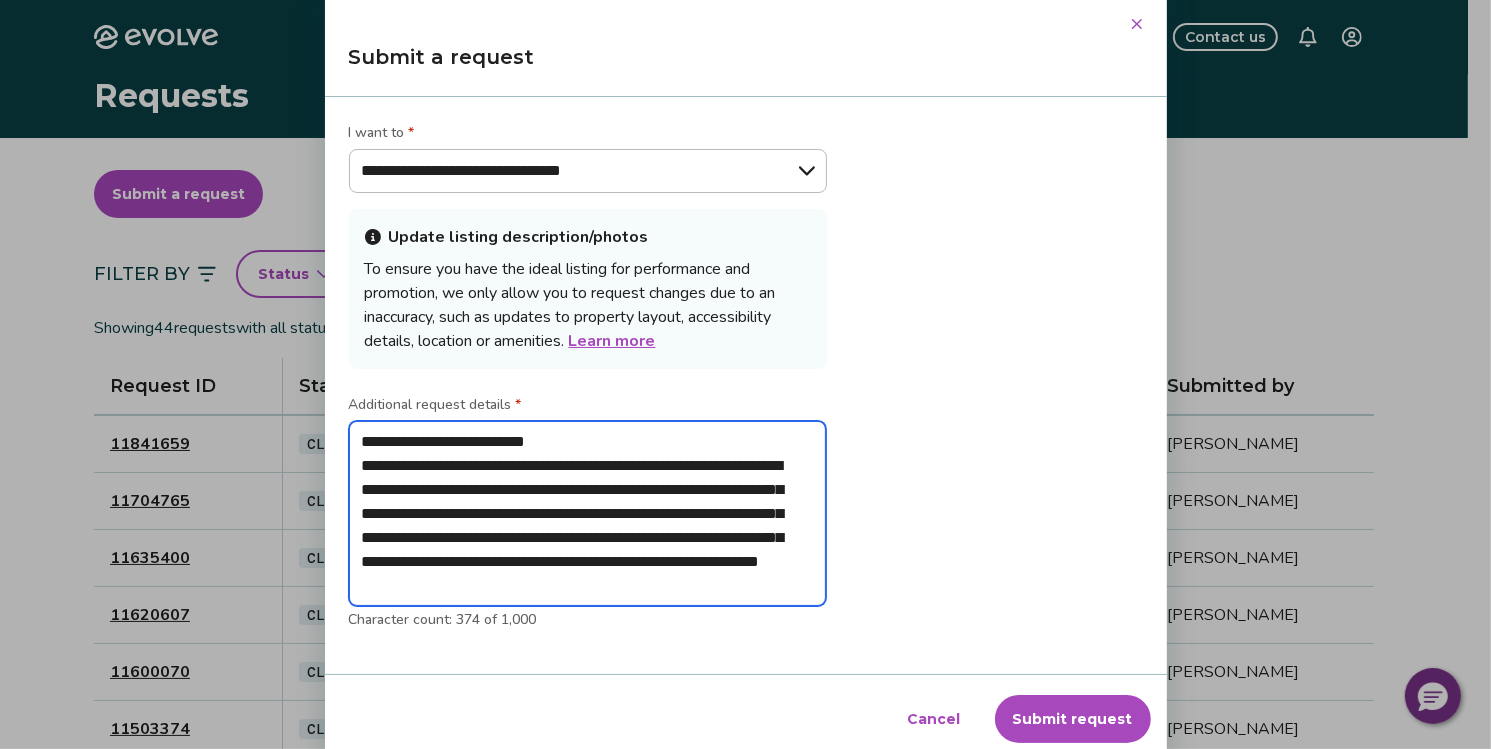 type on "**********" 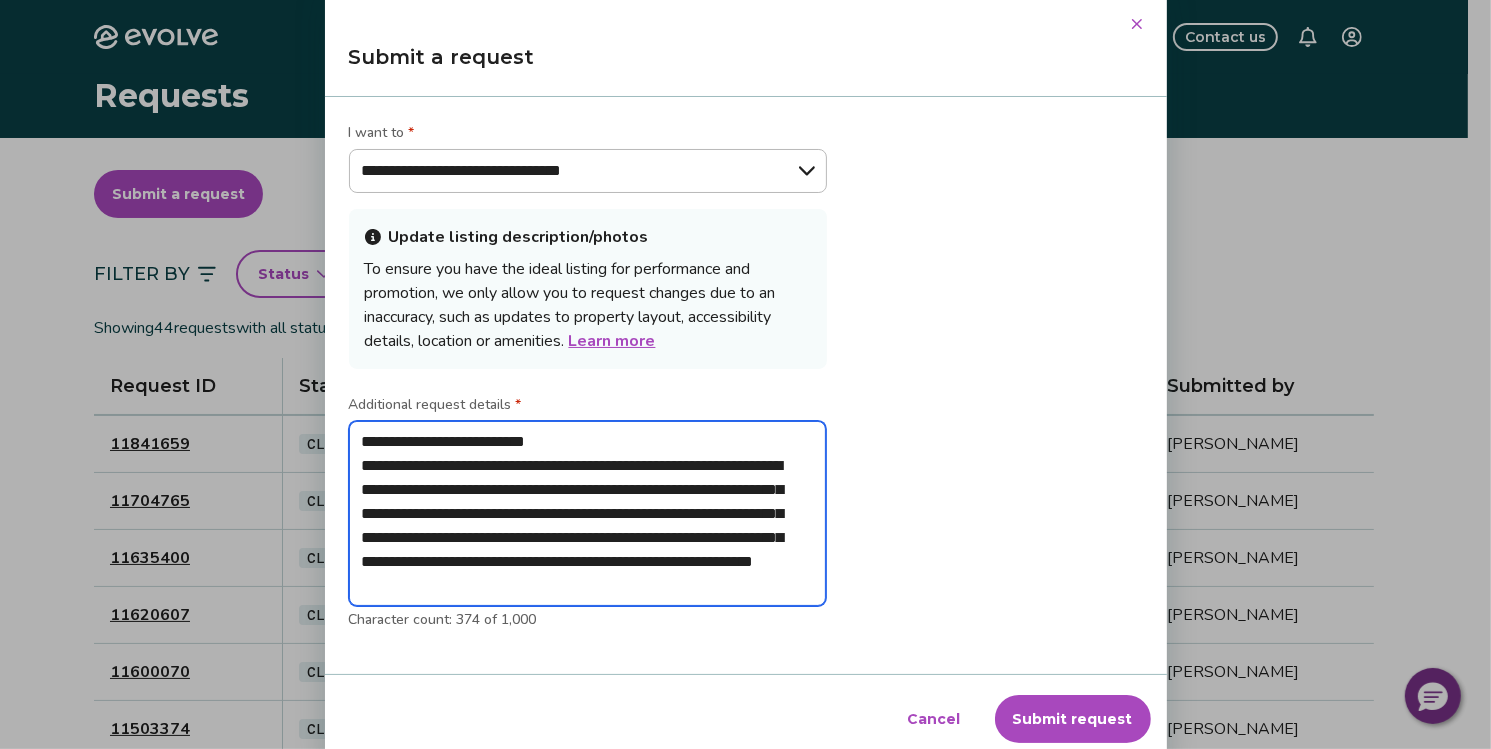 type on "**********" 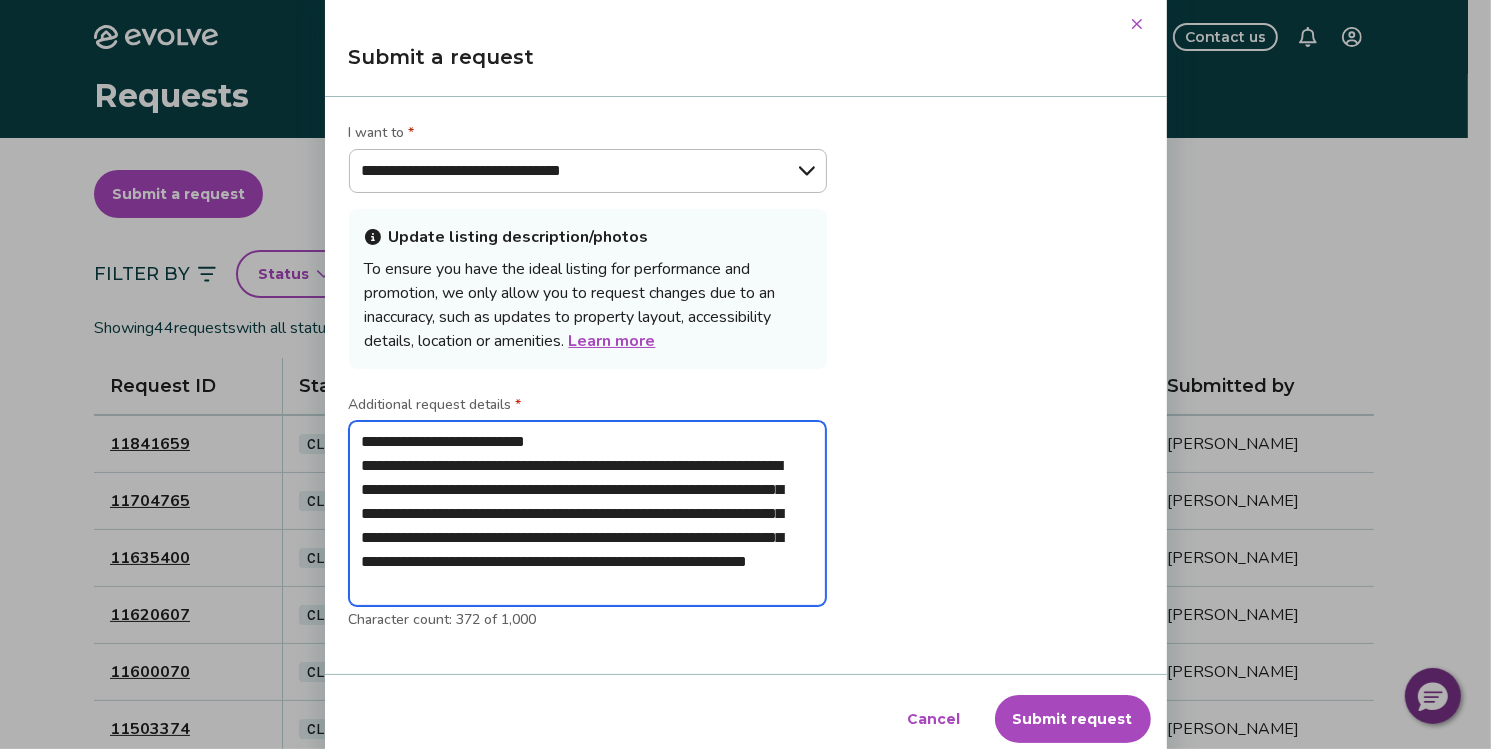 type on "**********" 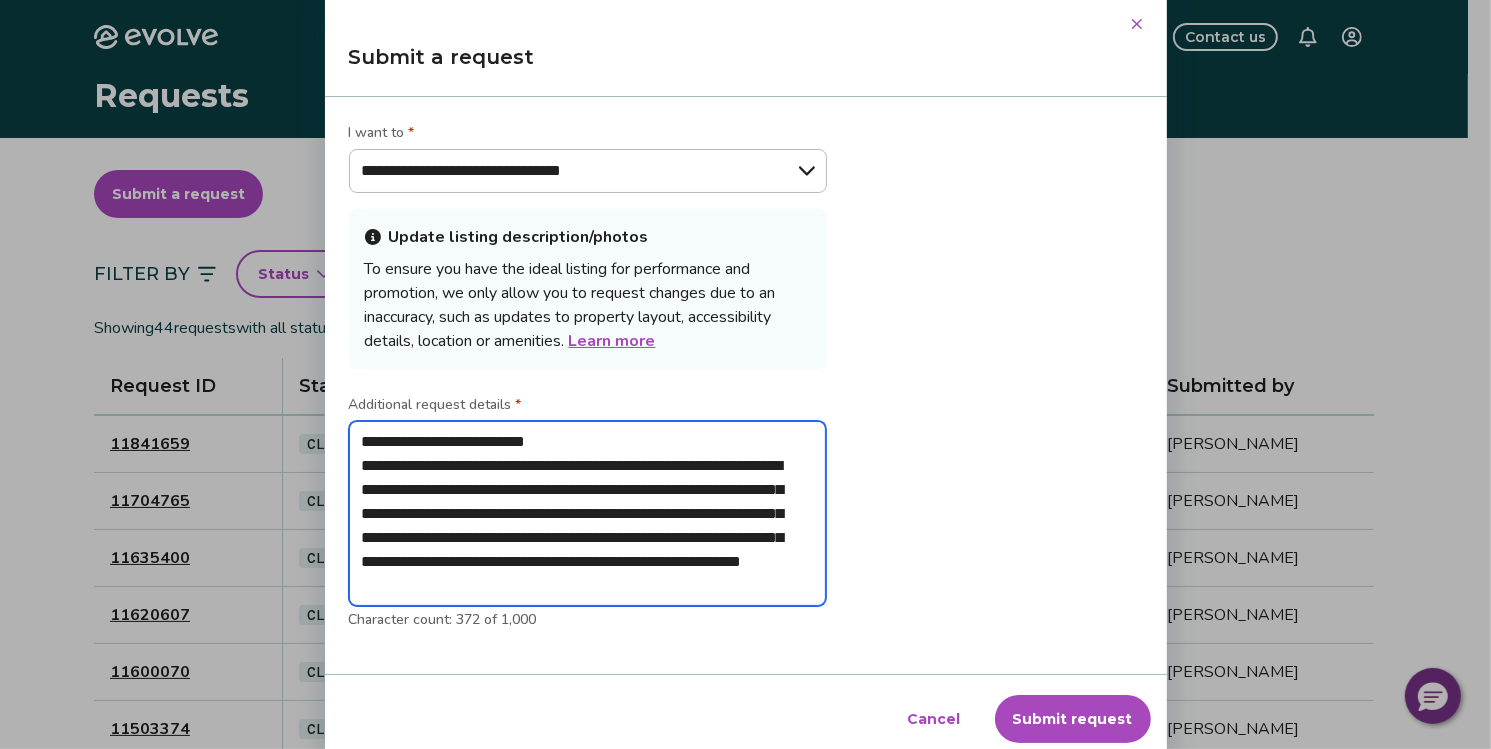 type on "**********" 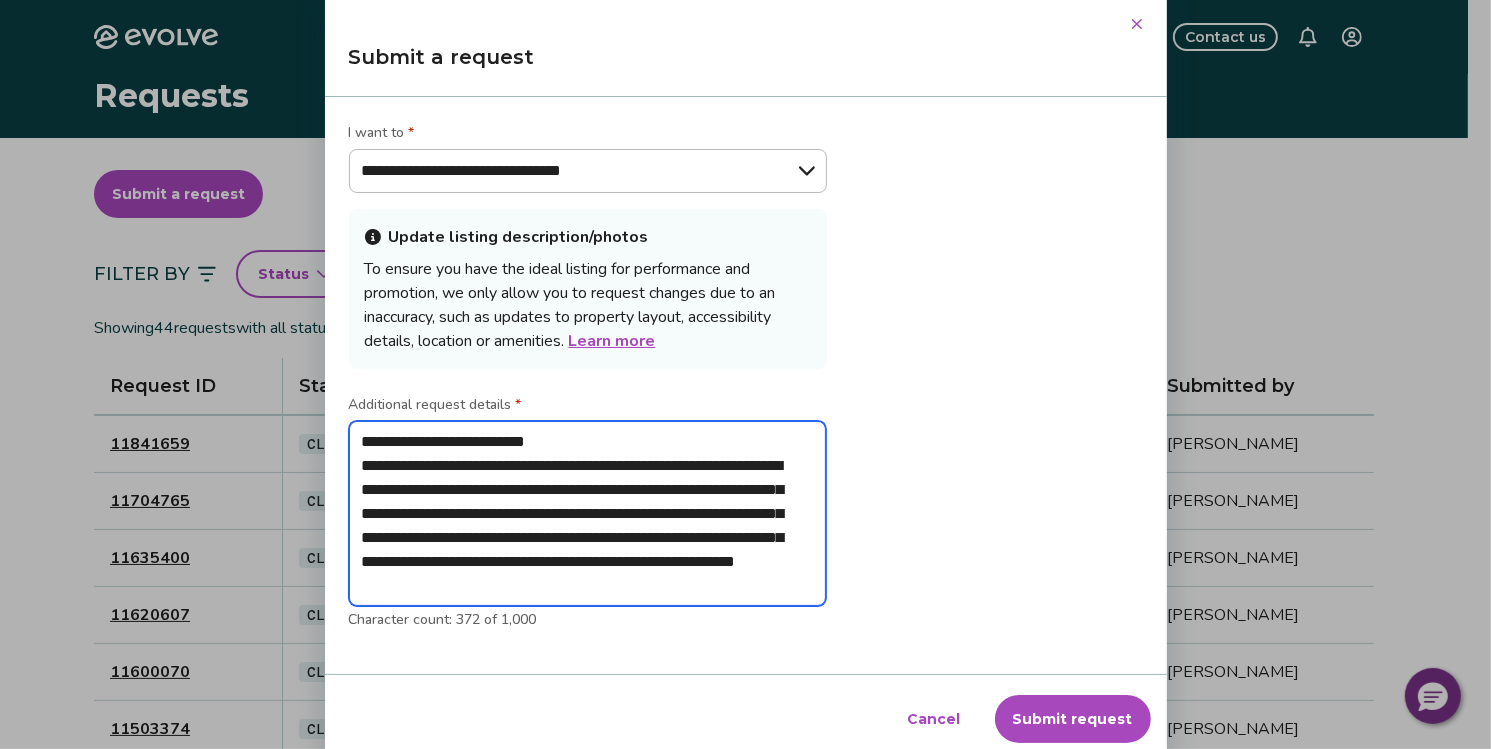 type on "**********" 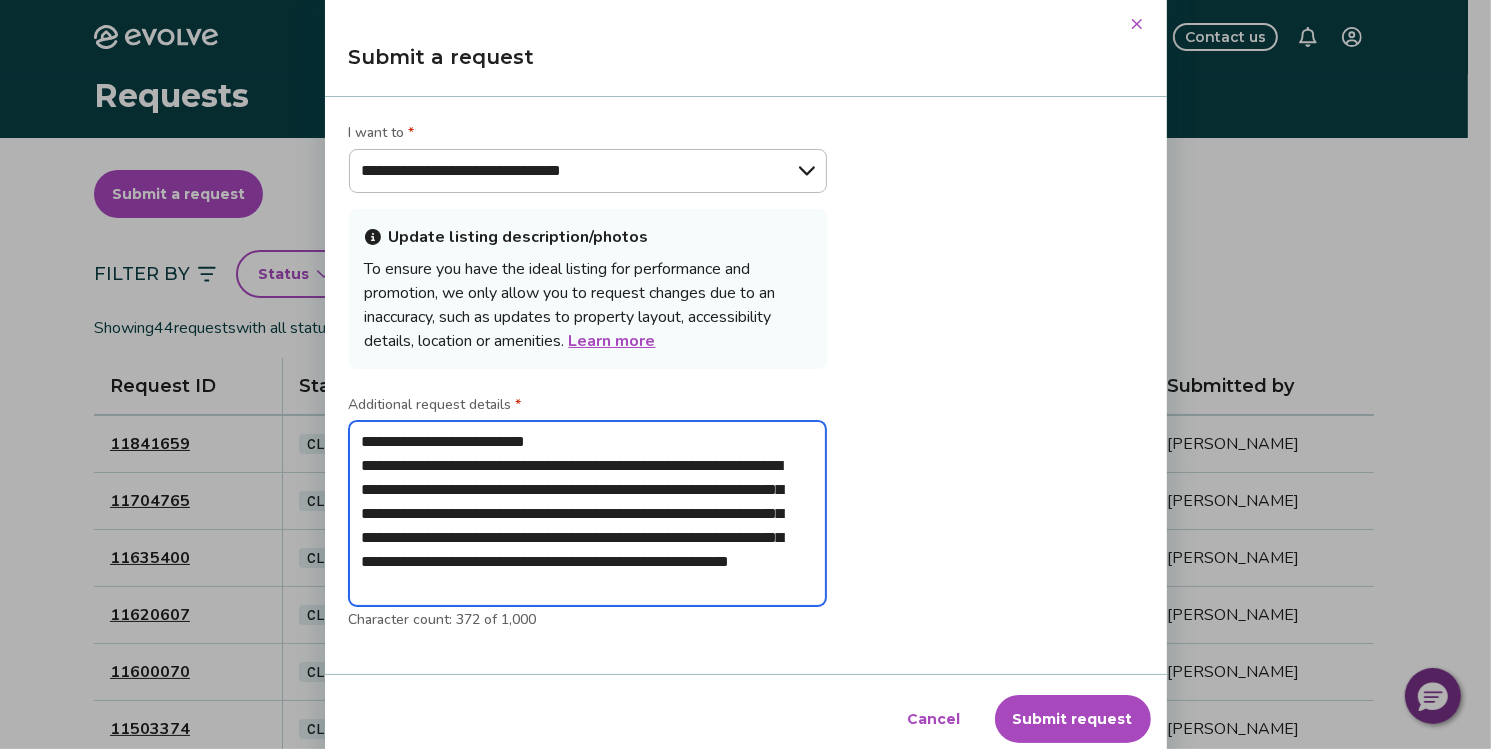 type on "**********" 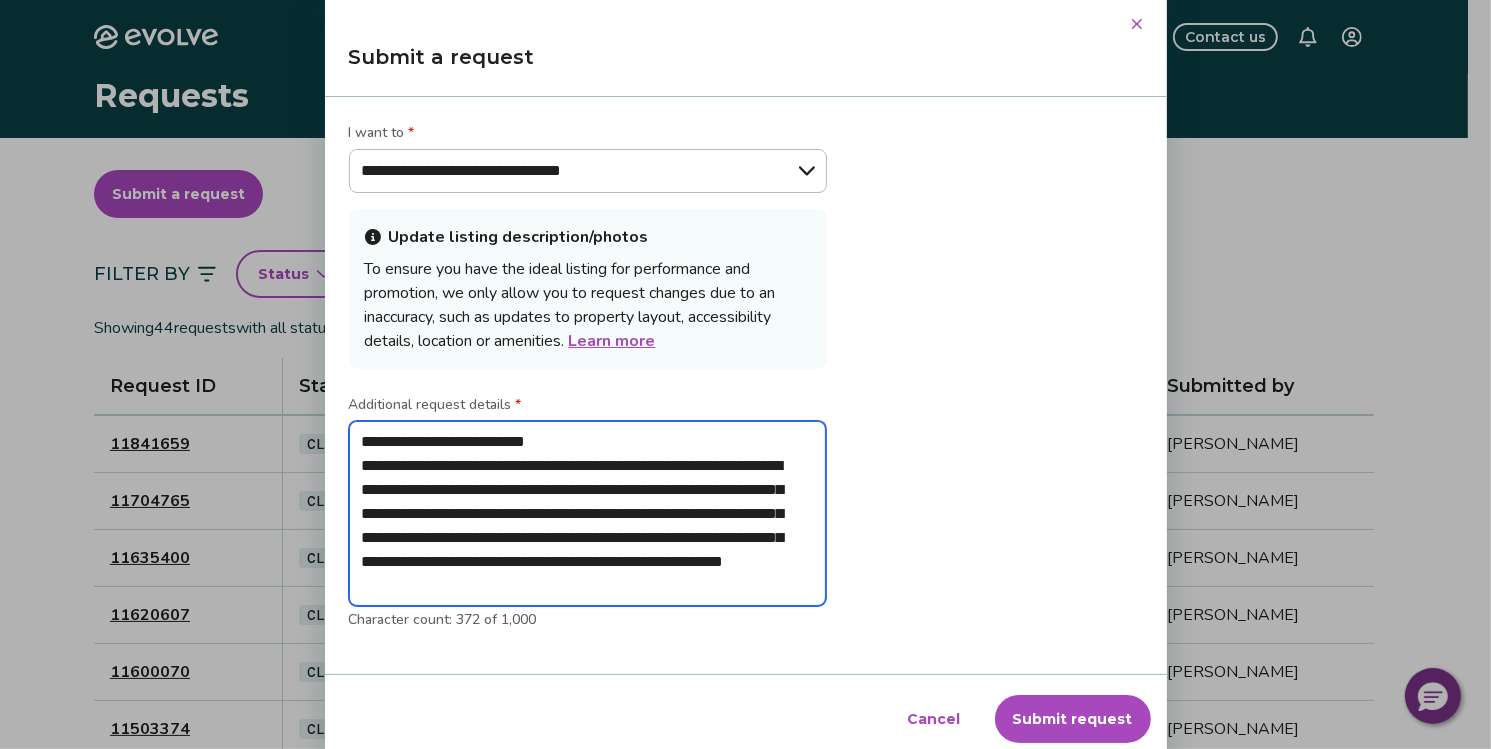 type on "**********" 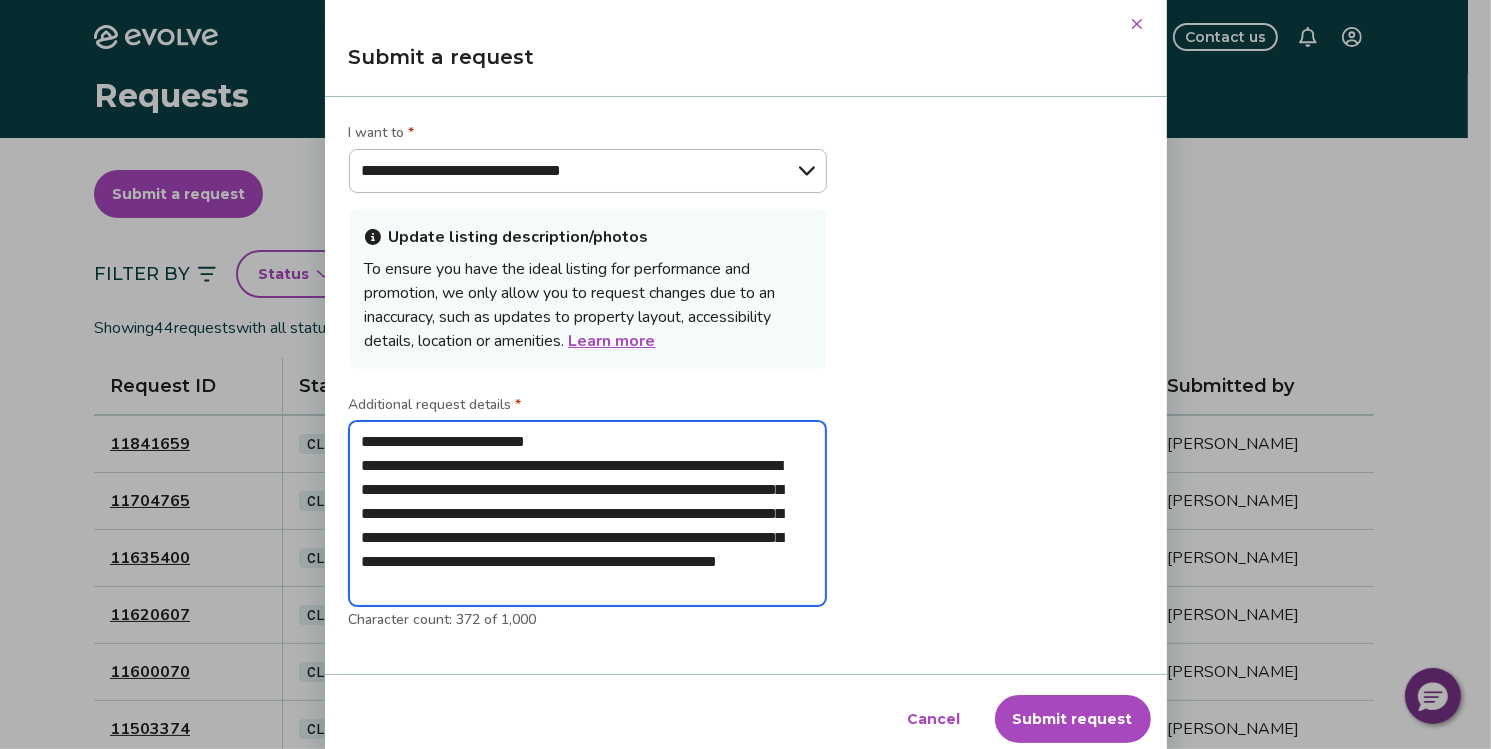 type on "**********" 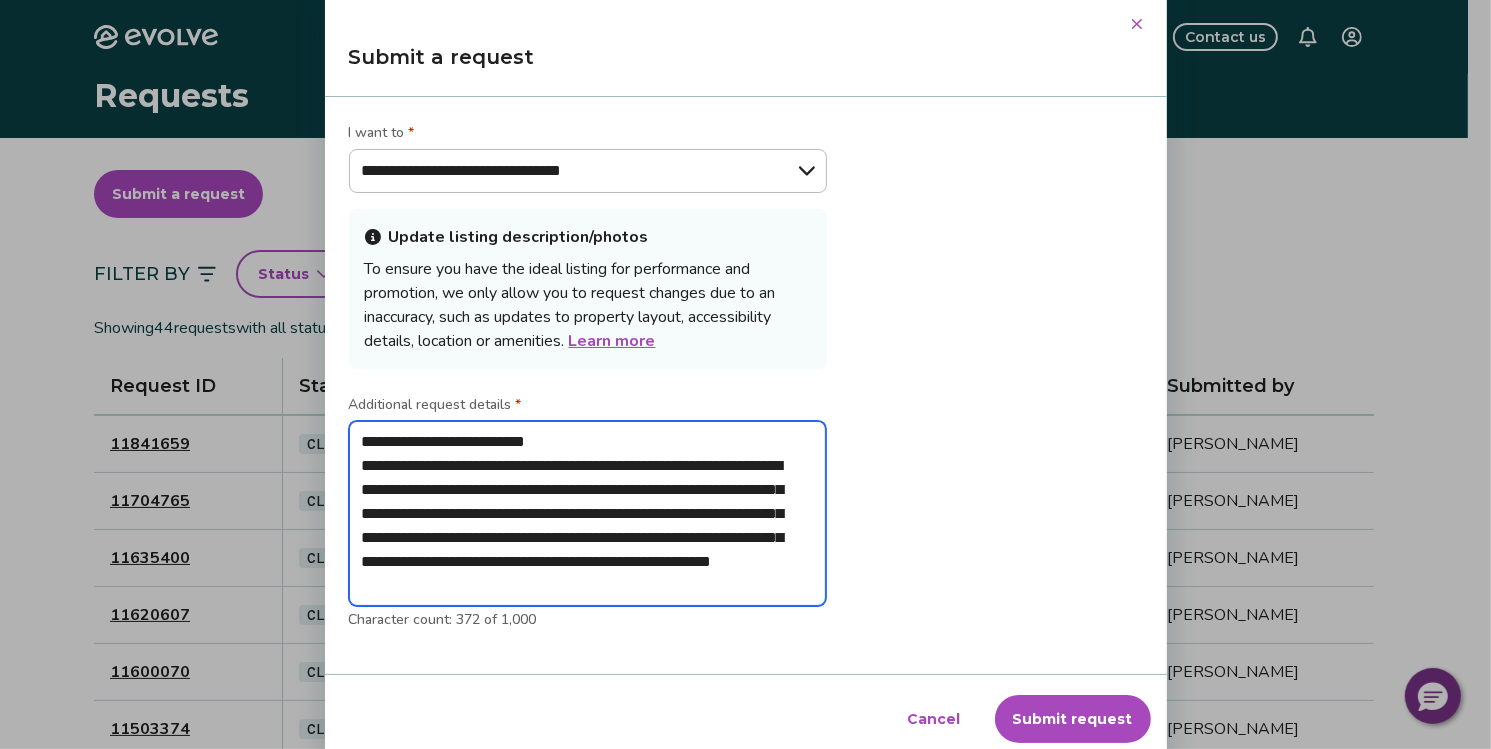 type on "**********" 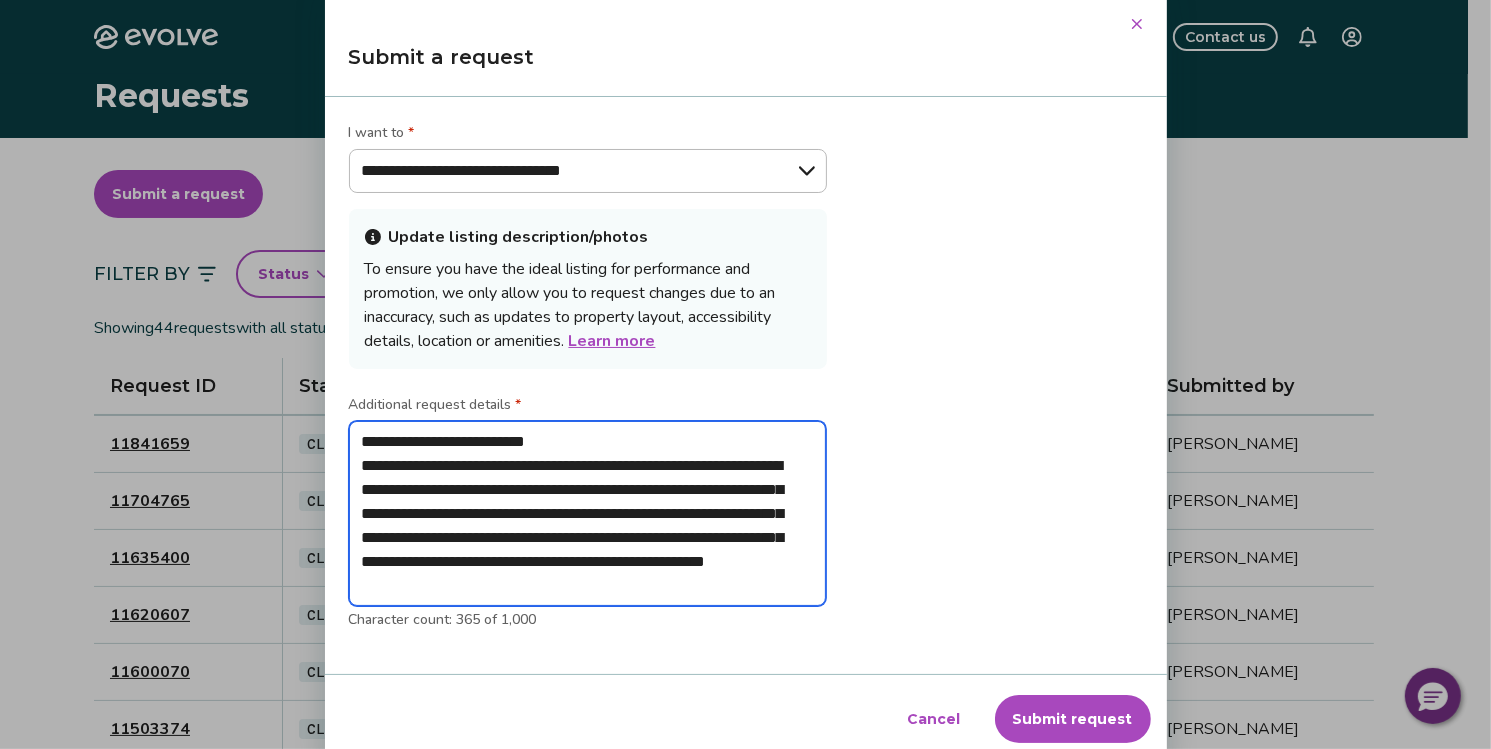 type on "**********" 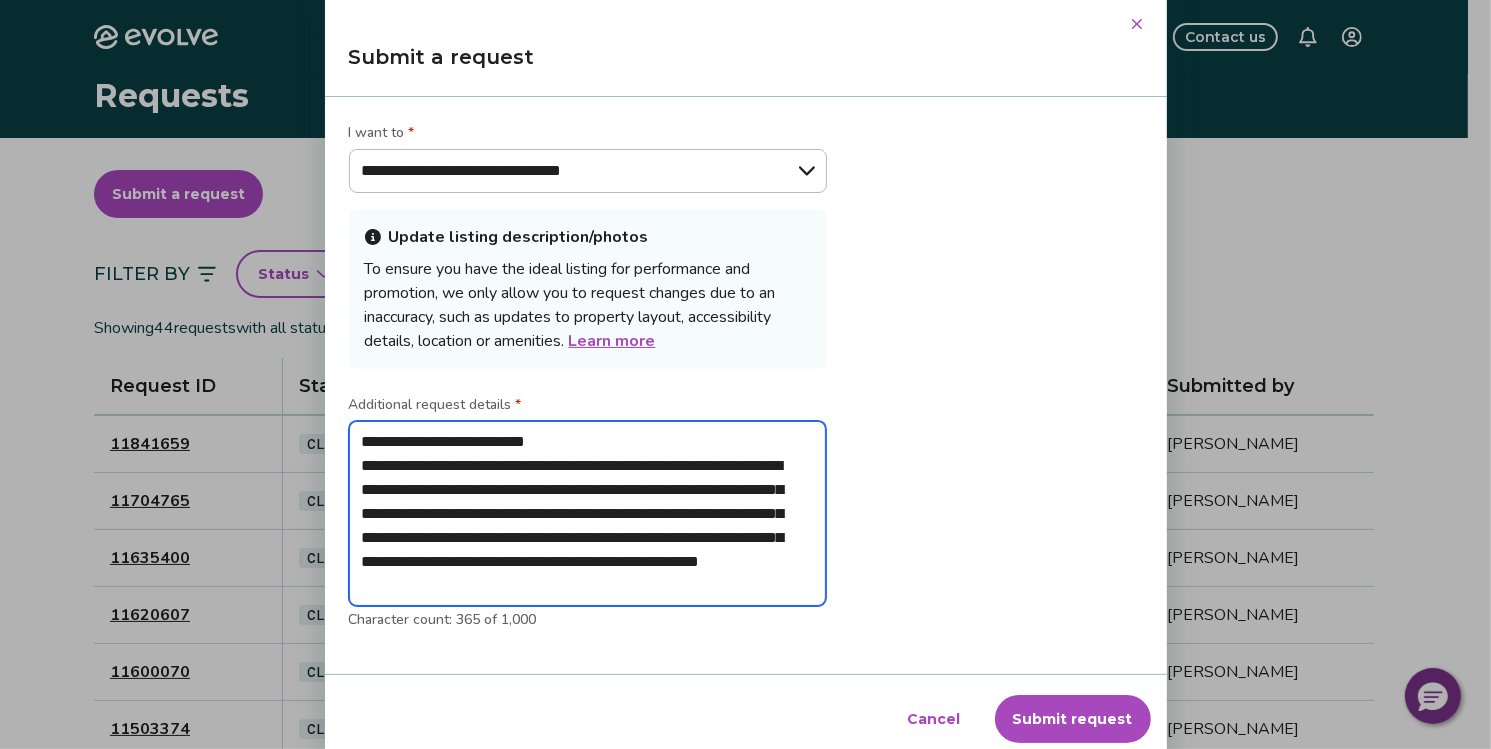 type on "**********" 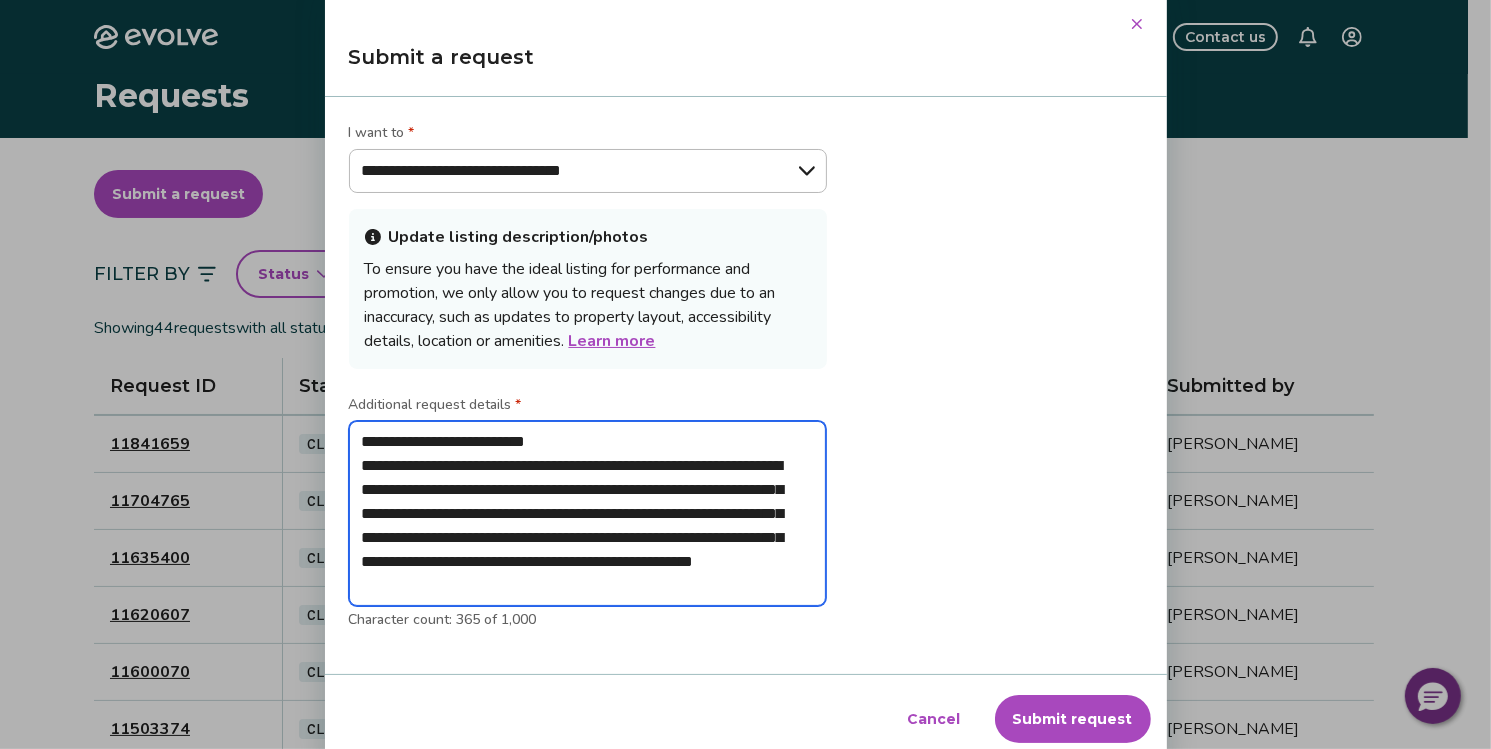 type on "*" 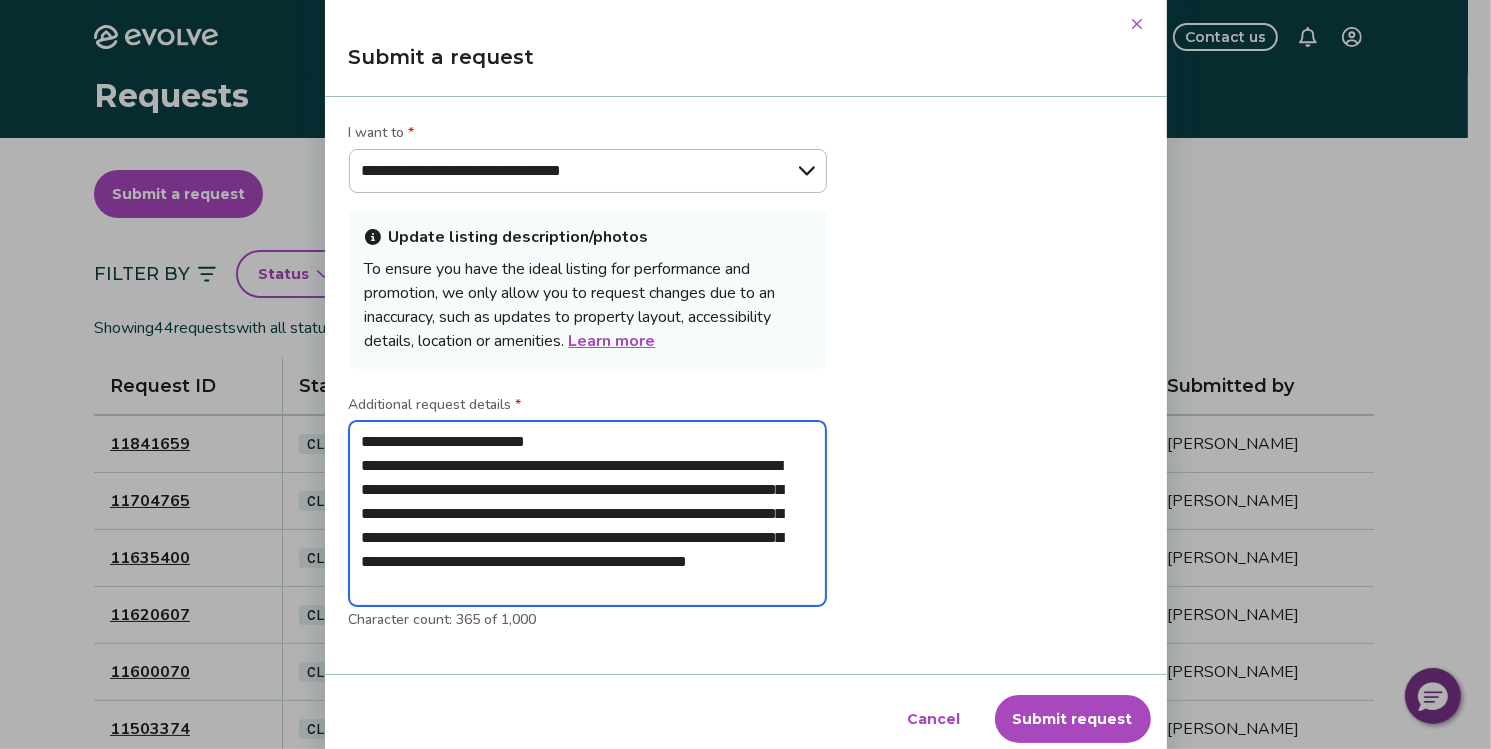 type on "**********" 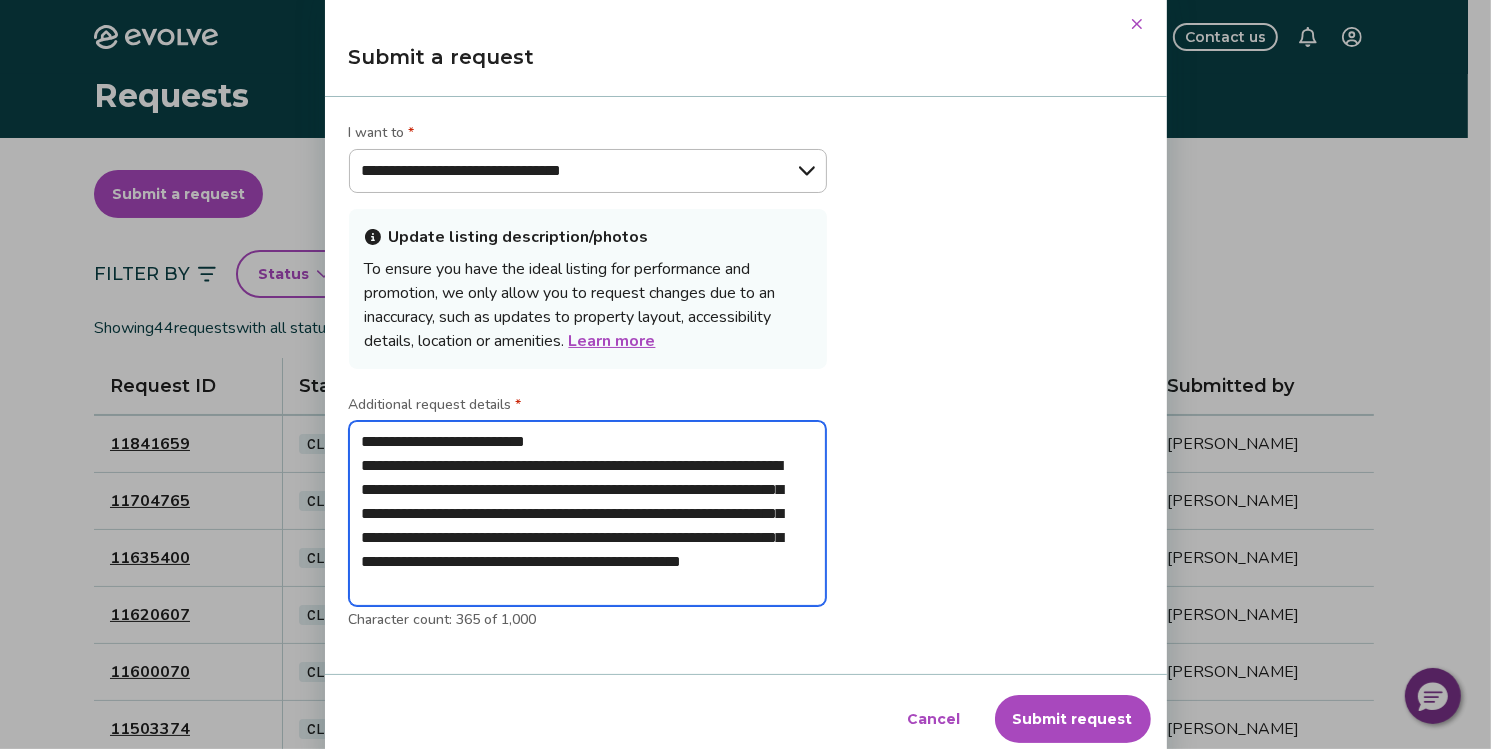 type on "**********" 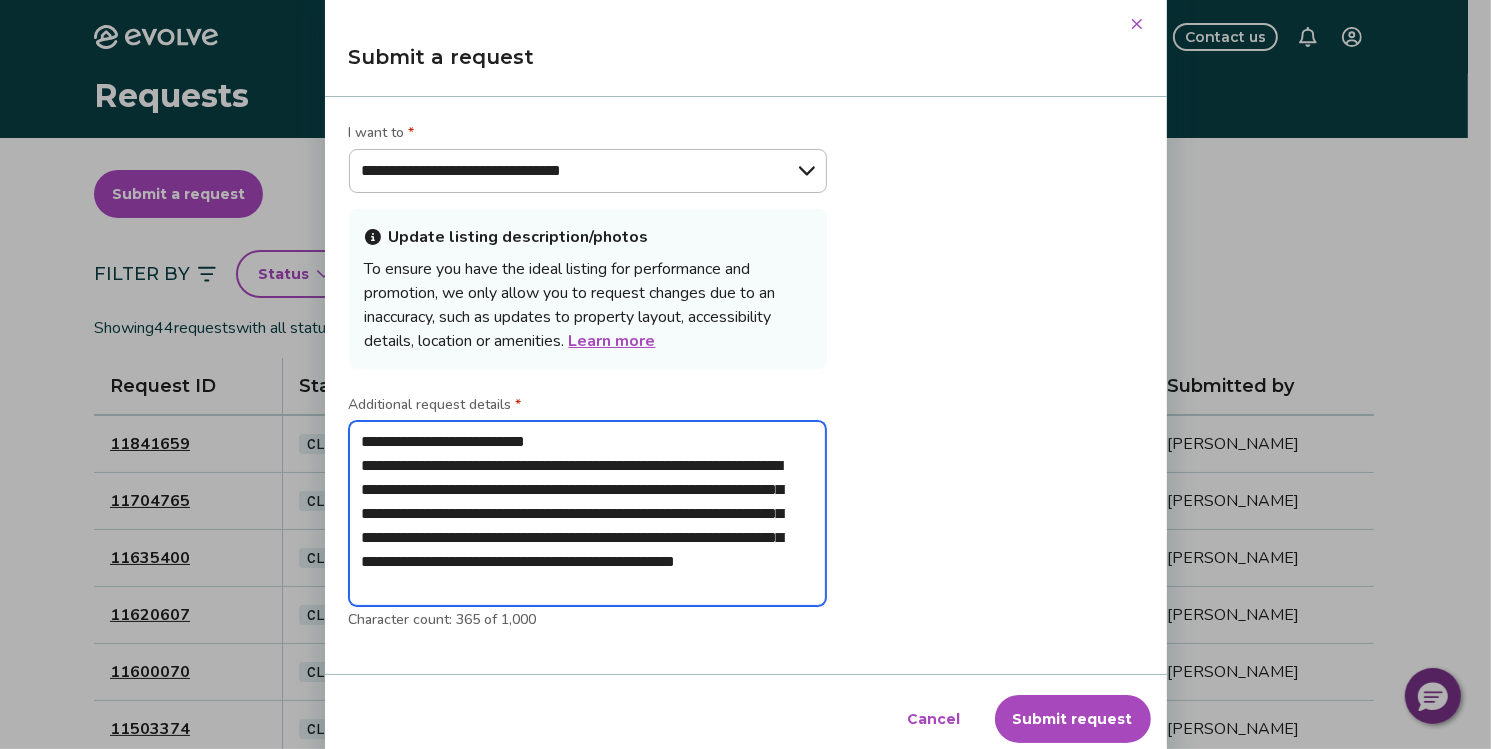 type on "**********" 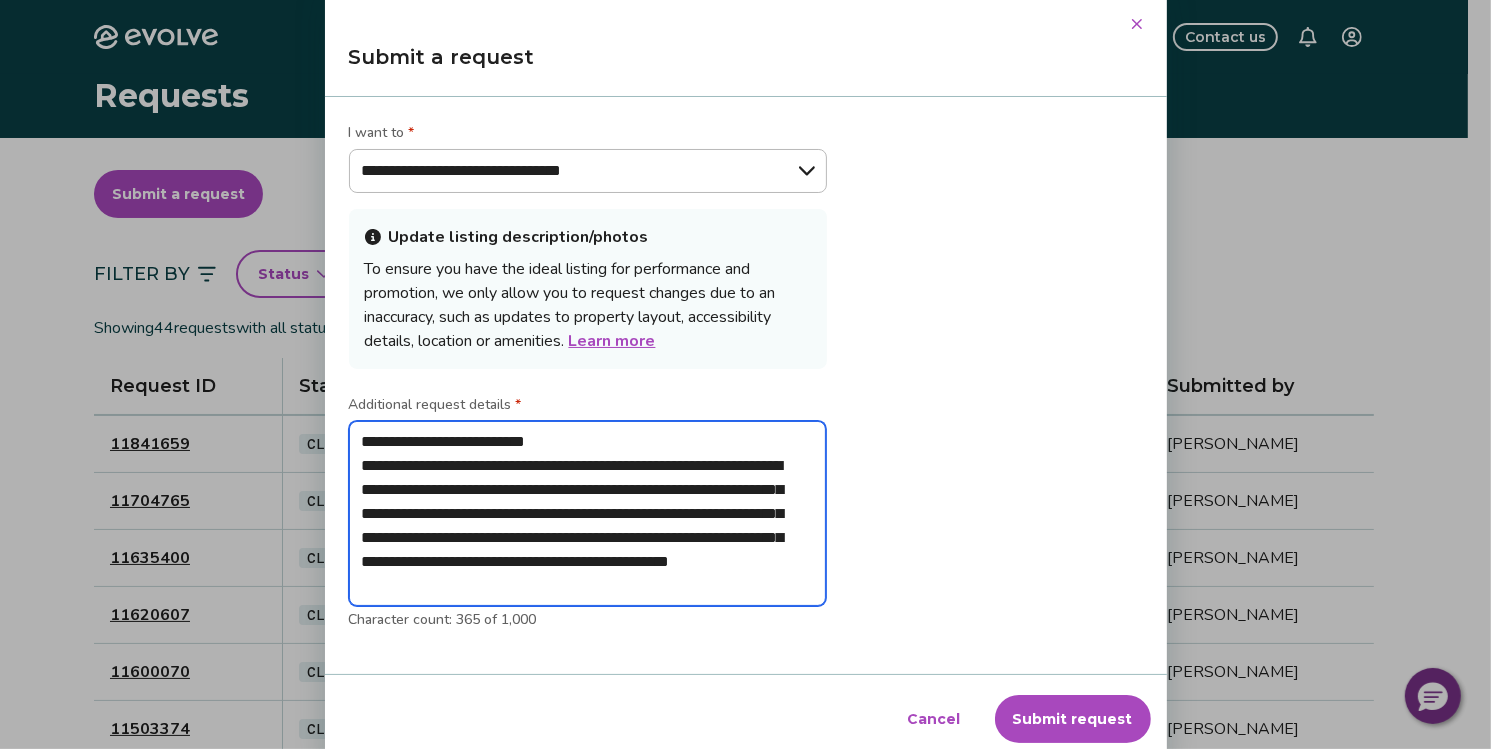 type on "**********" 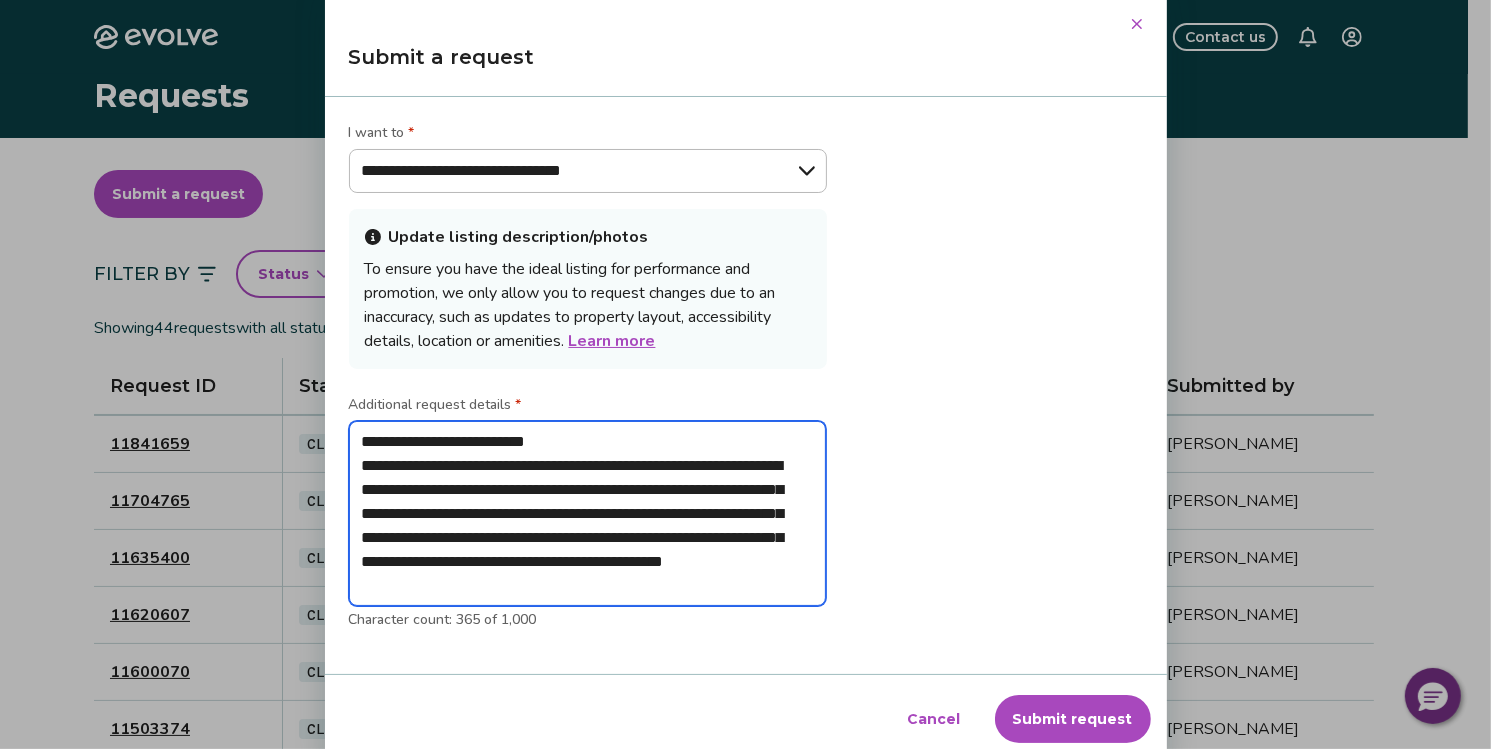 type on "**********" 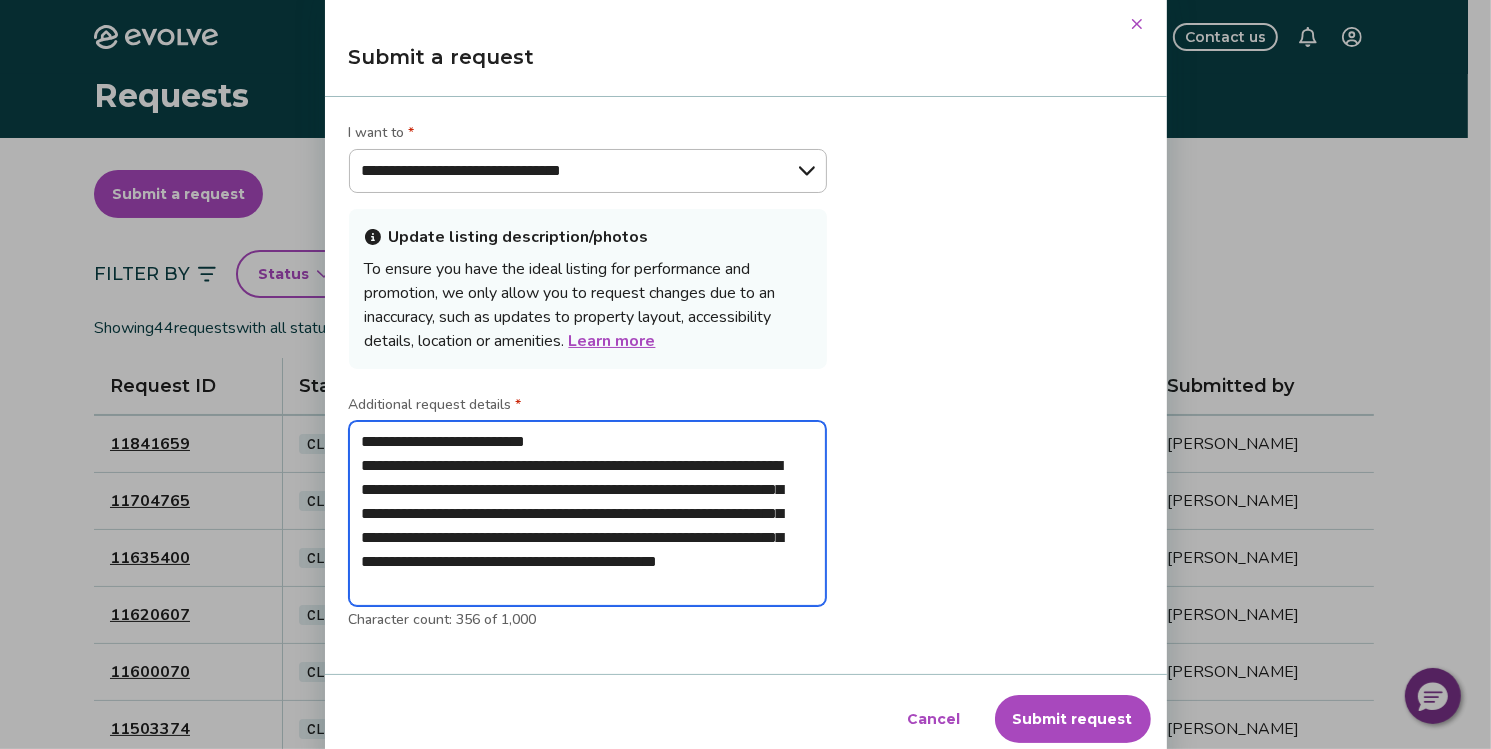 type on "**********" 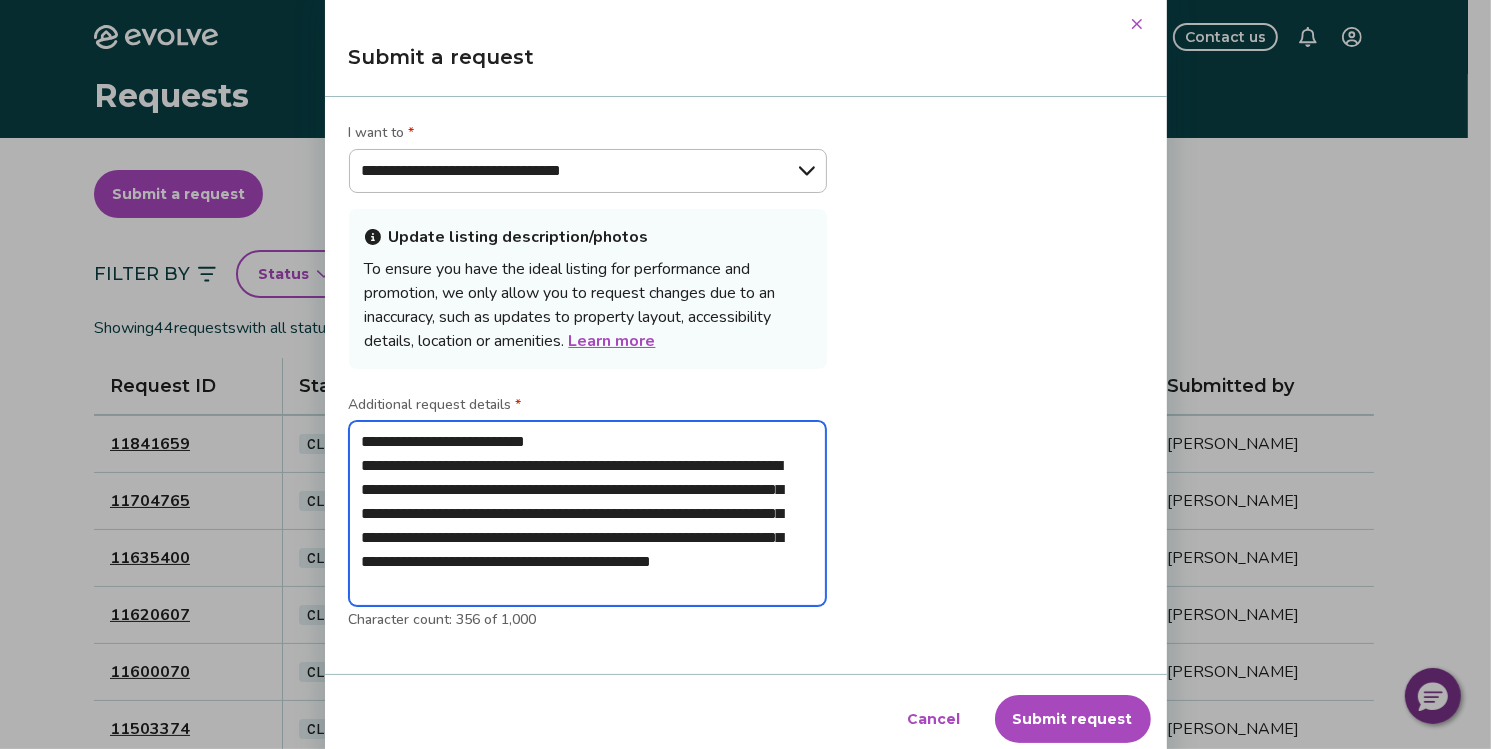 type on "**********" 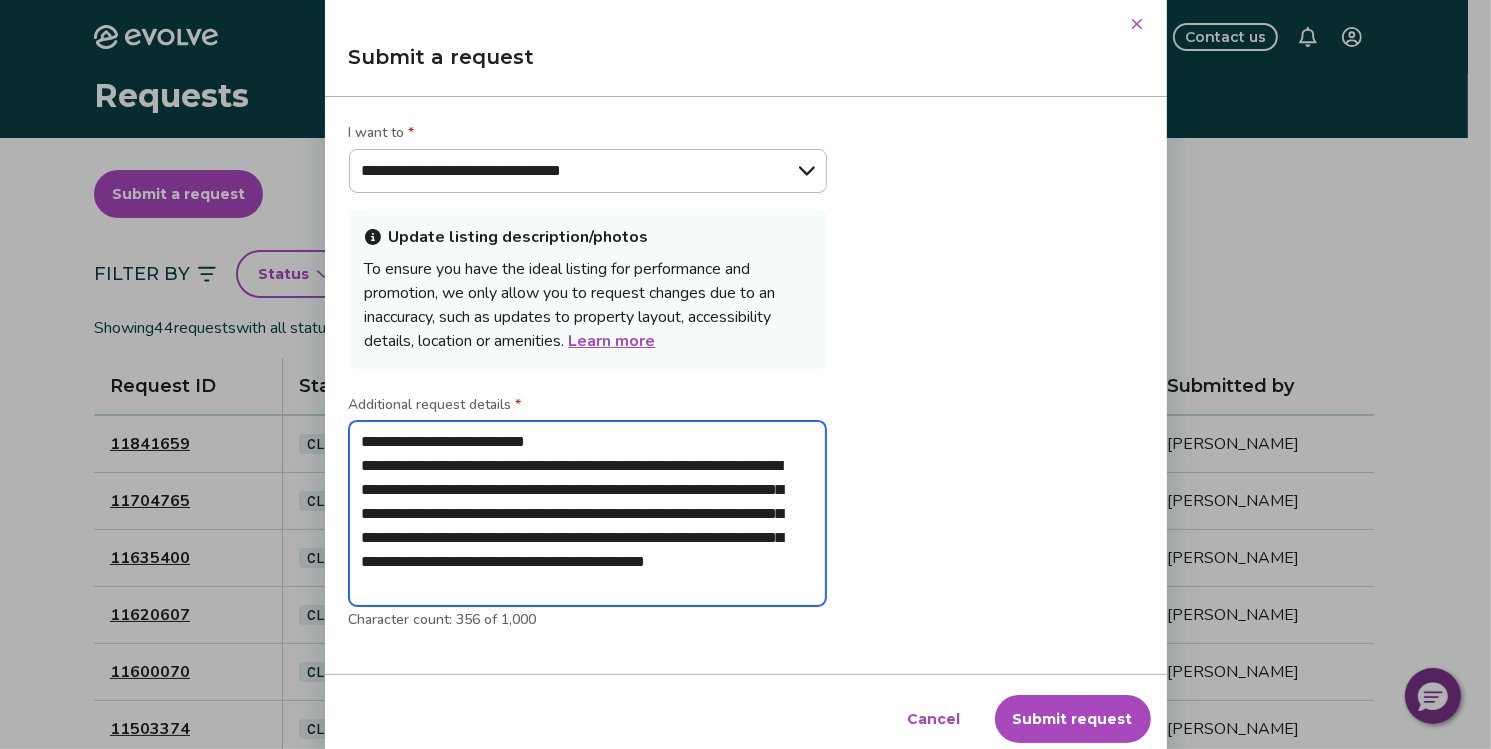 type on "**********" 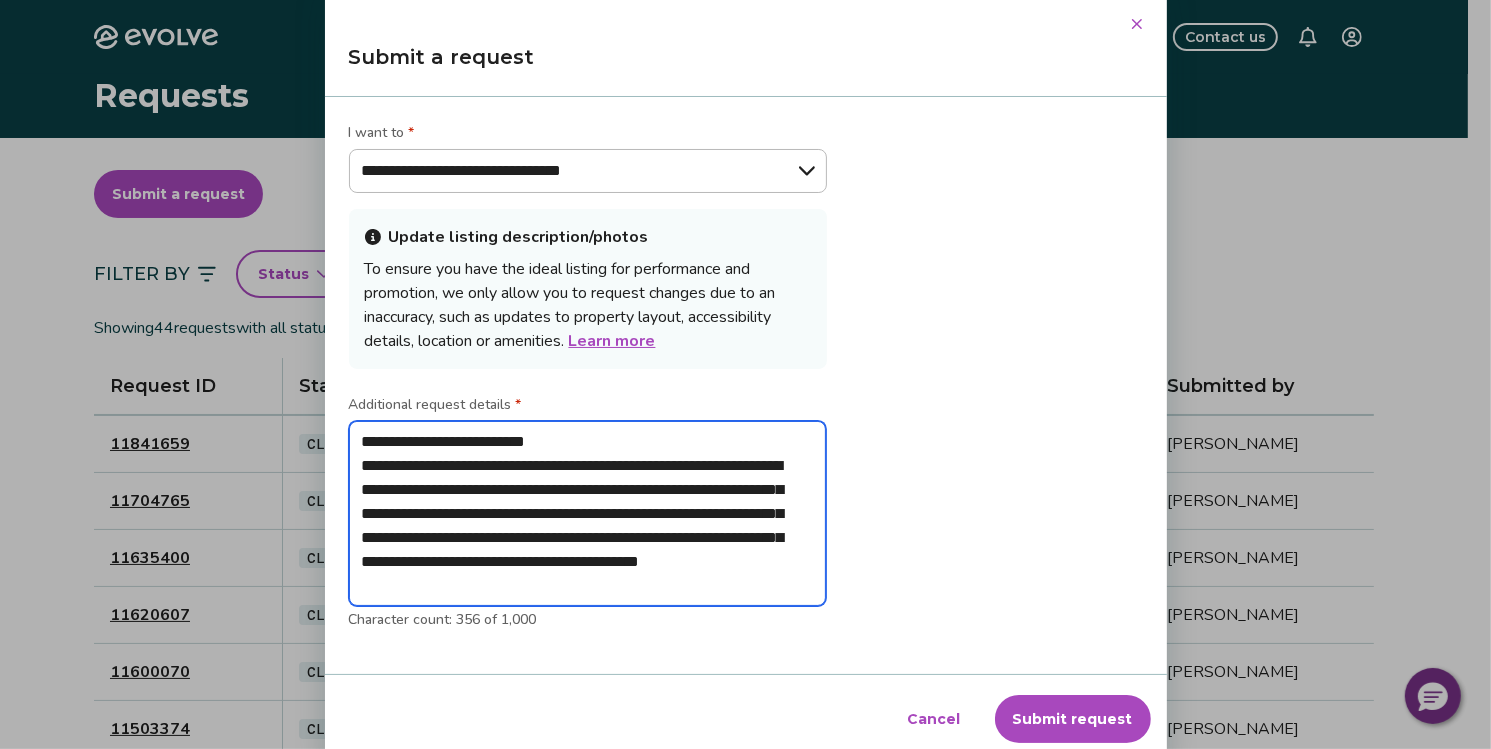 type on "**********" 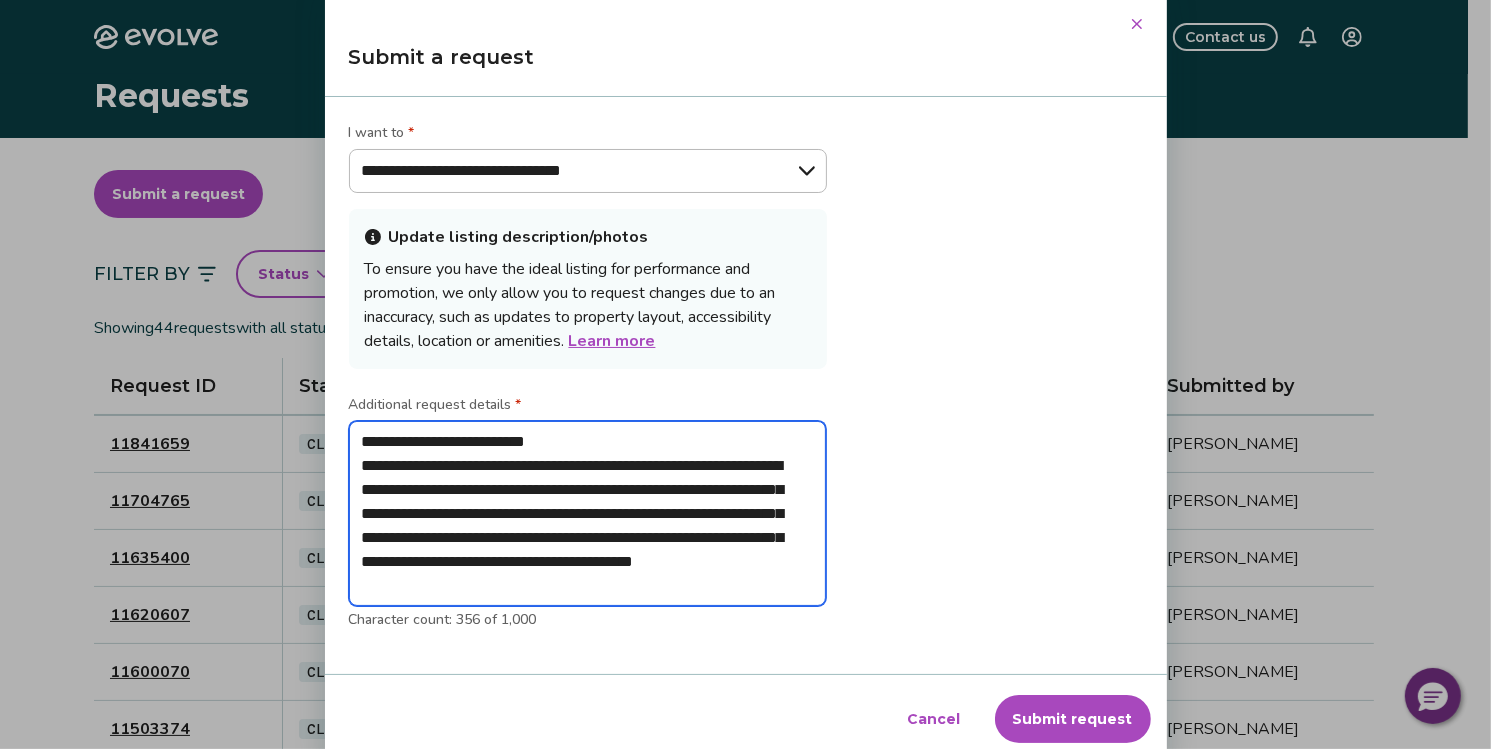 type on "**********" 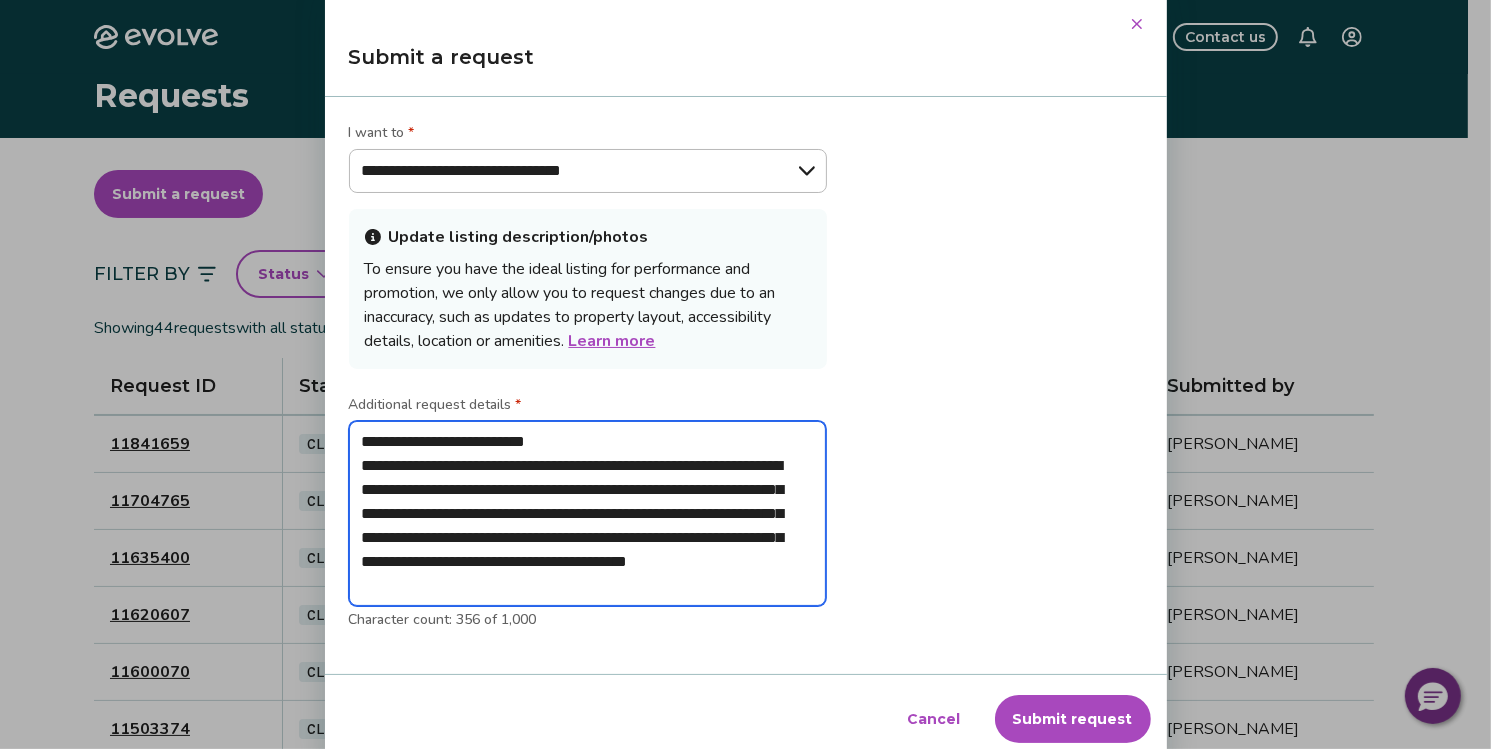 type on "**********" 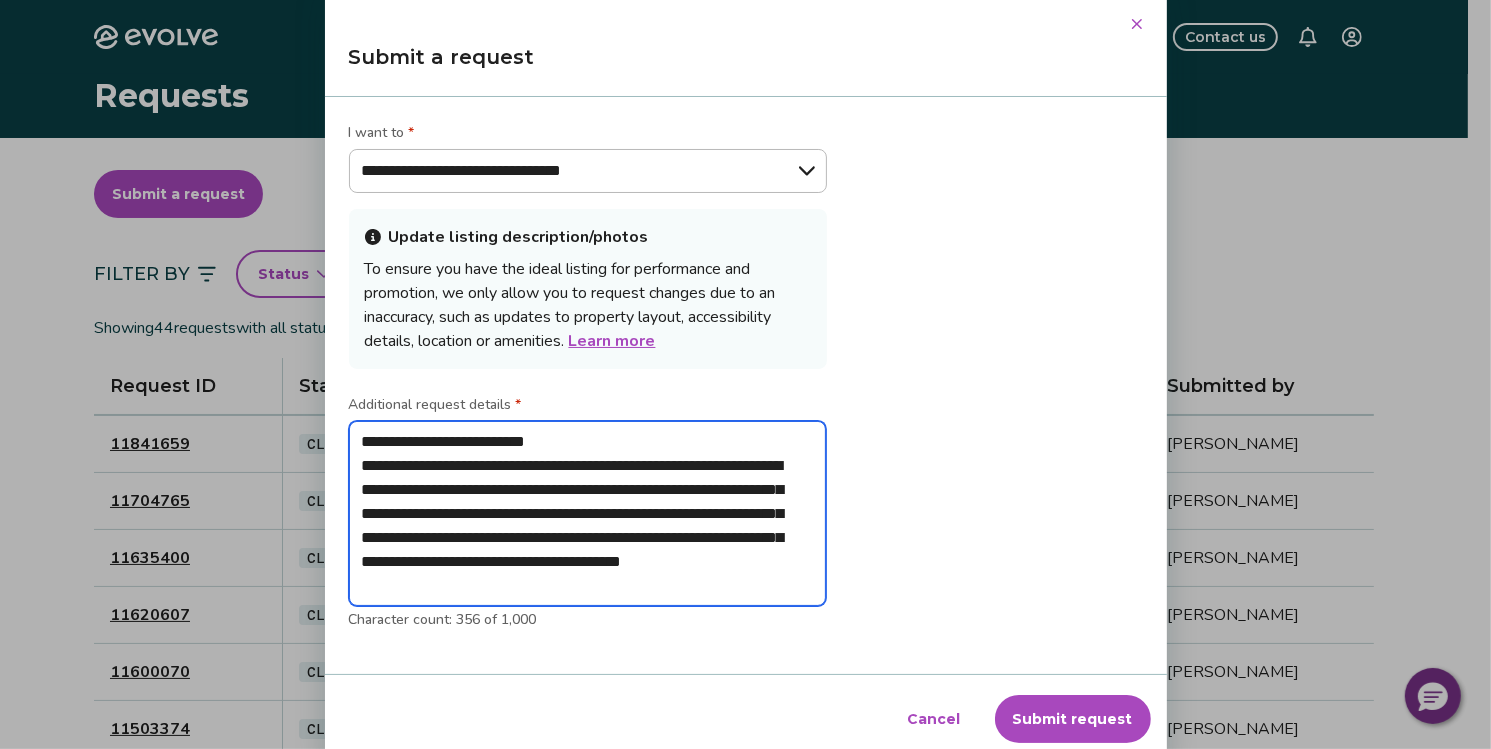 type on "**********" 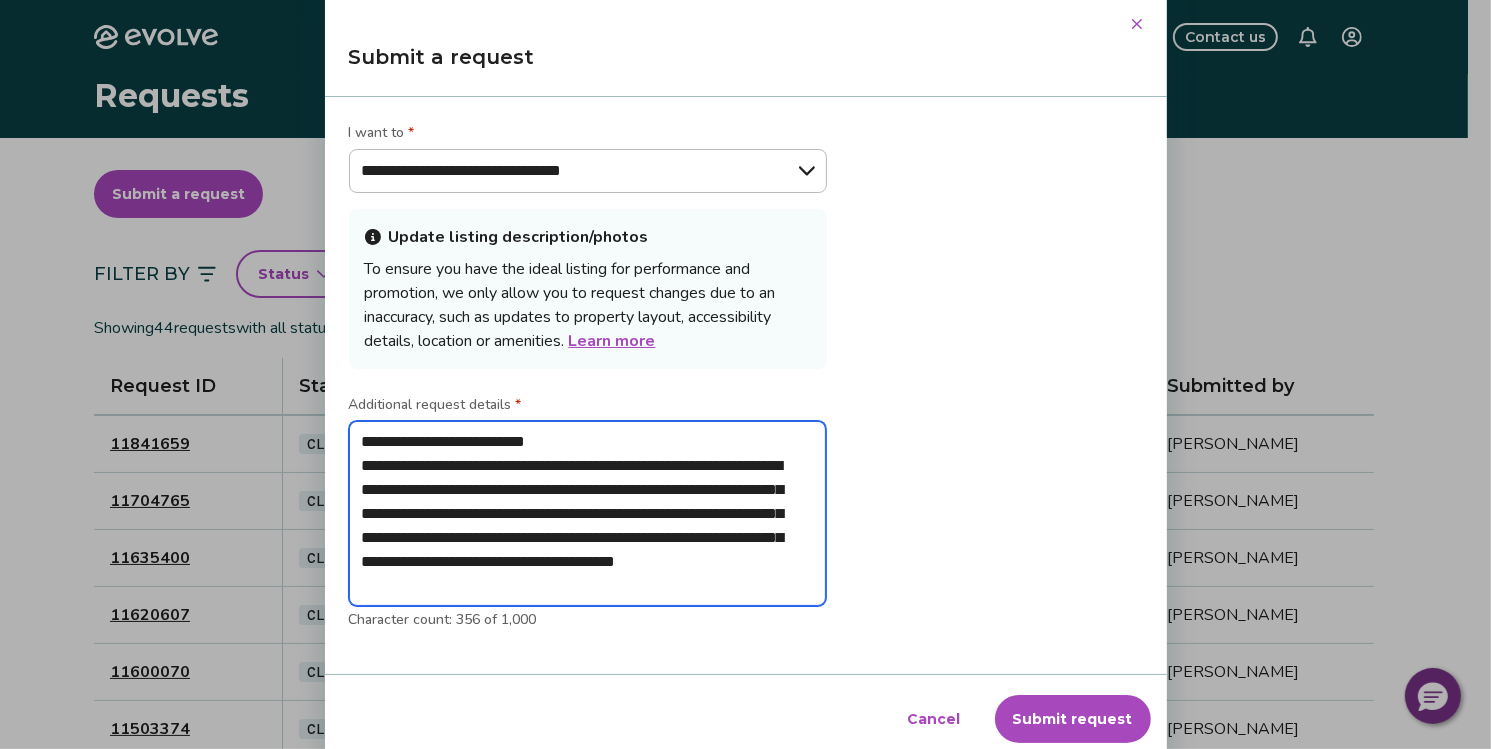 type on "**********" 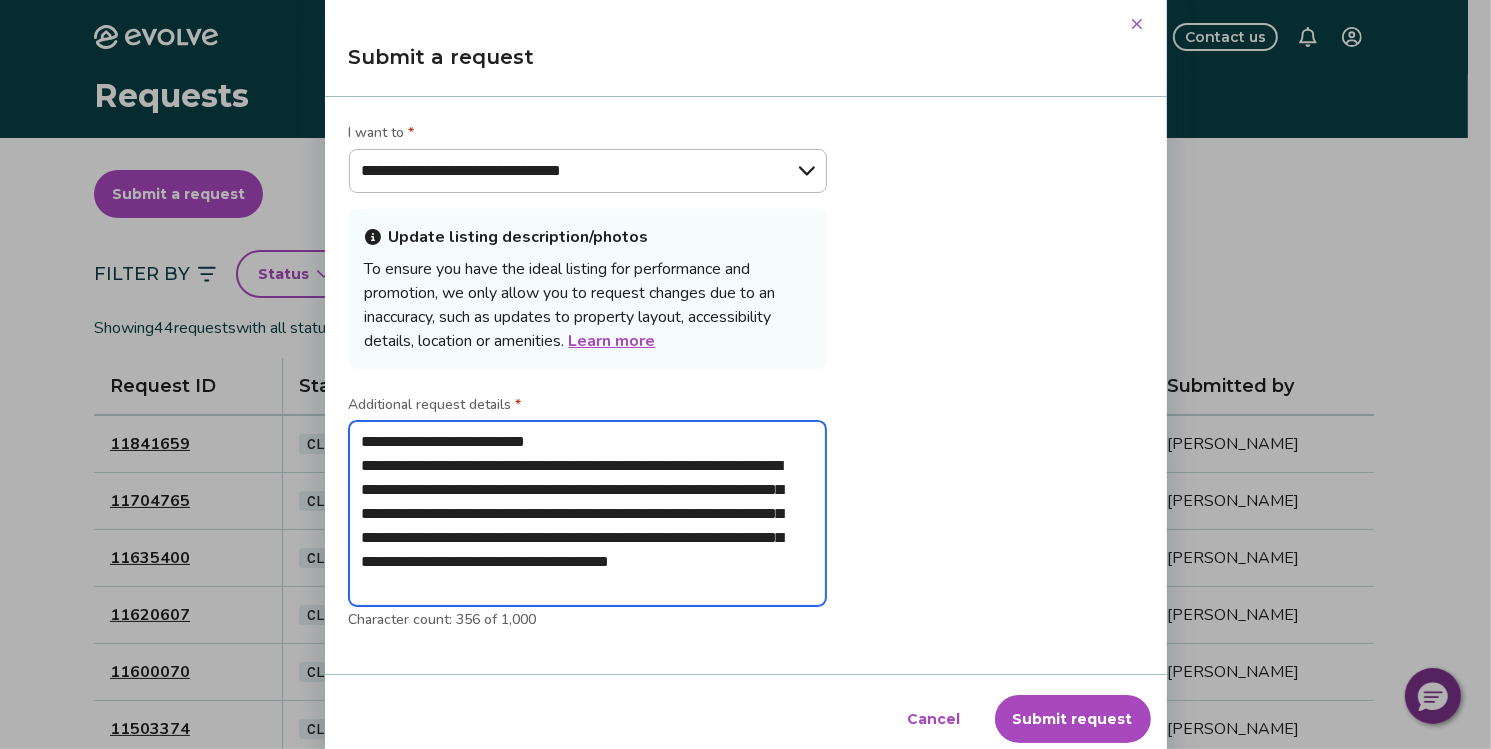 type on "**********" 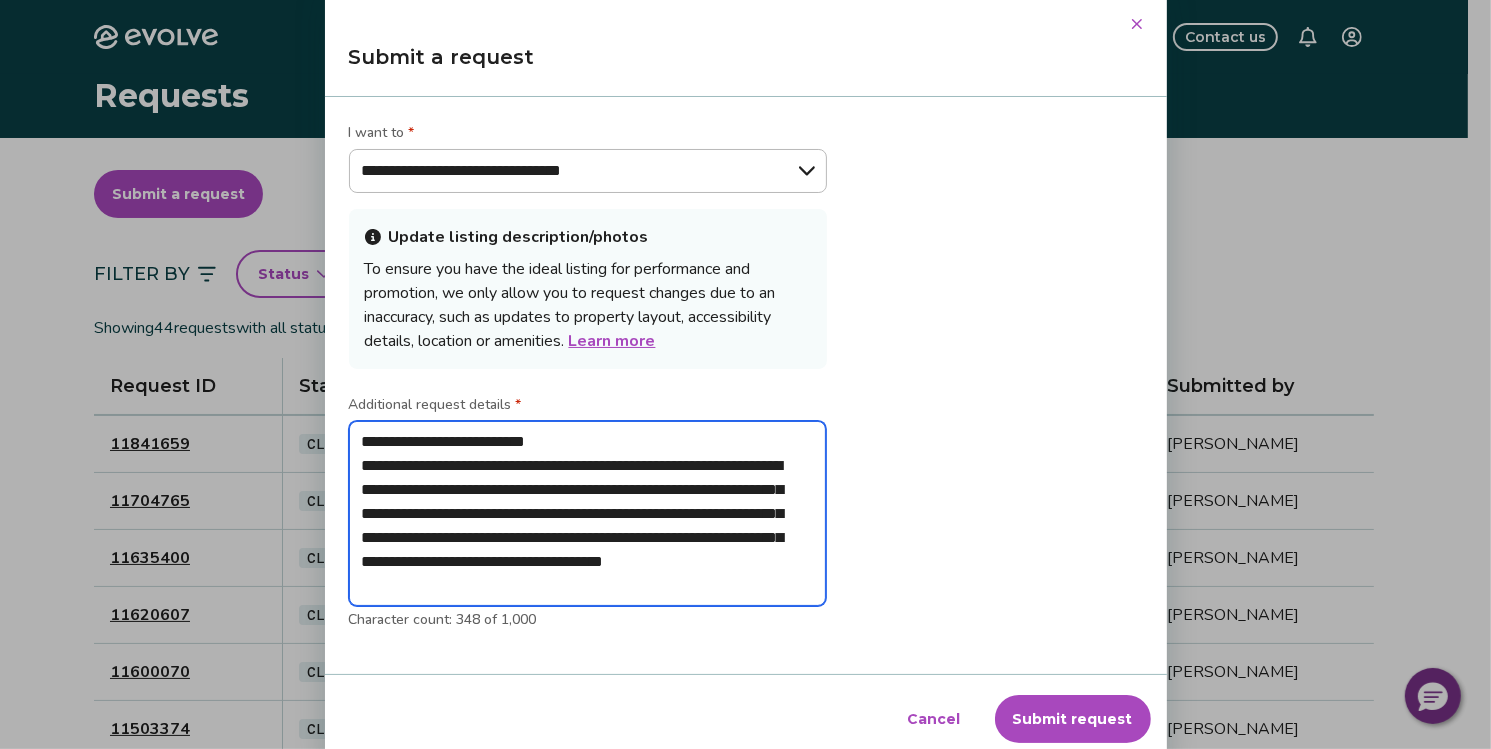 type on "**********" 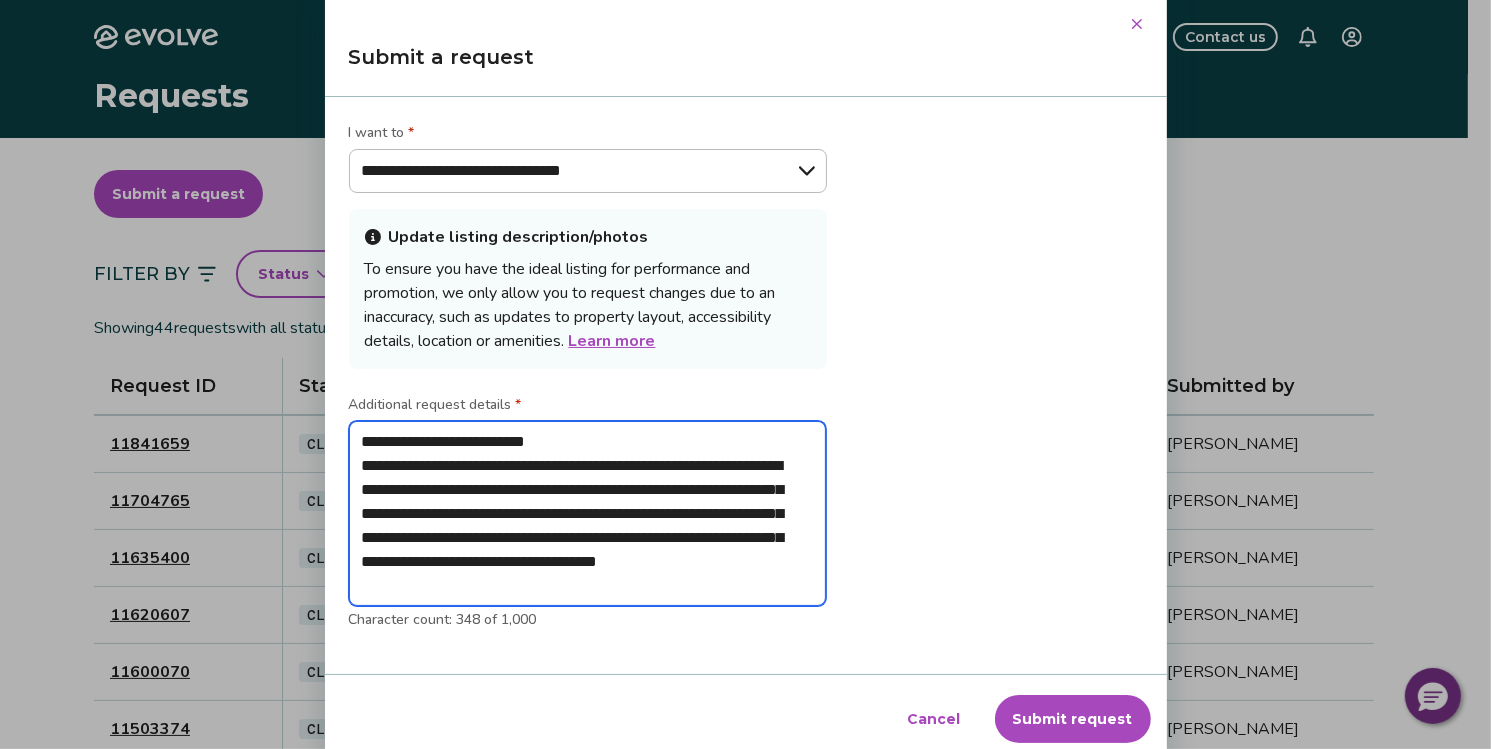 type on "**********" 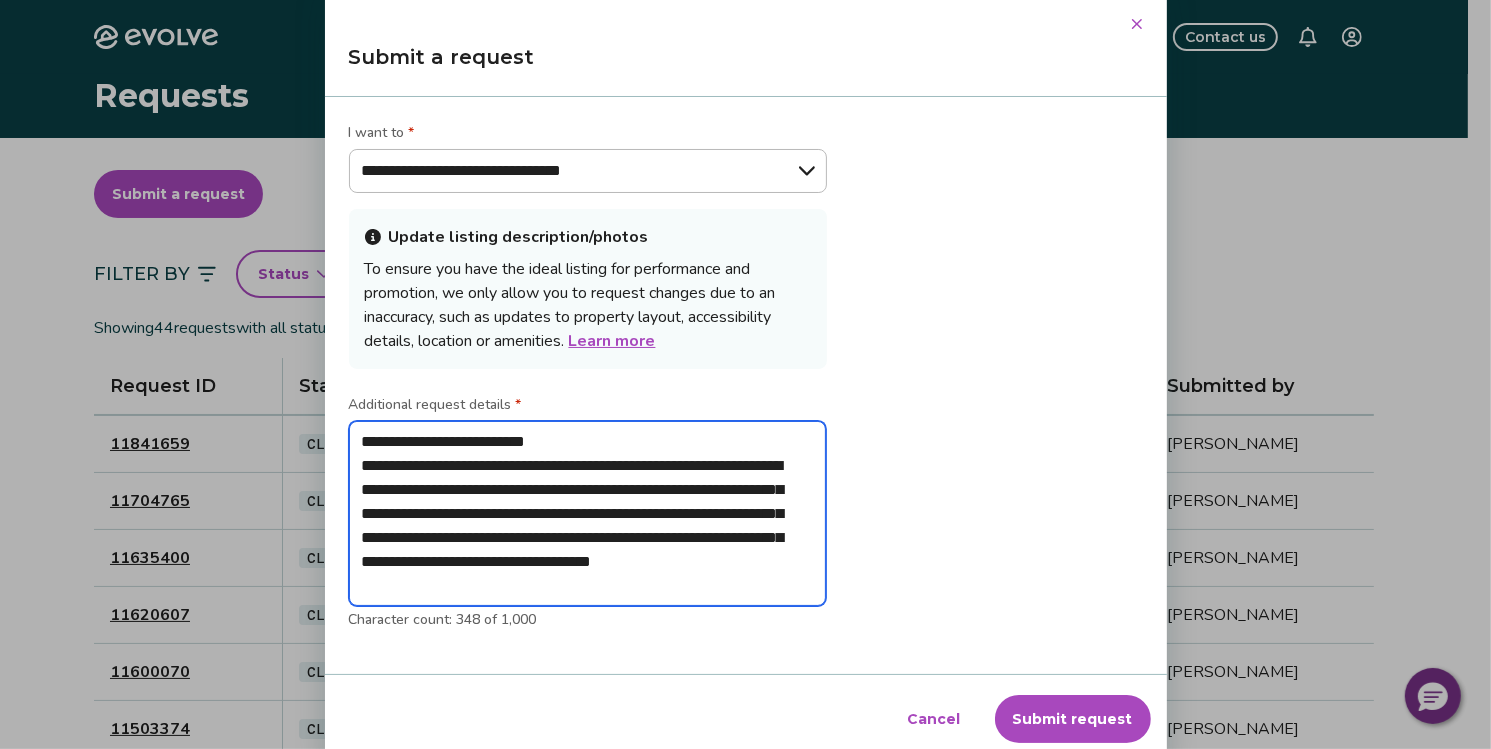 type on "**********" 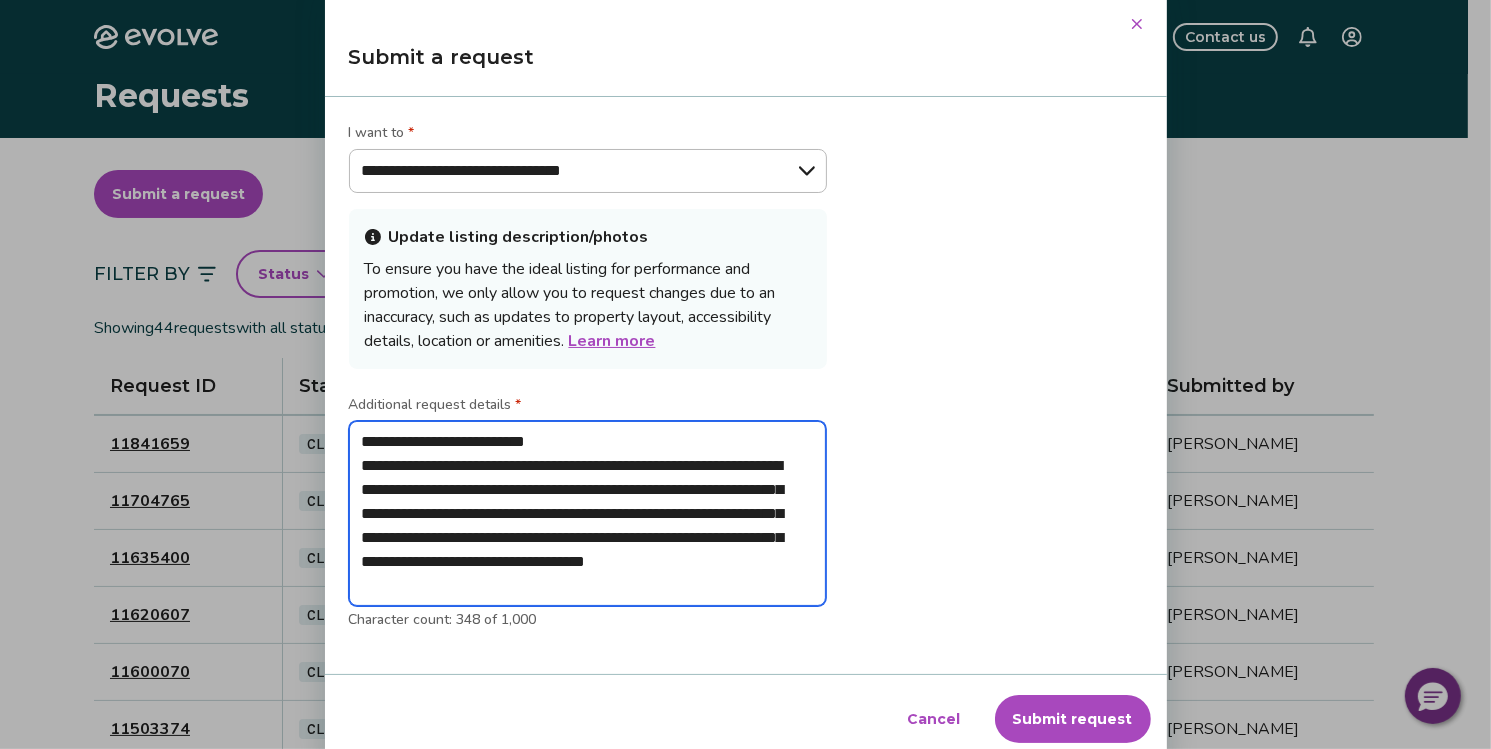 type on "**********" 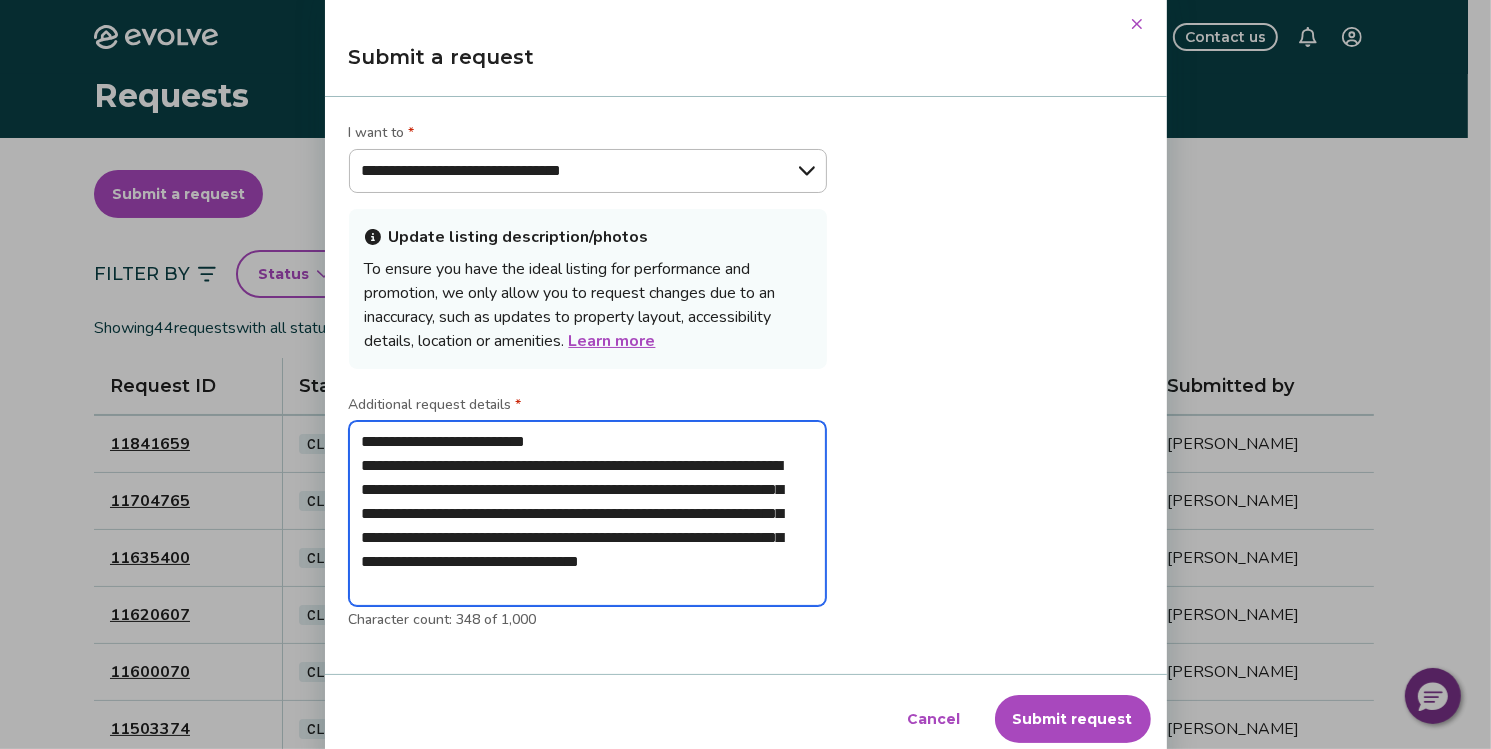 type on "**********" 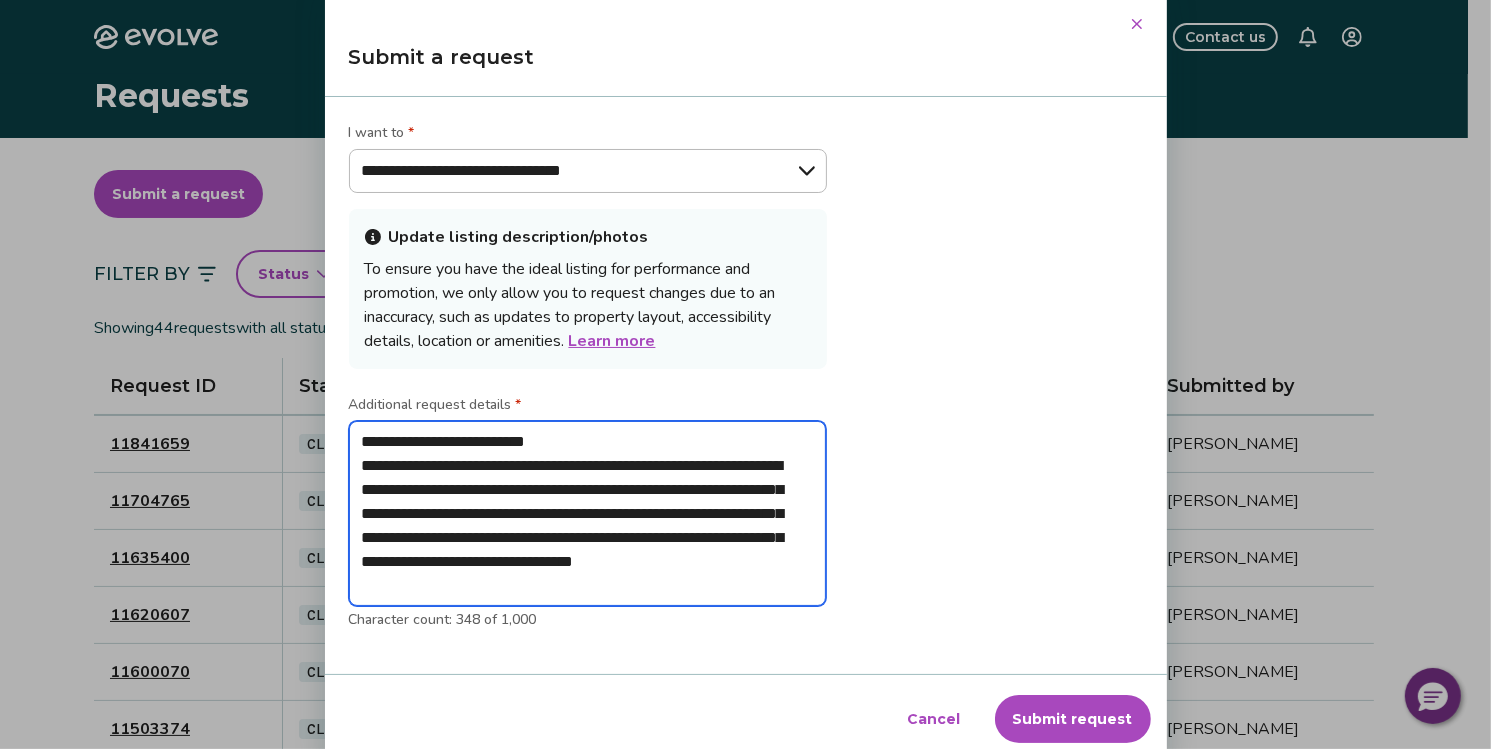 type on "**********" 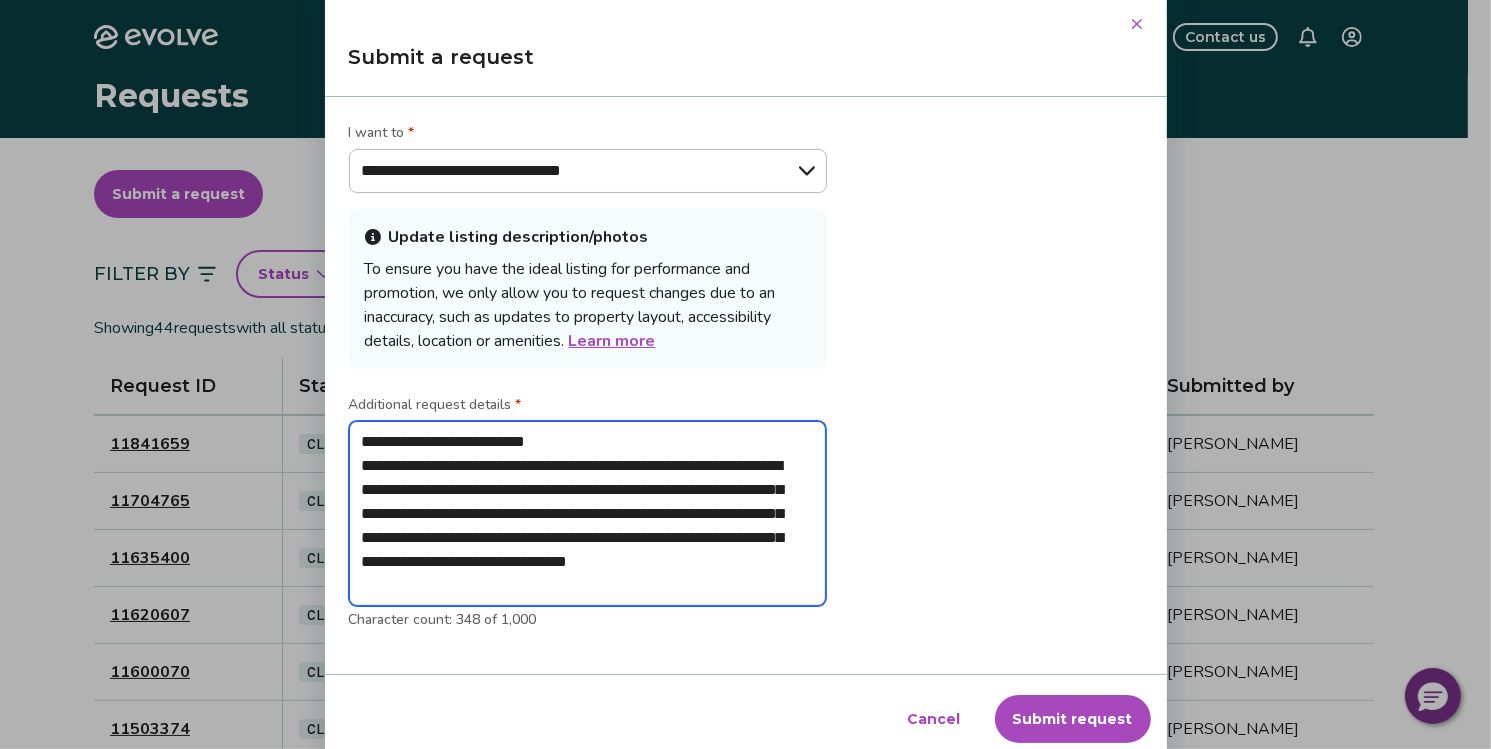 type on "**********" 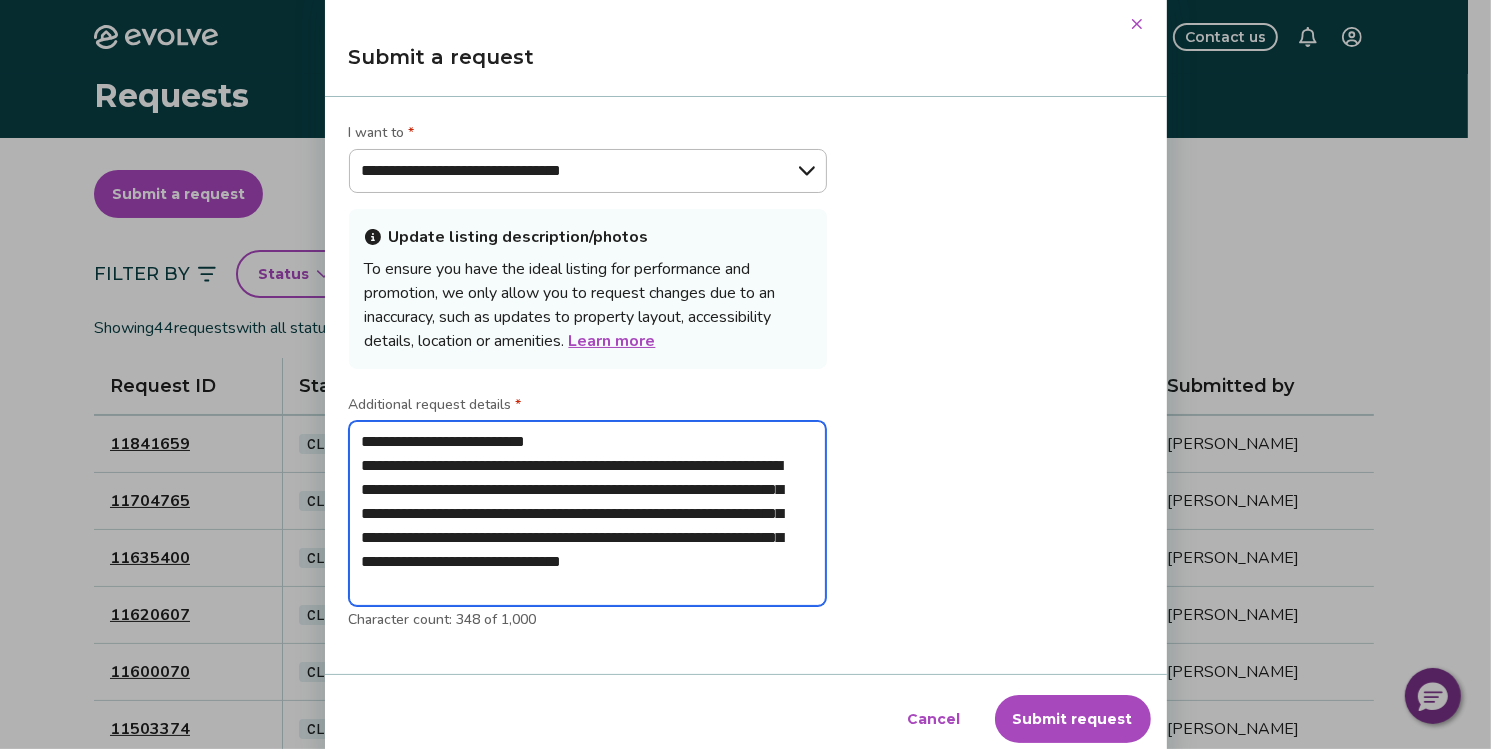 type on "**********" 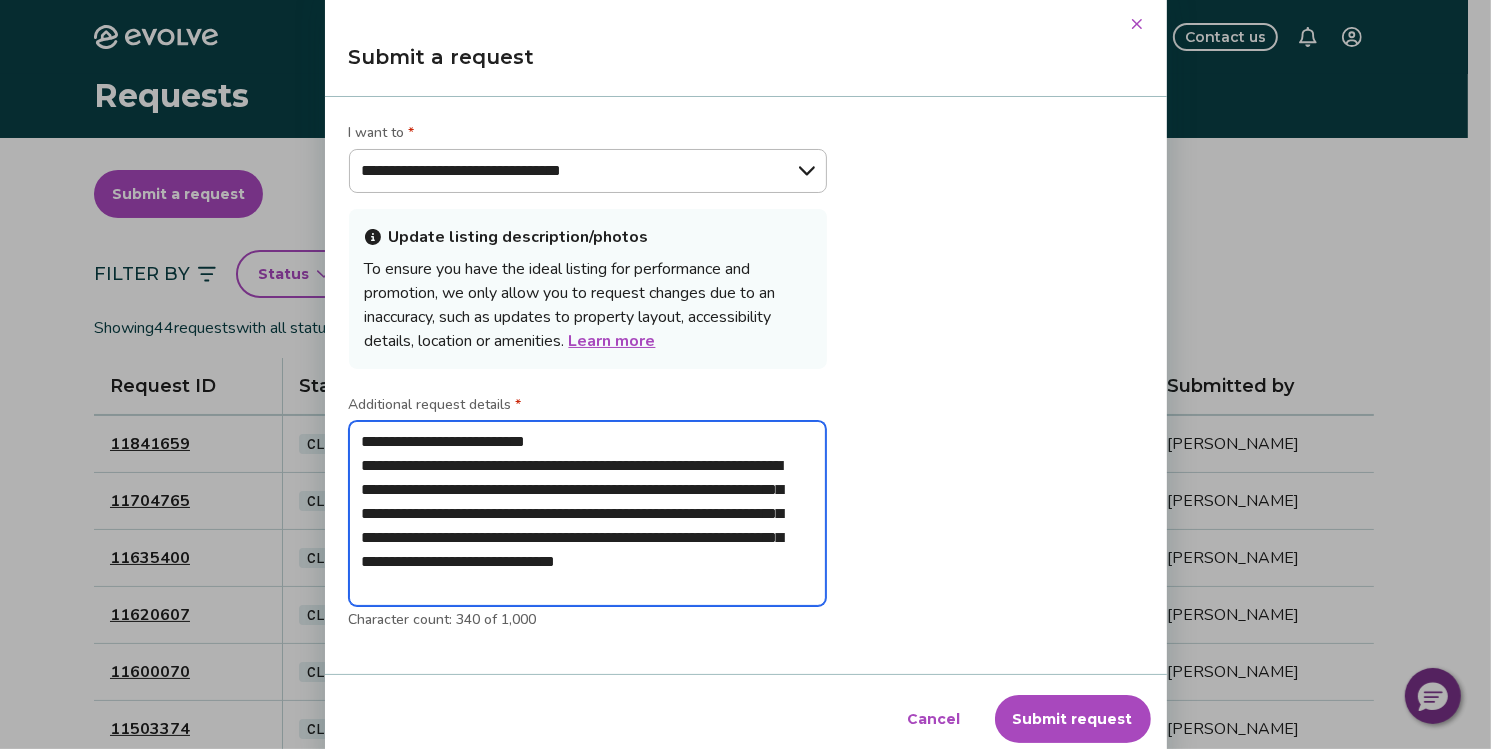 type on "**********" 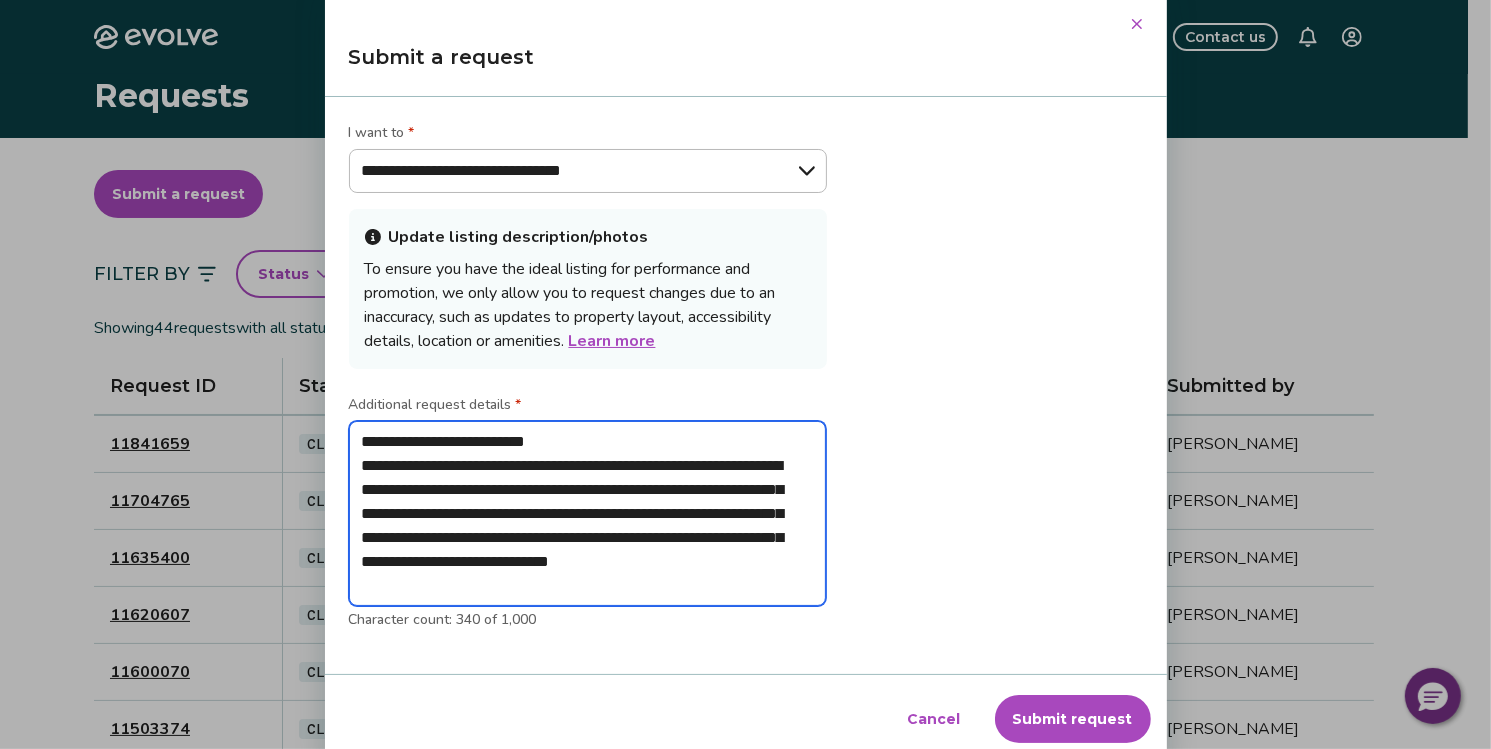 type on "**********" 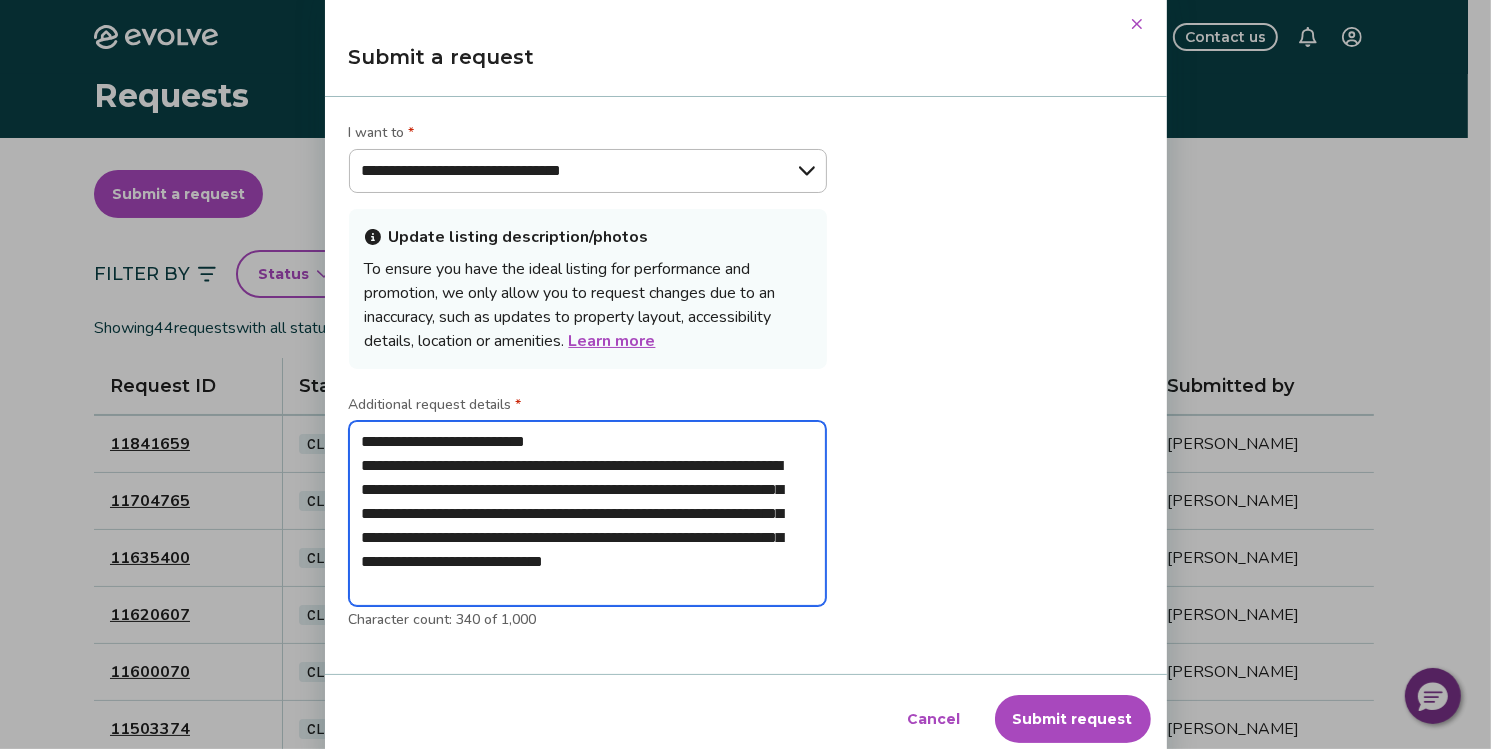 type on "**********" 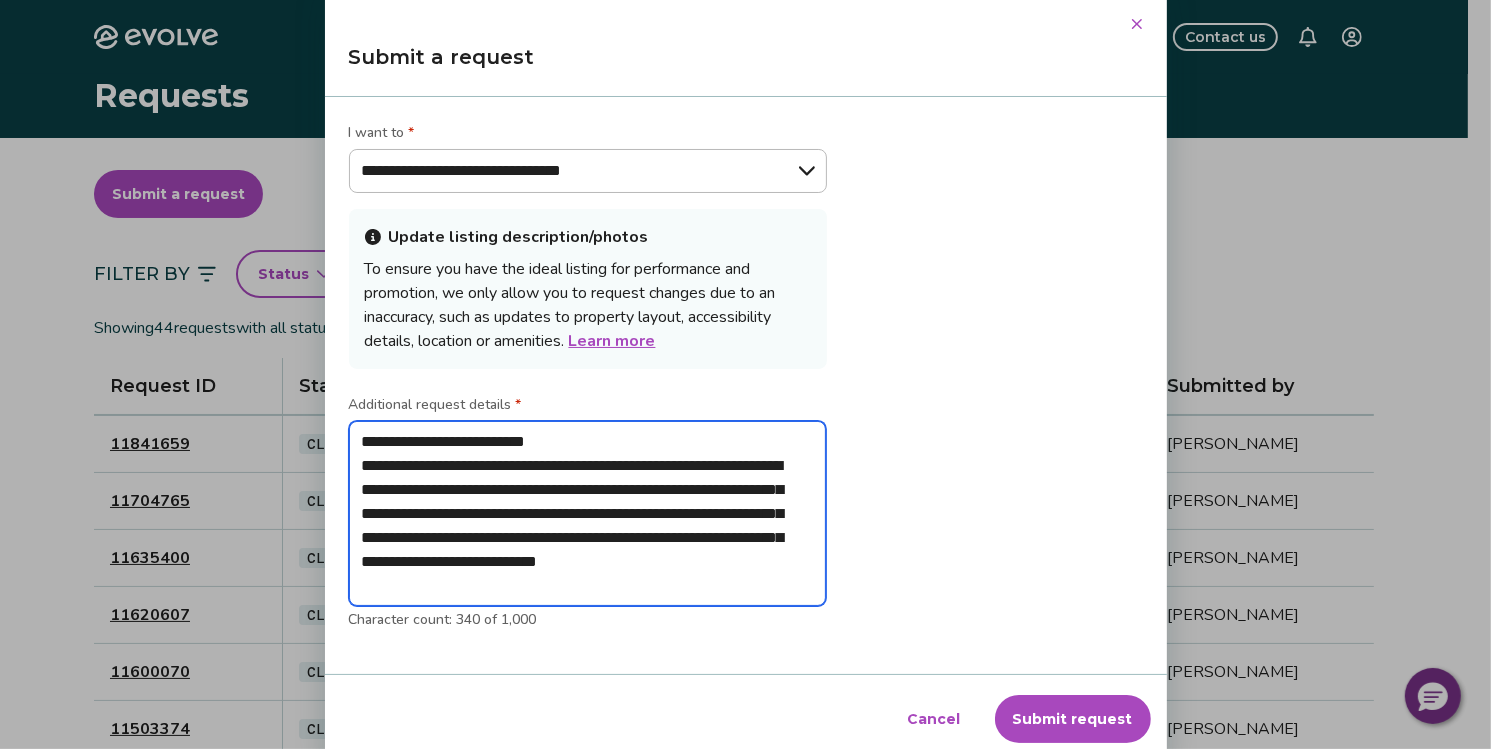 type on "**********" 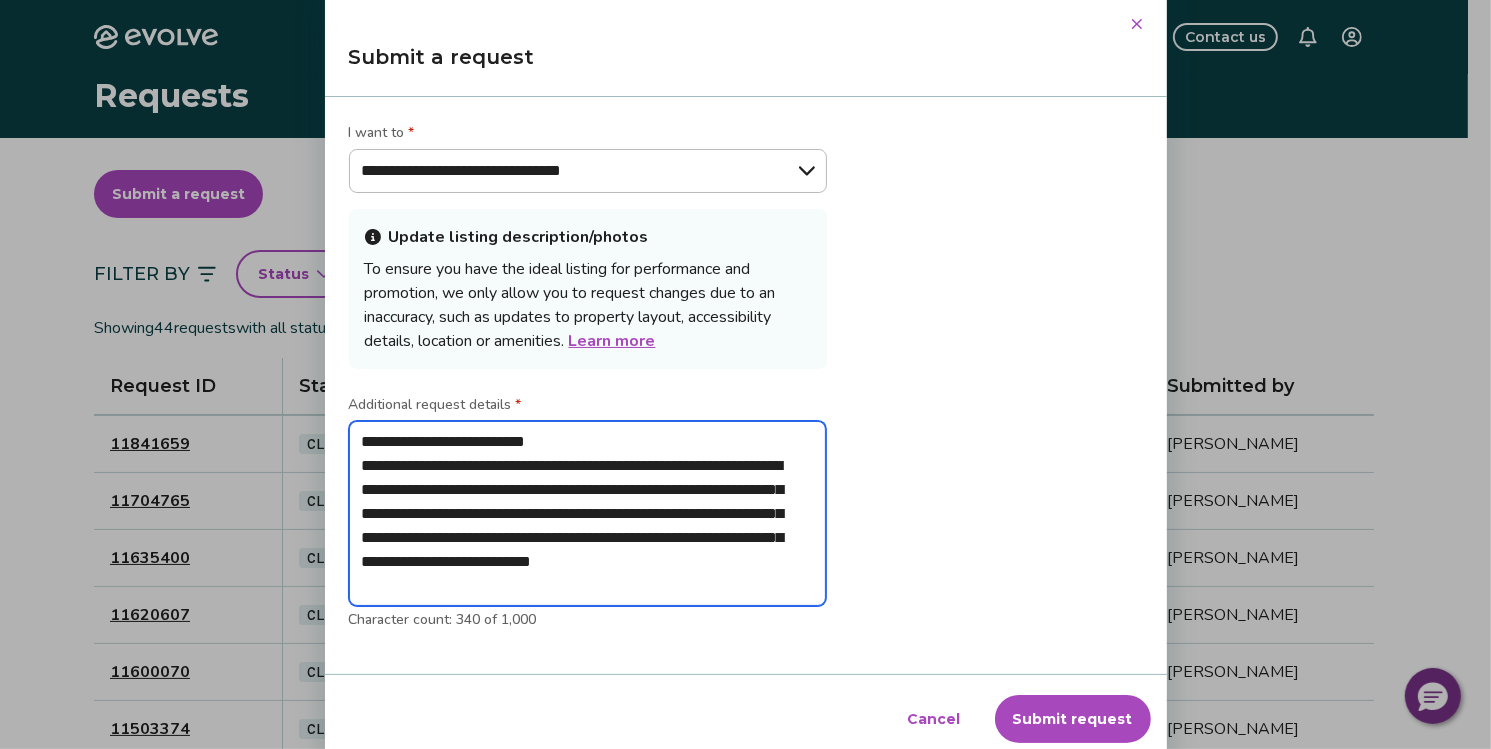 type on "**********" 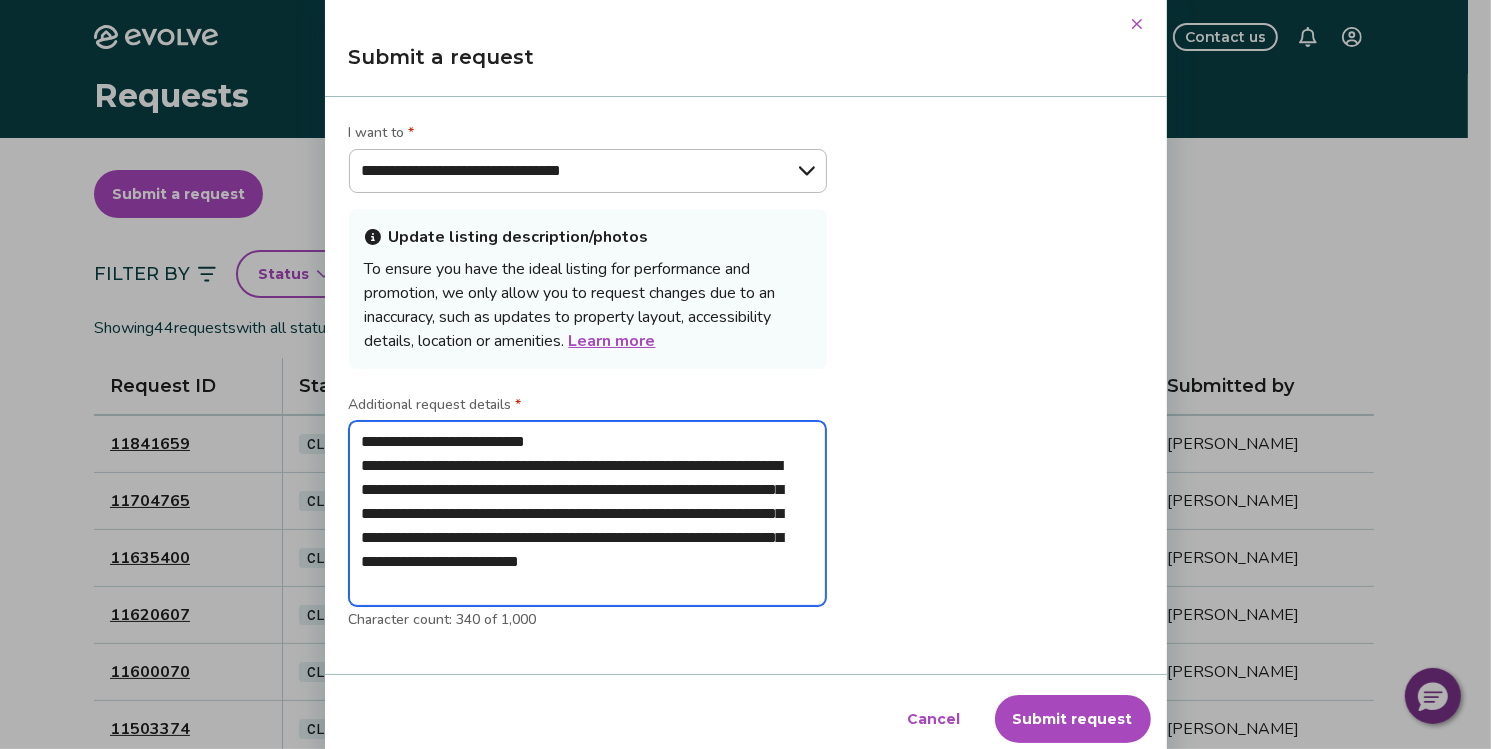 type on "**********" 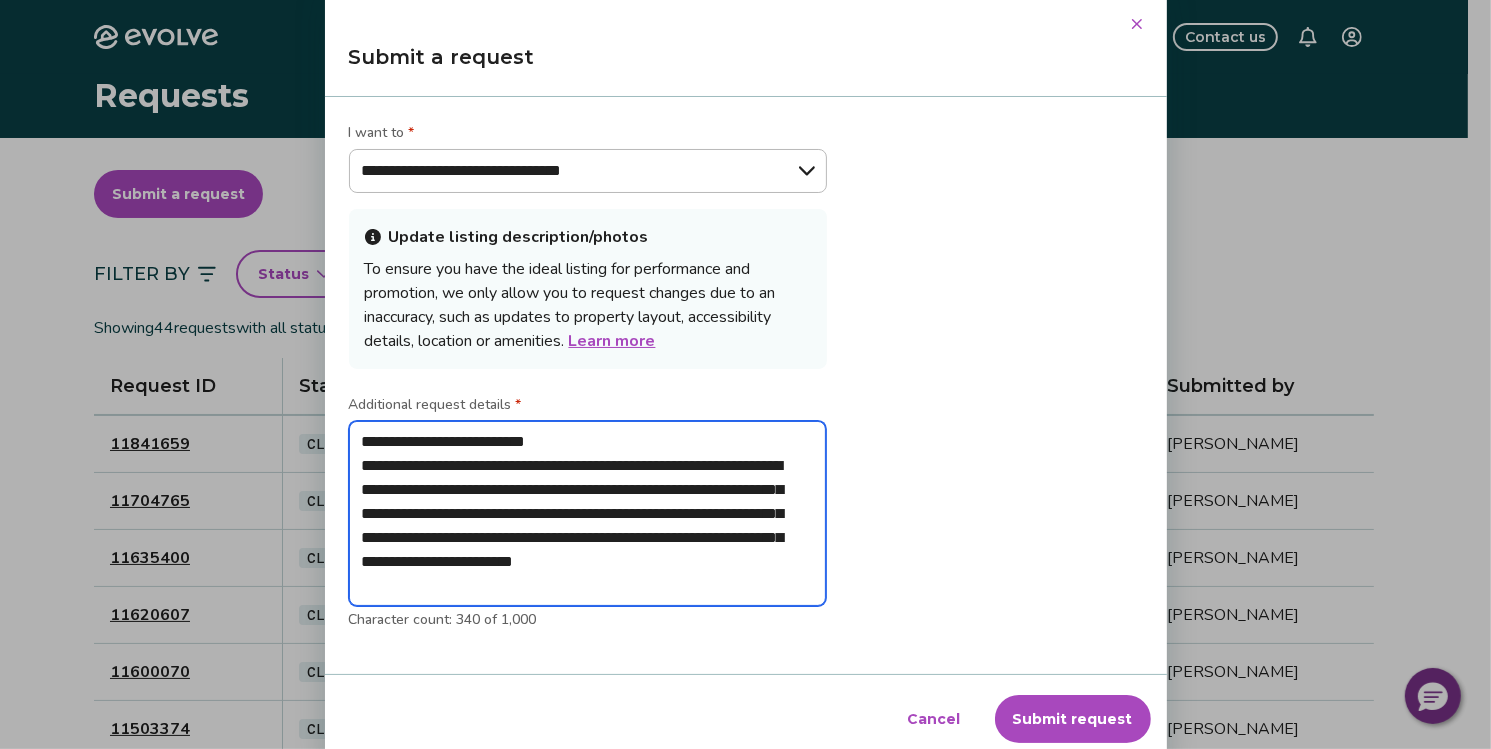 type on "**********" 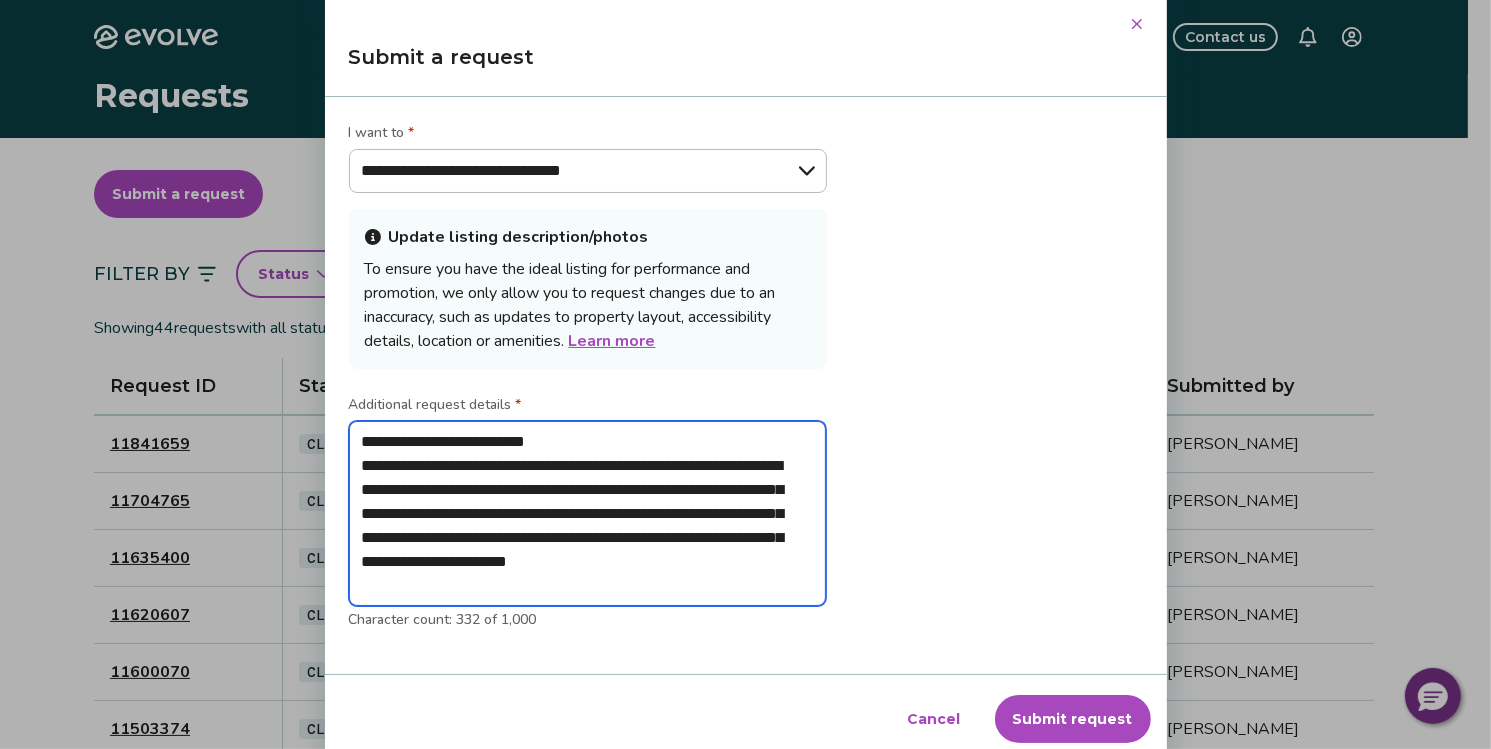 type on "**********" 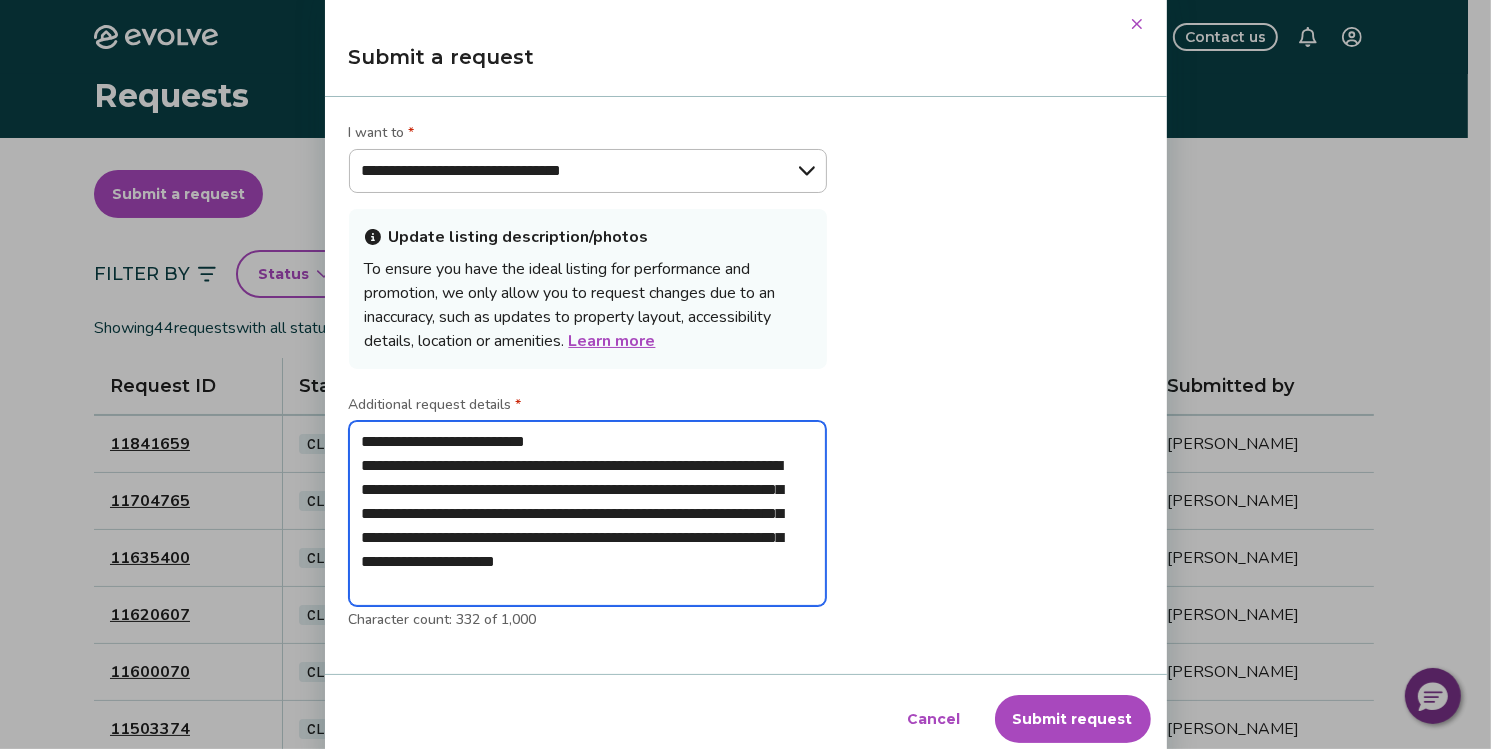 type on "**********" 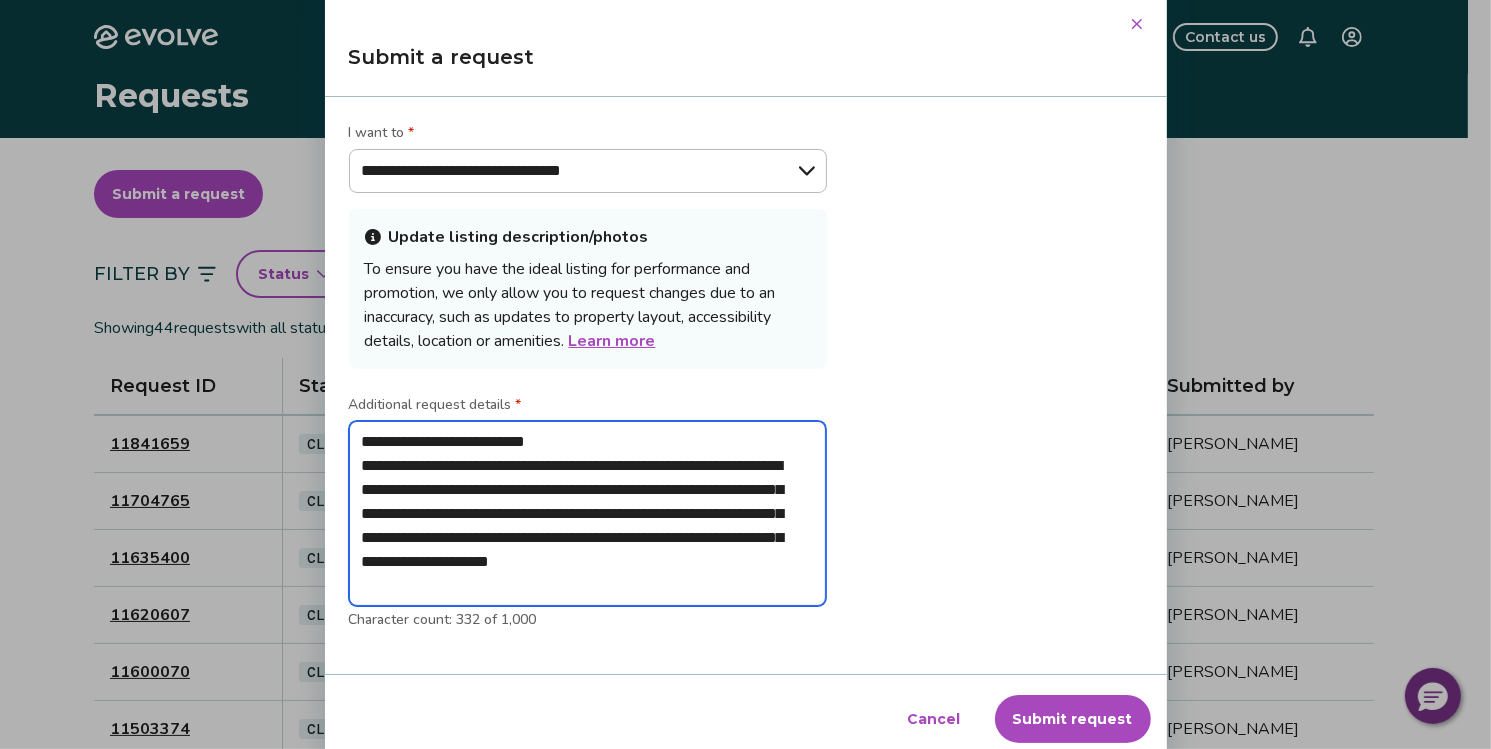 type on "**********" 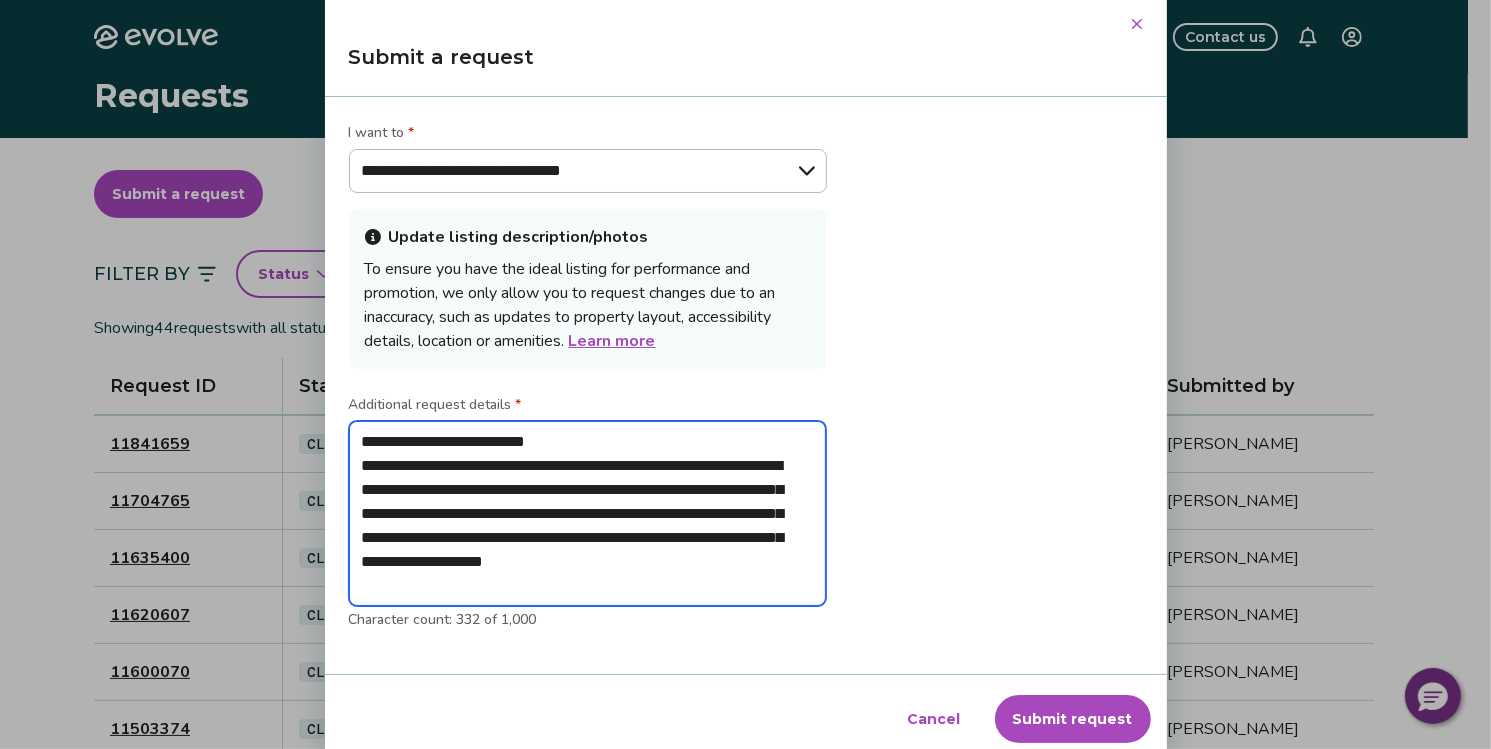 type on "**********" 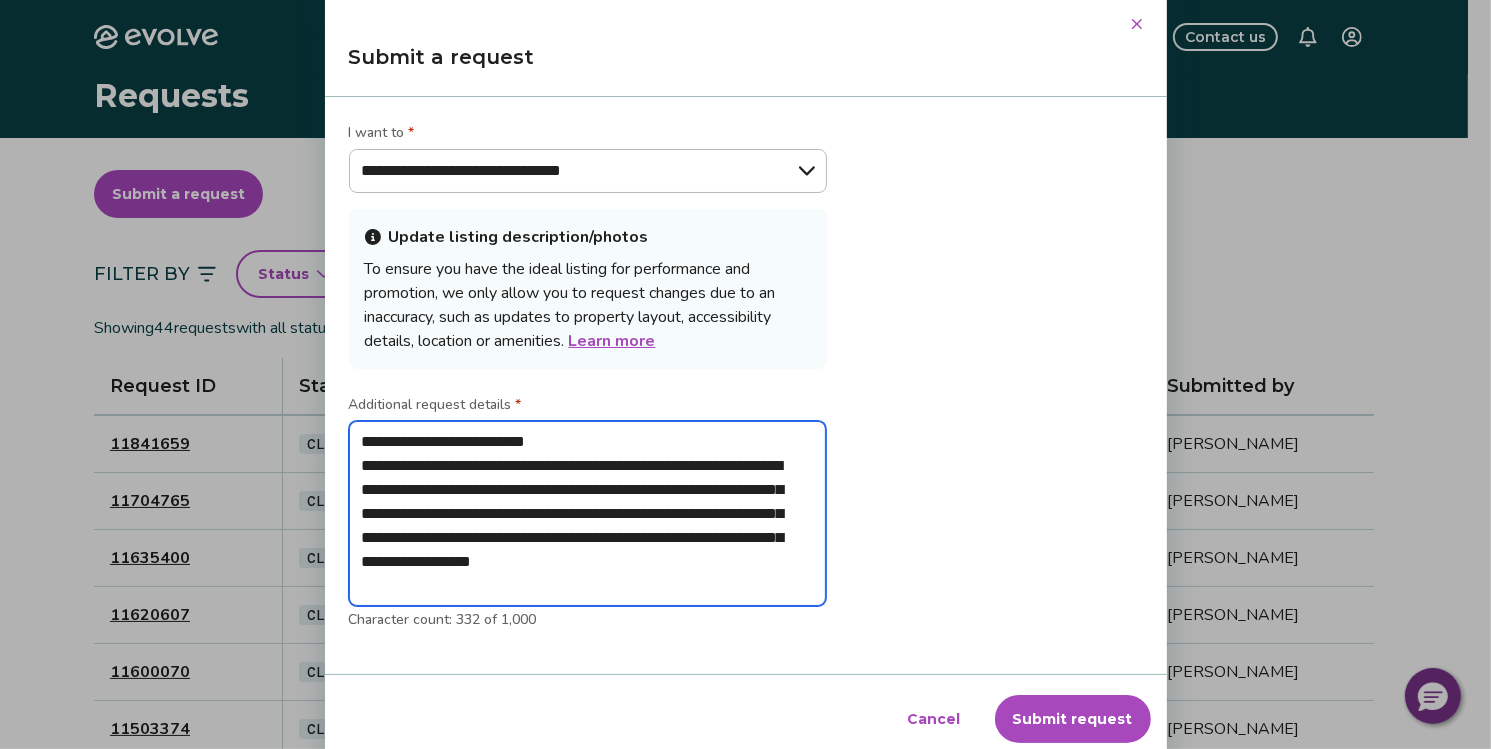 type on "**********" 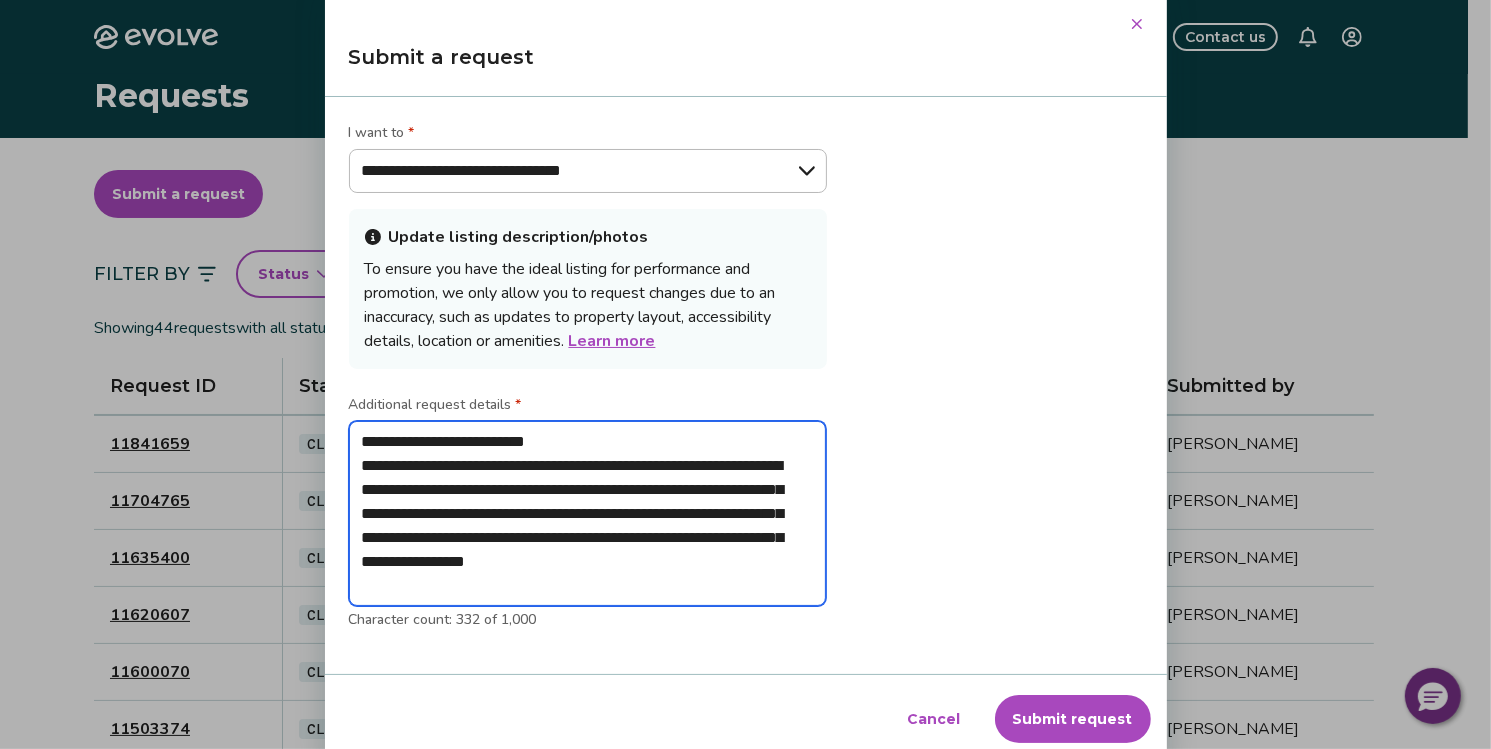 type on "**********" 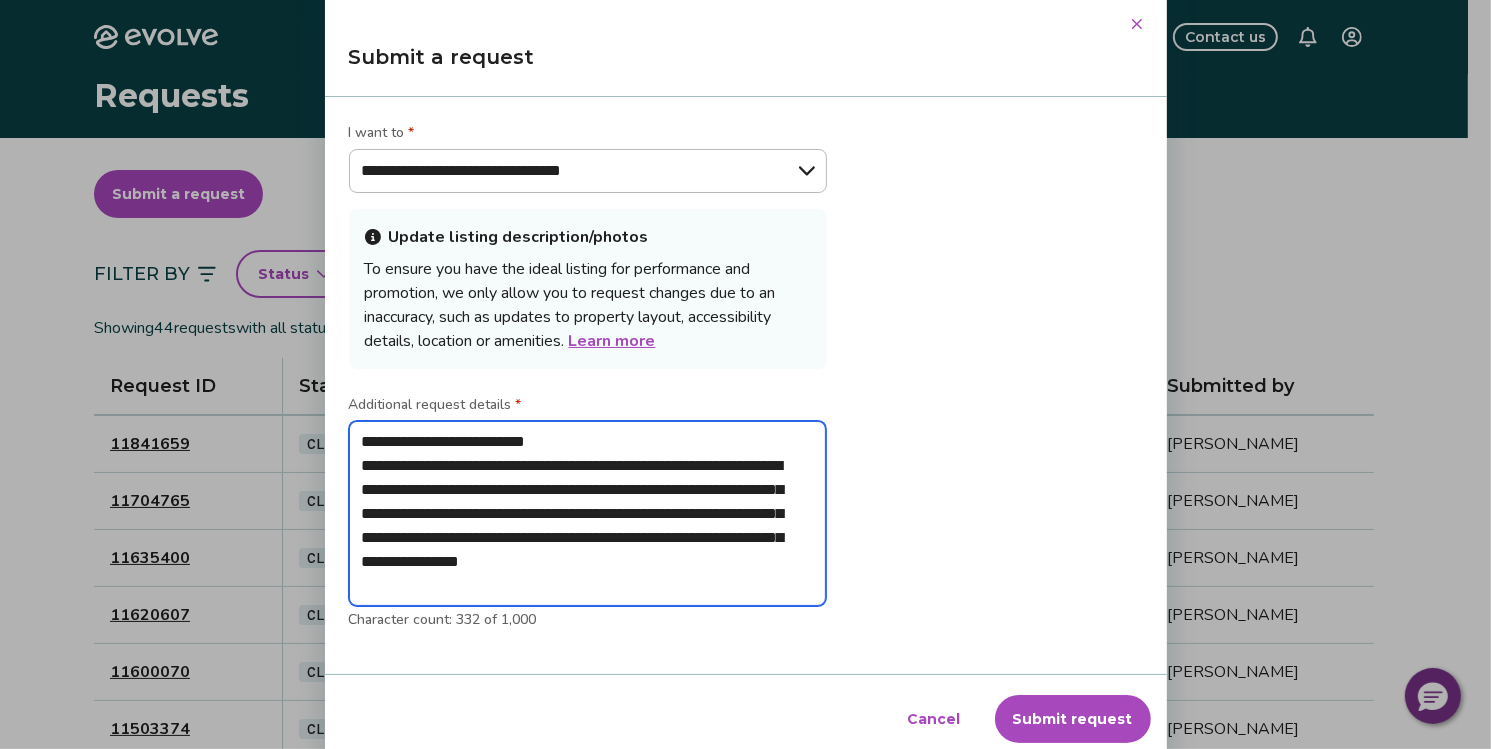 type on "**********" 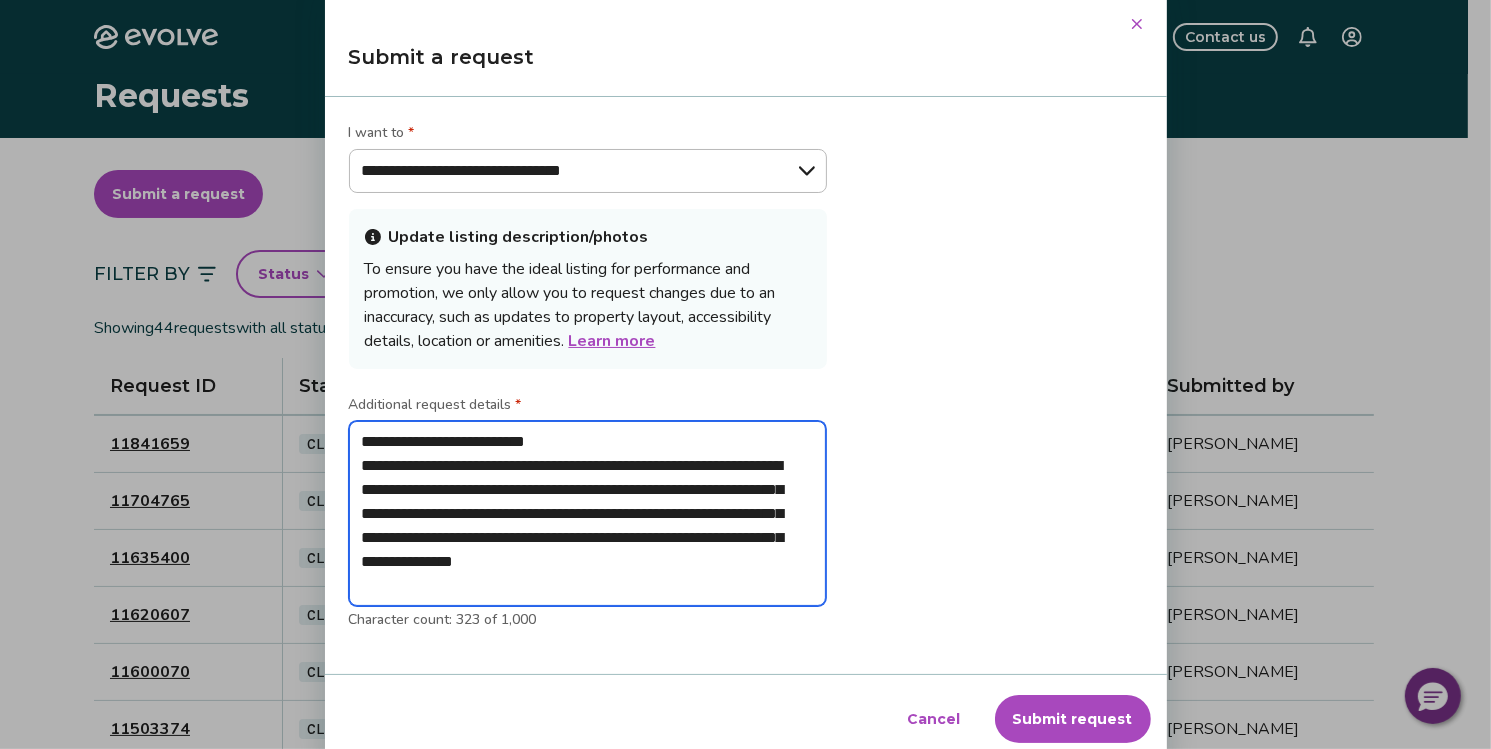 type on "**********" 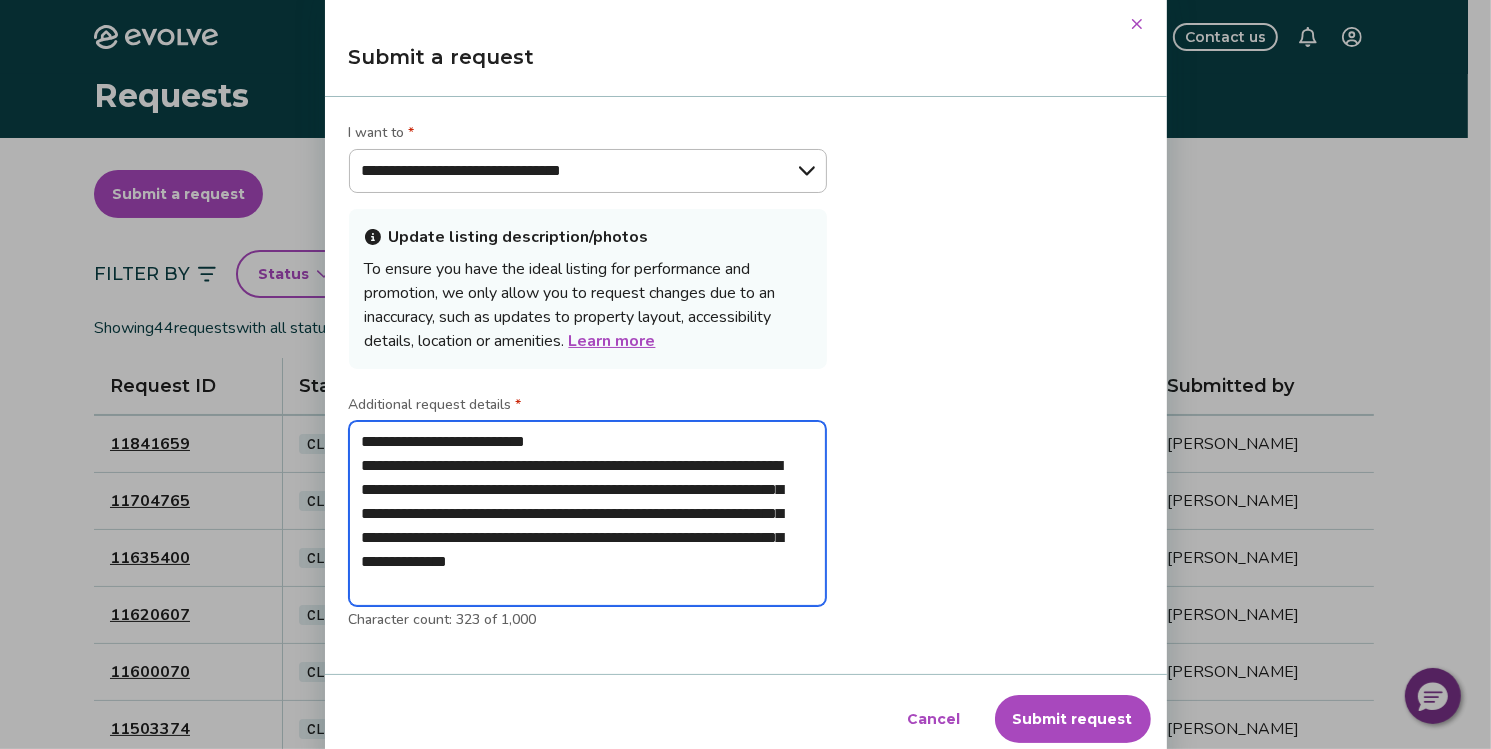 type on "**********" 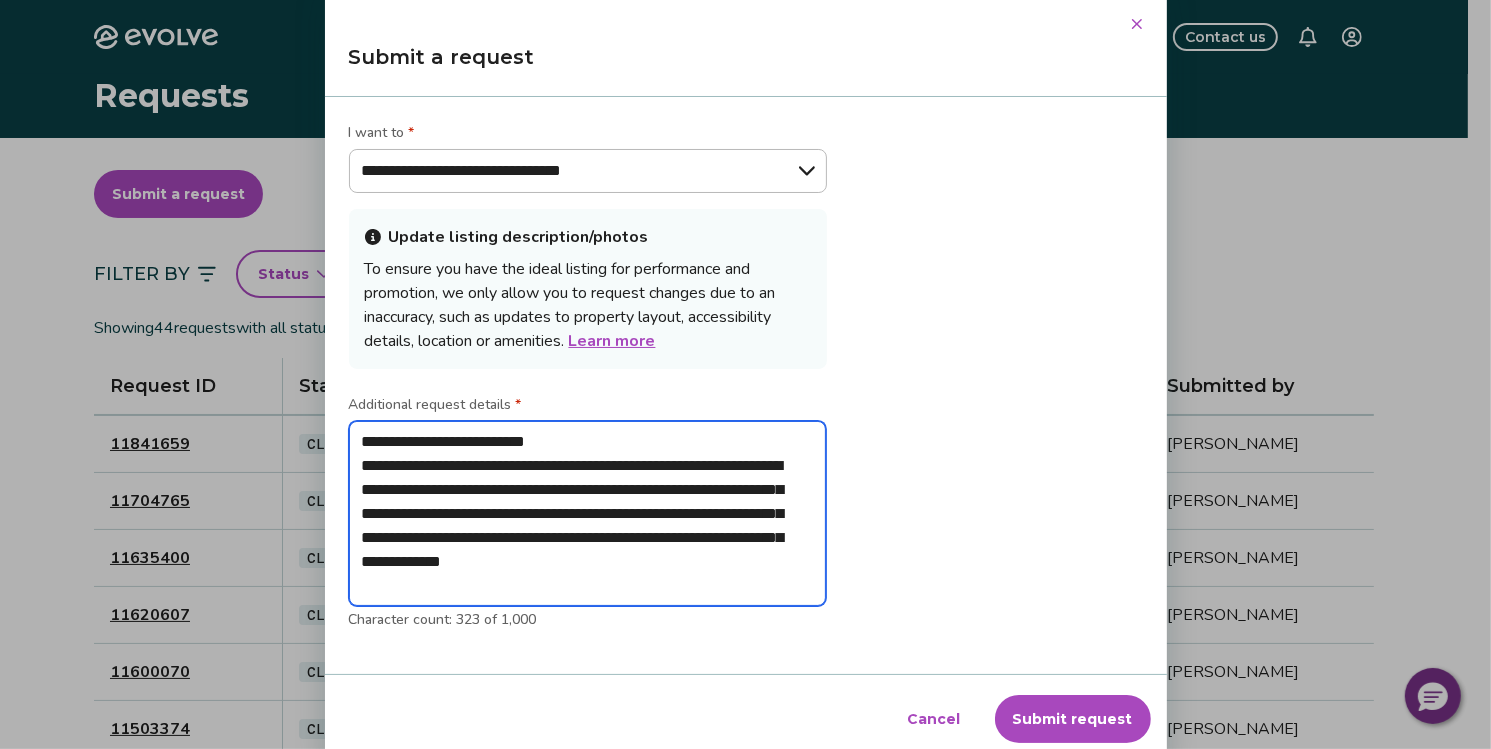 type on "*" 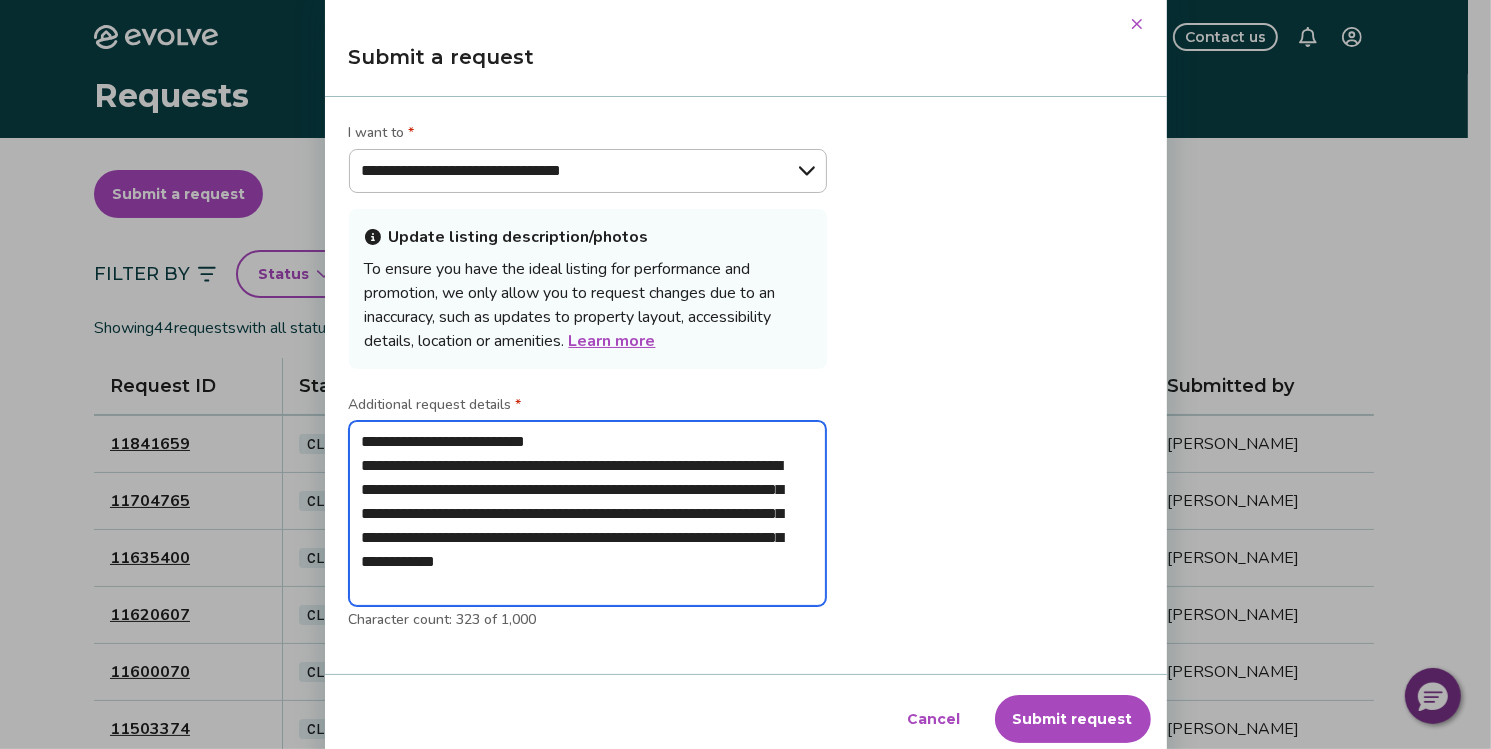 type on "**********" 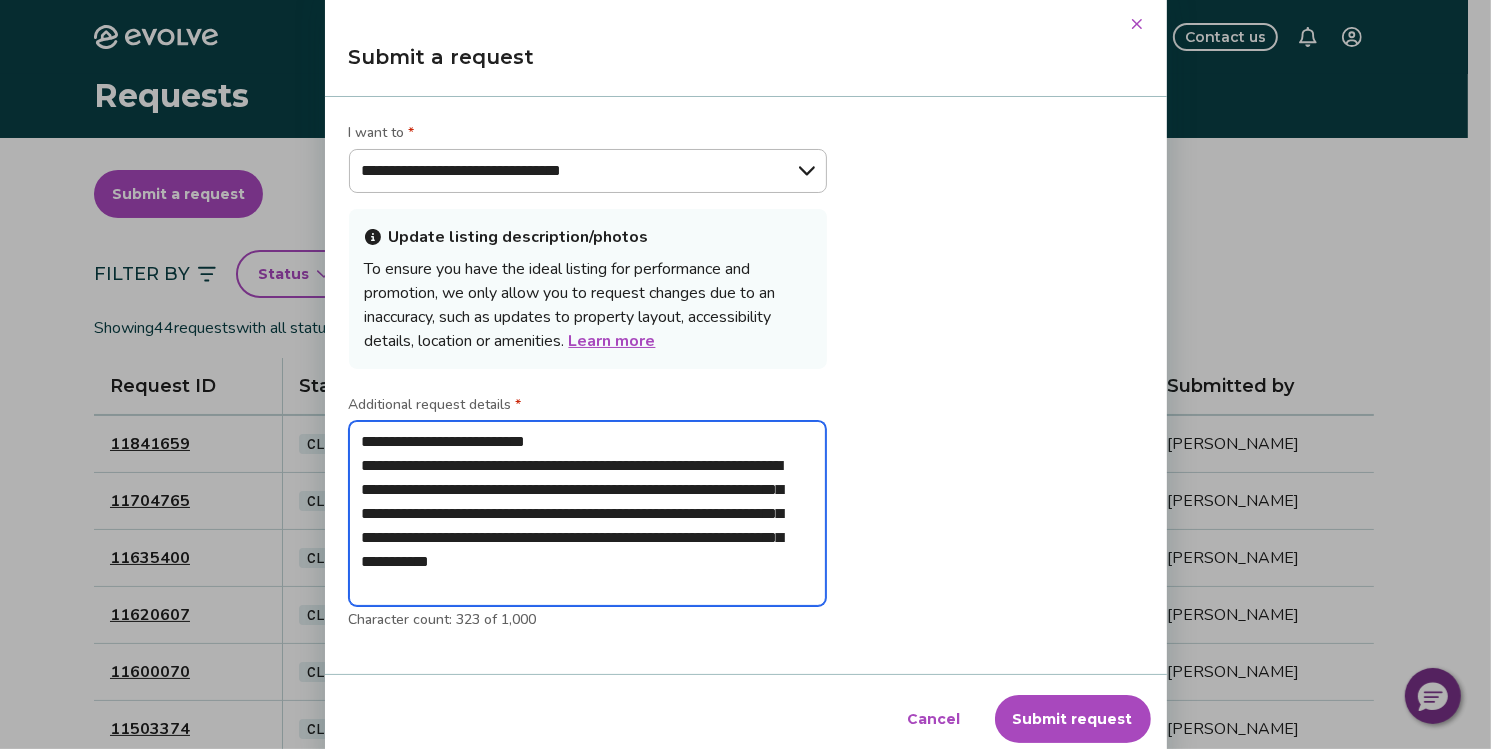 type on "**********" 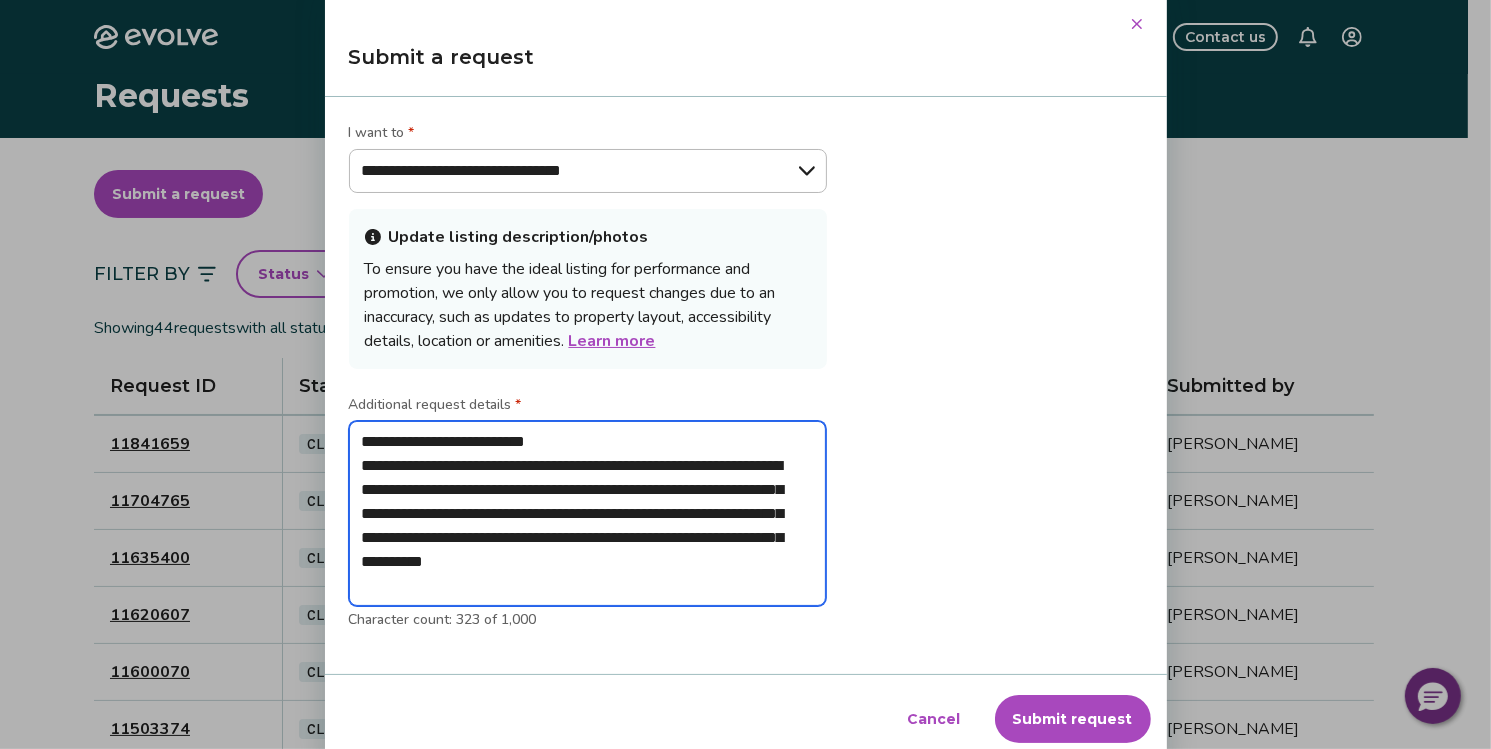 type on "**********" 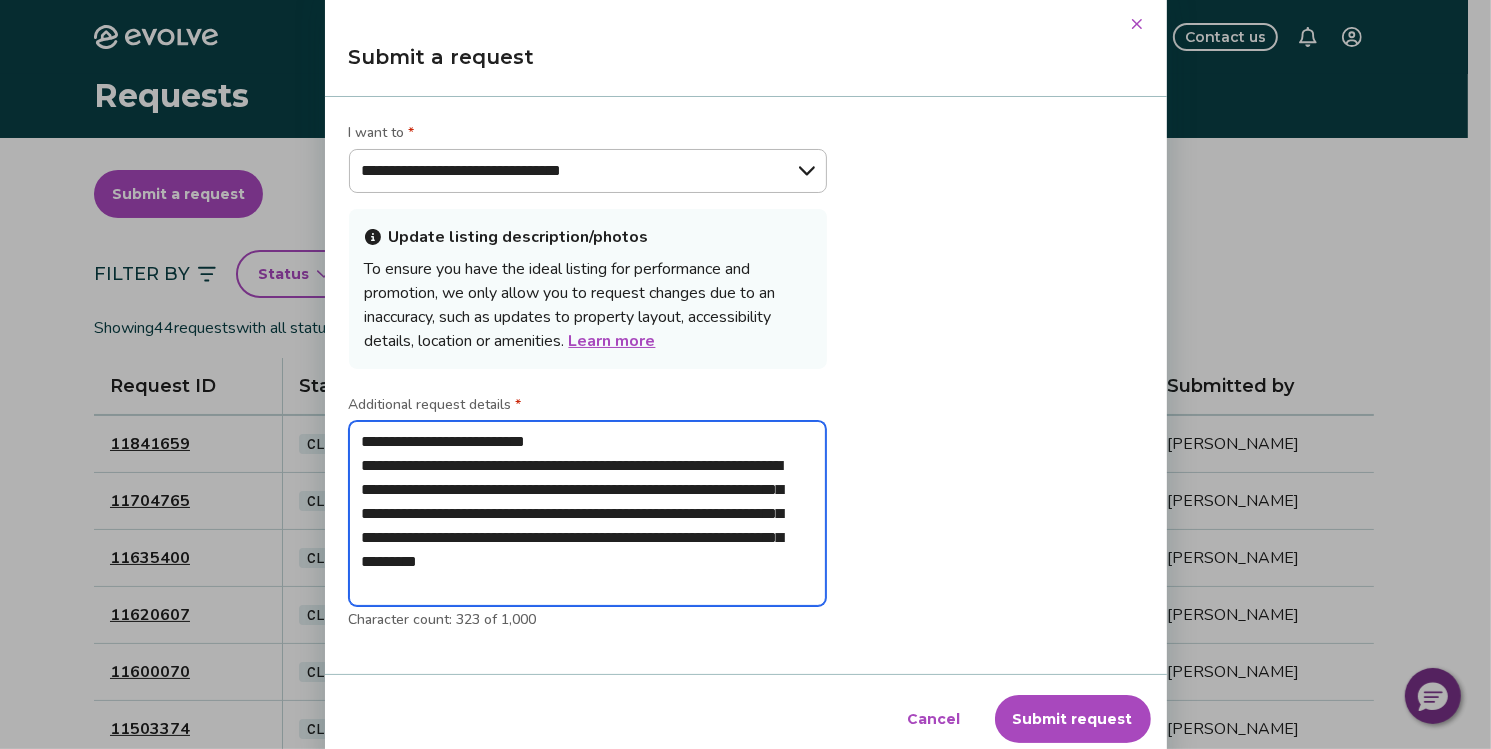 type on "**********" 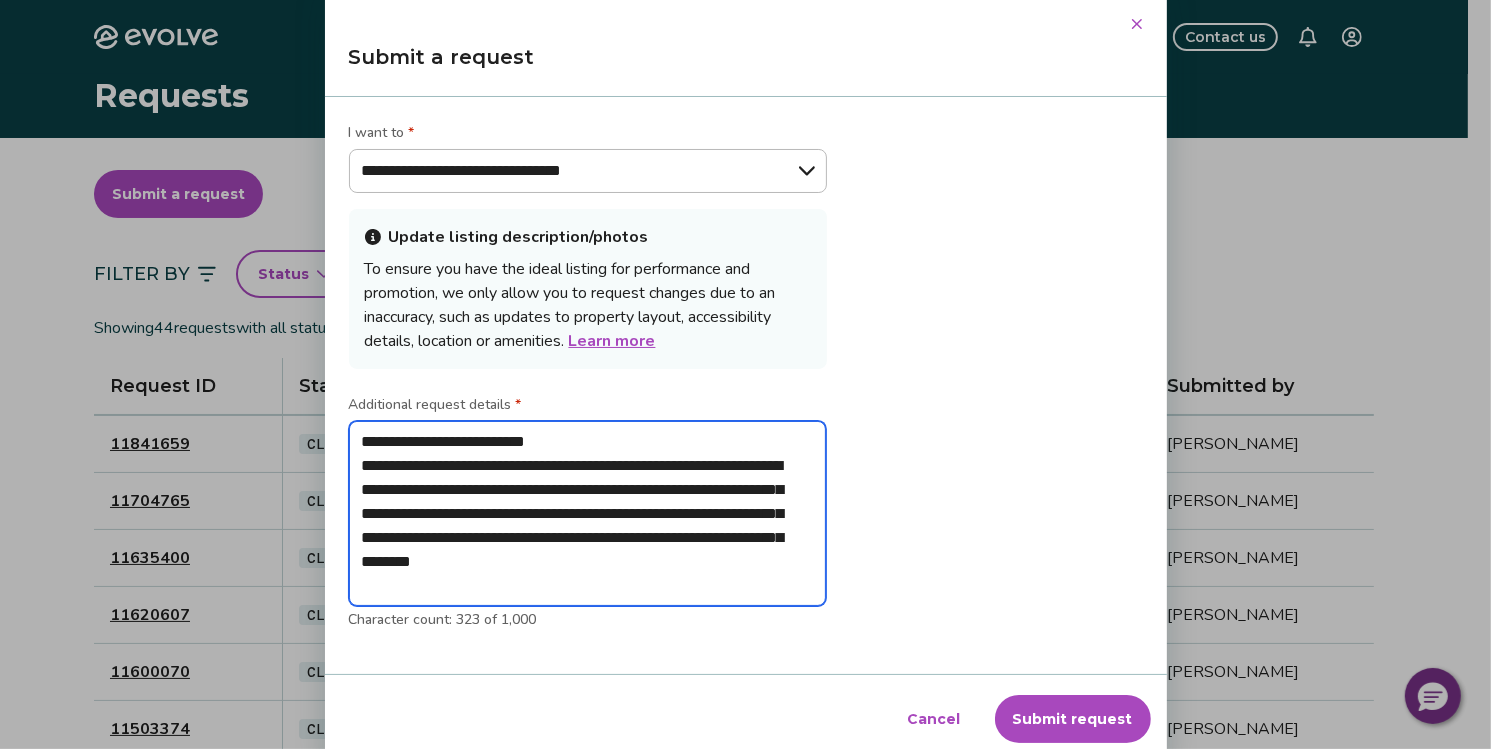 type on "**********" 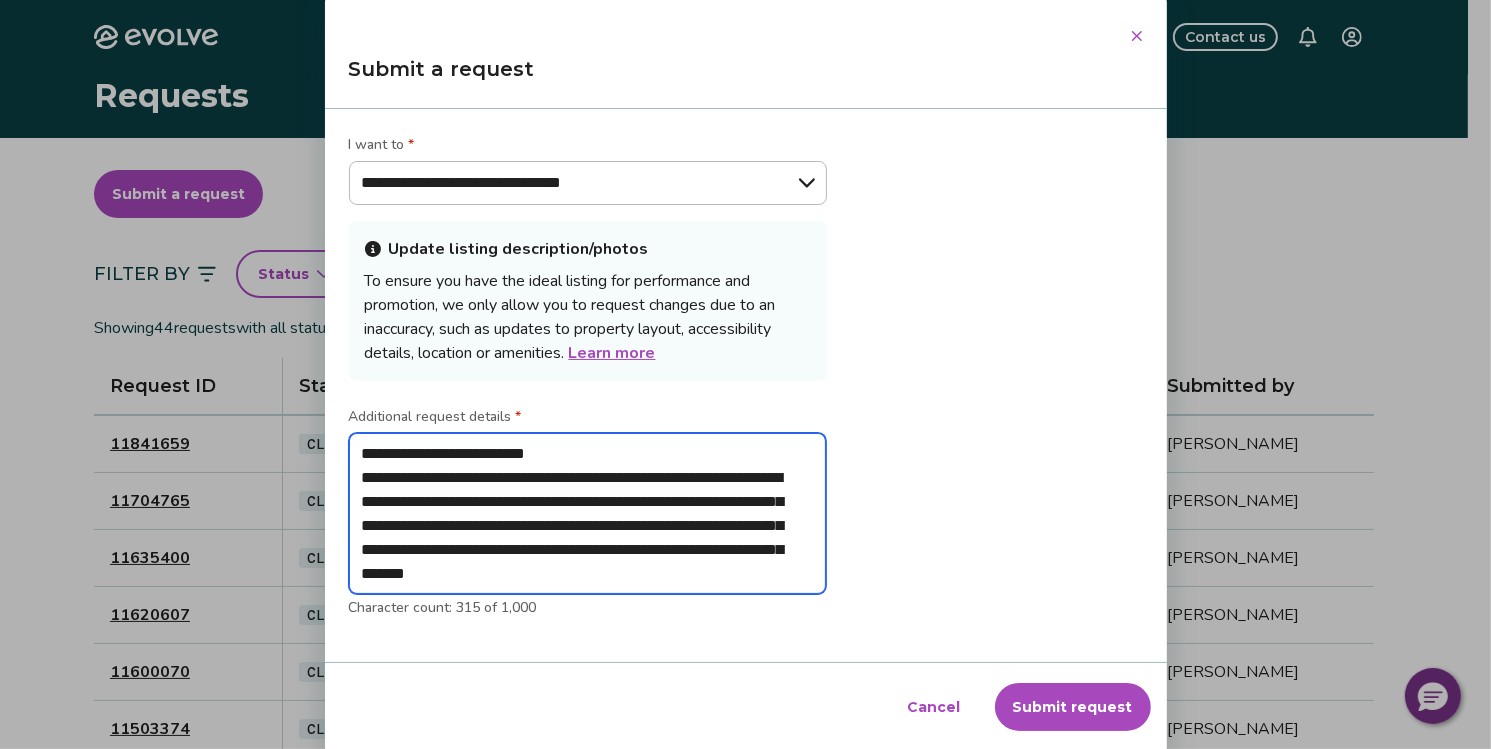 type on "**********" 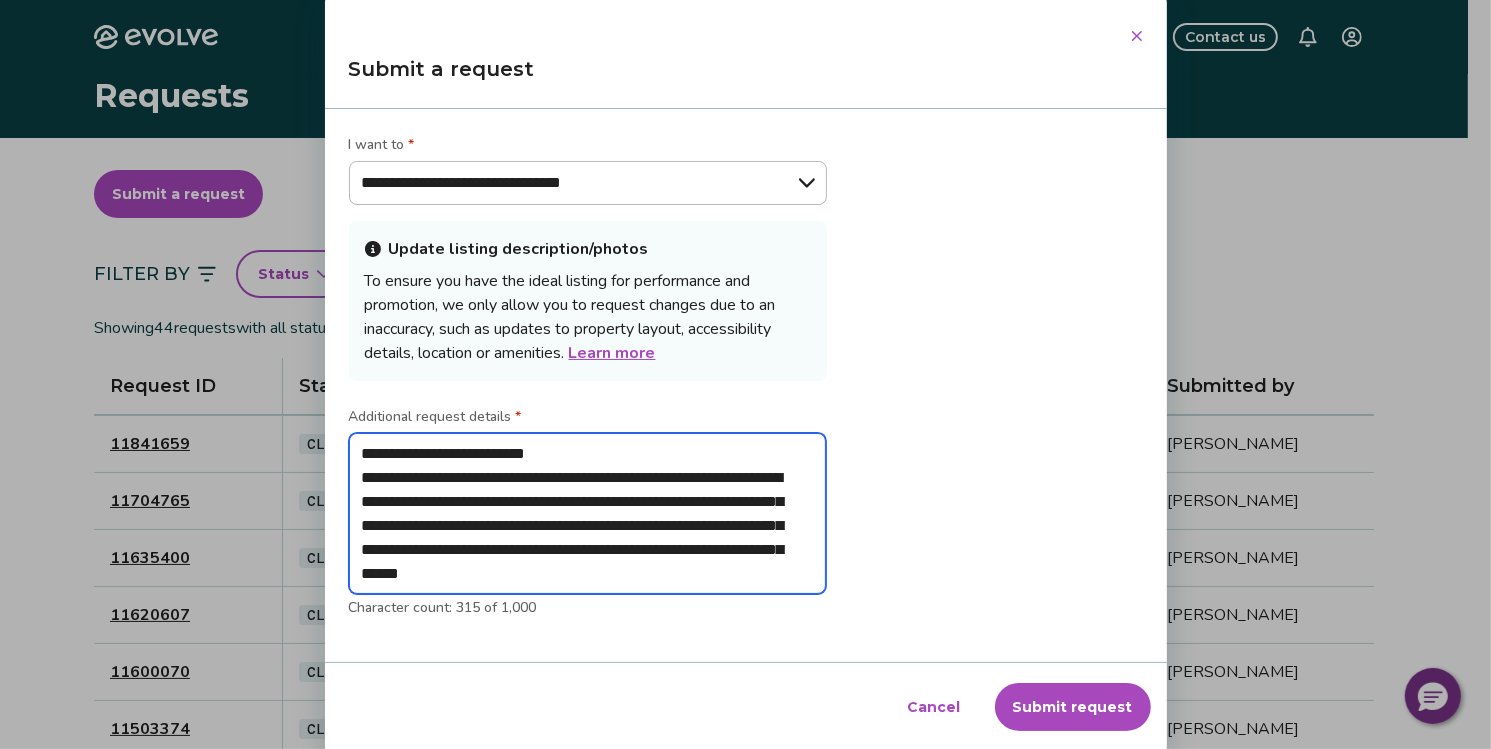 type on "**********" 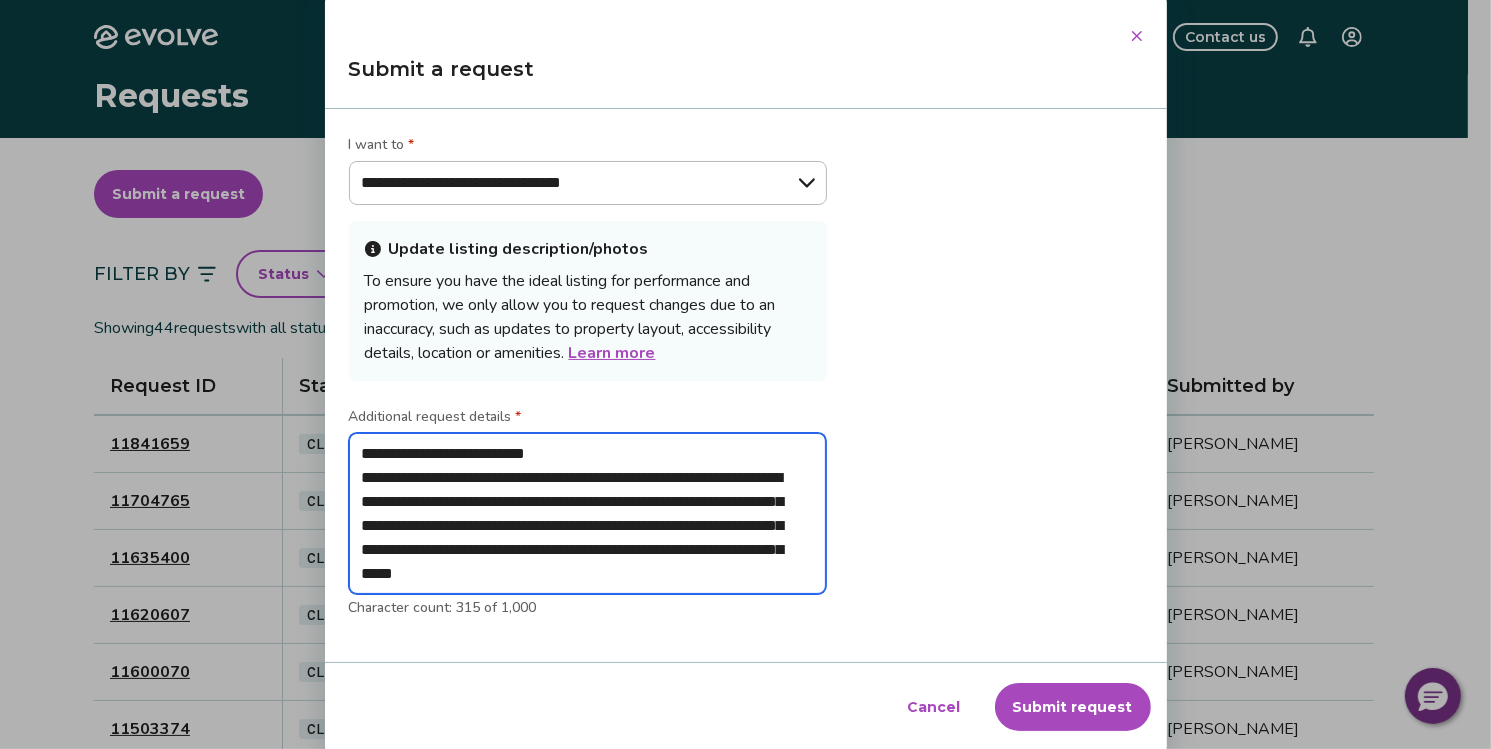 type on "**********" 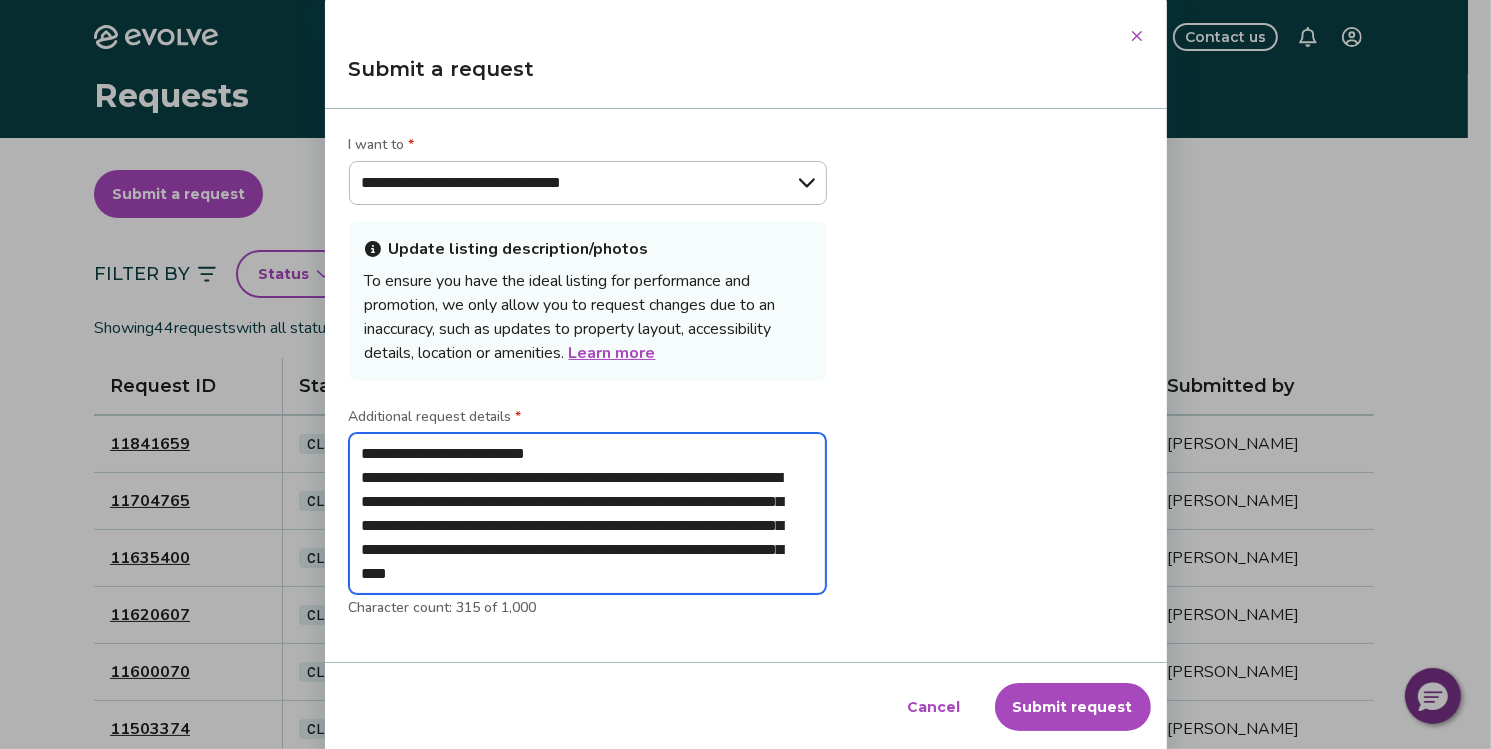 type on "**********" 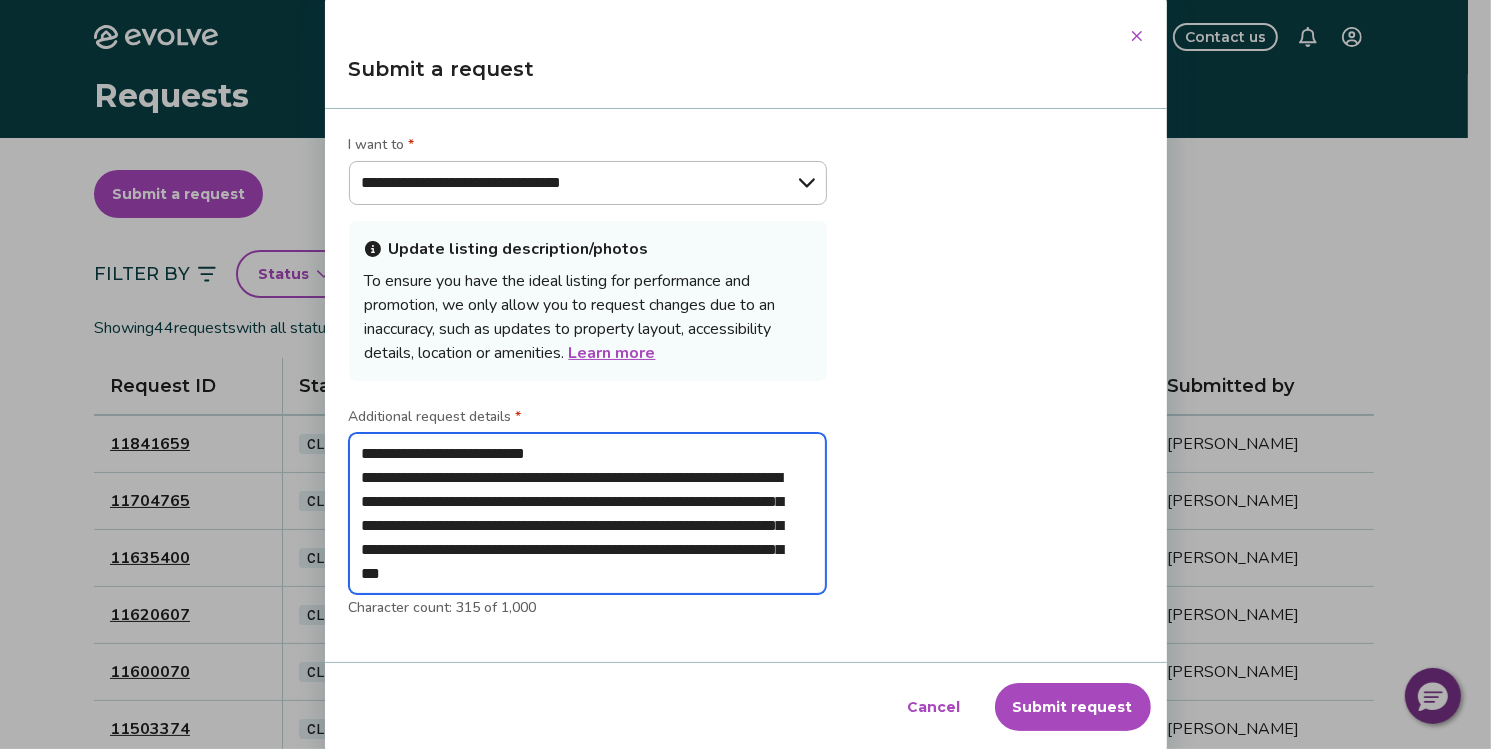 type on "**********" 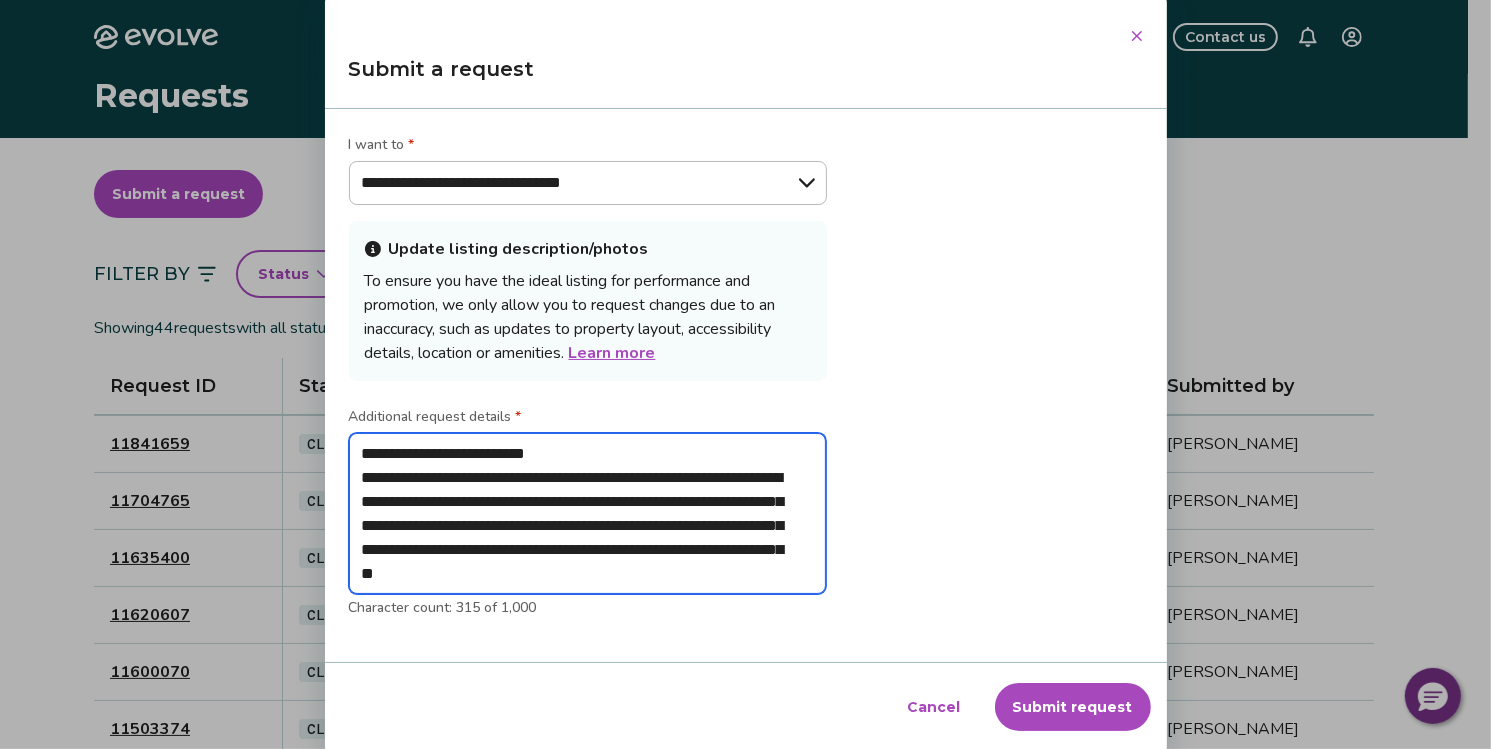 type on "**********" 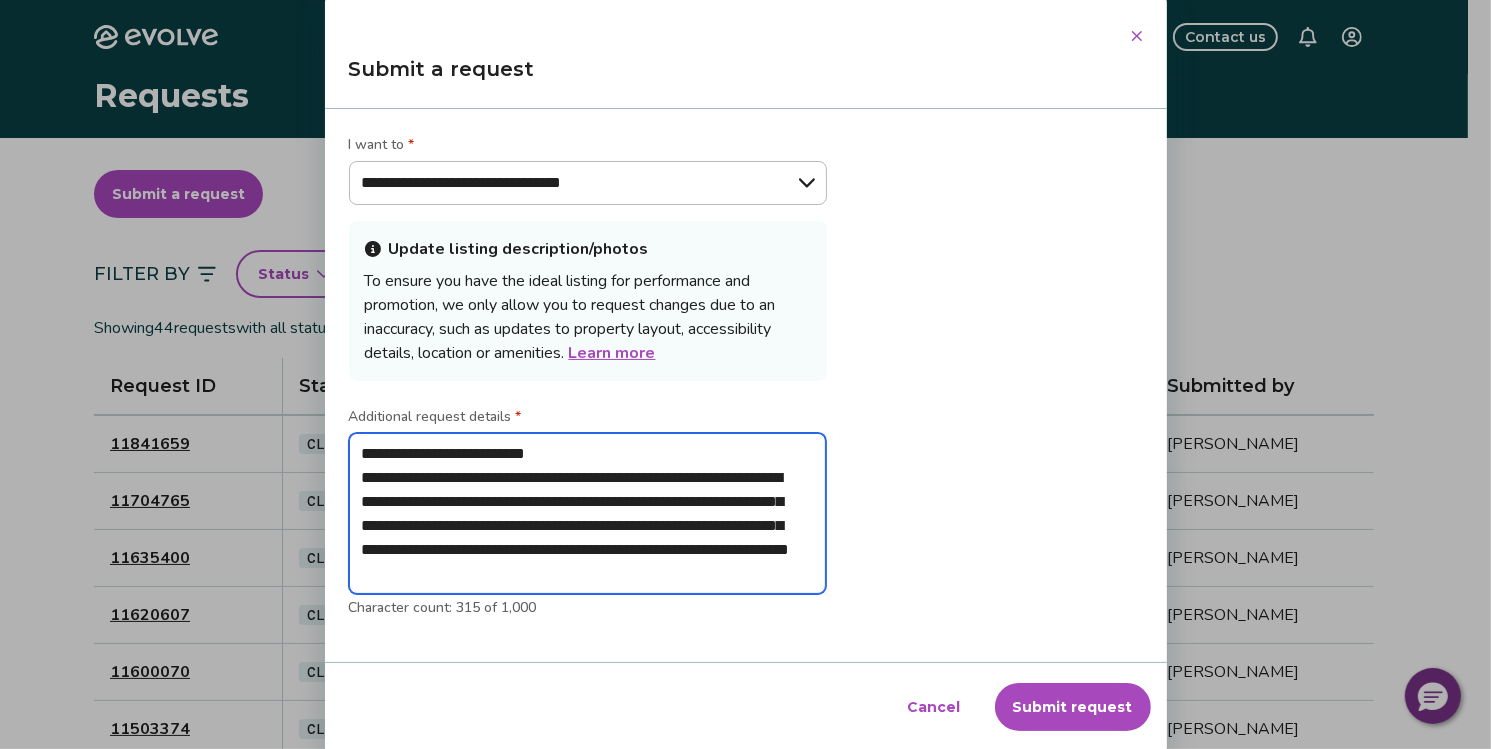 type on "**********" 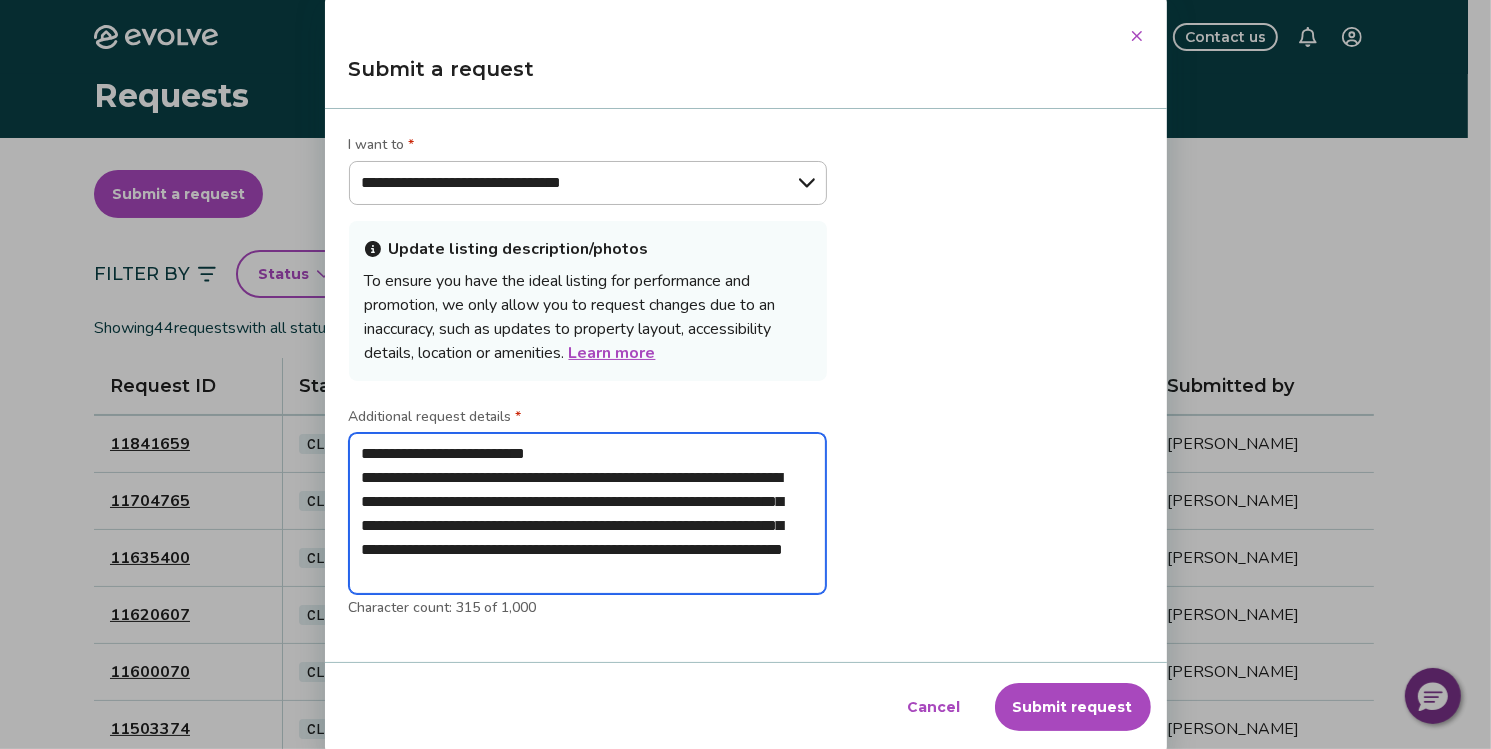 type on "**********" 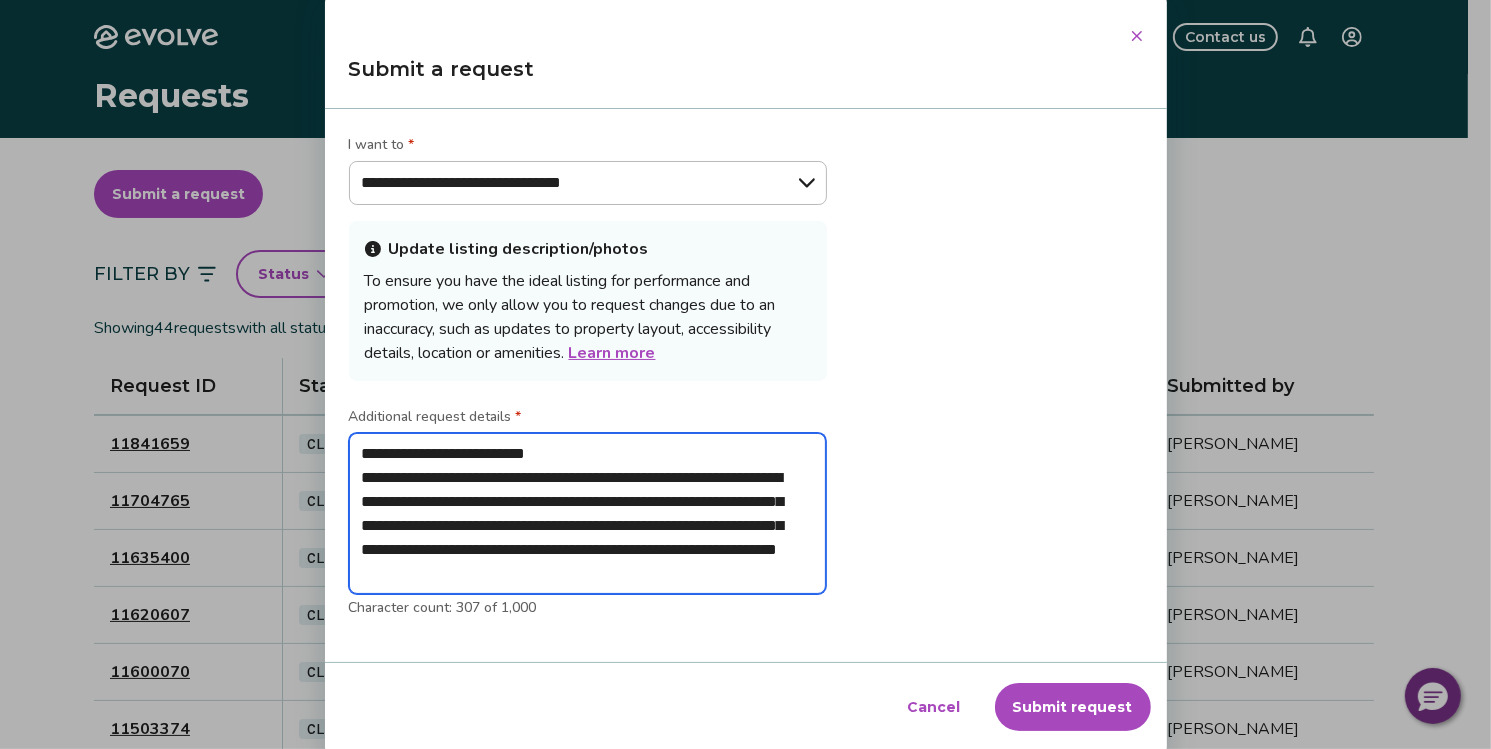 type on "**********" 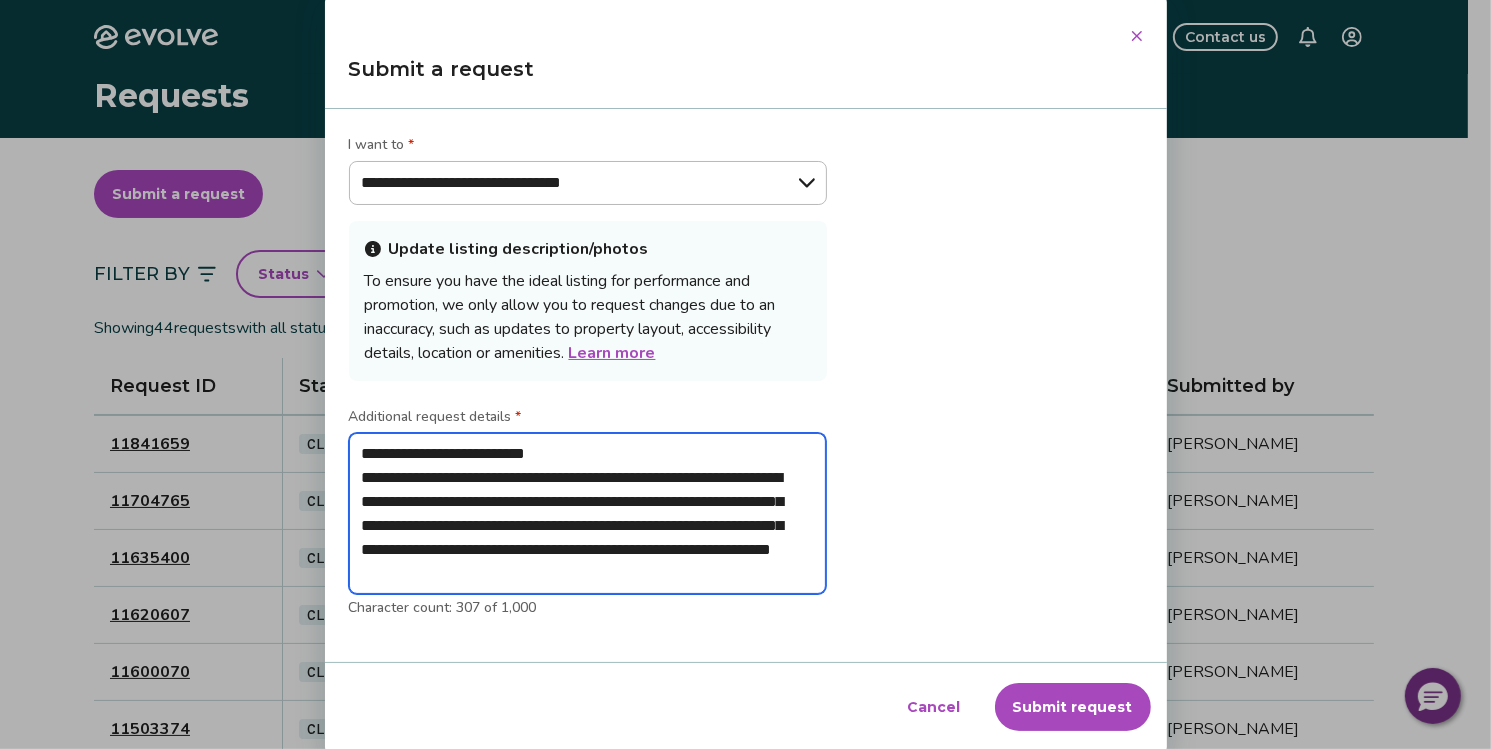 type on "*" 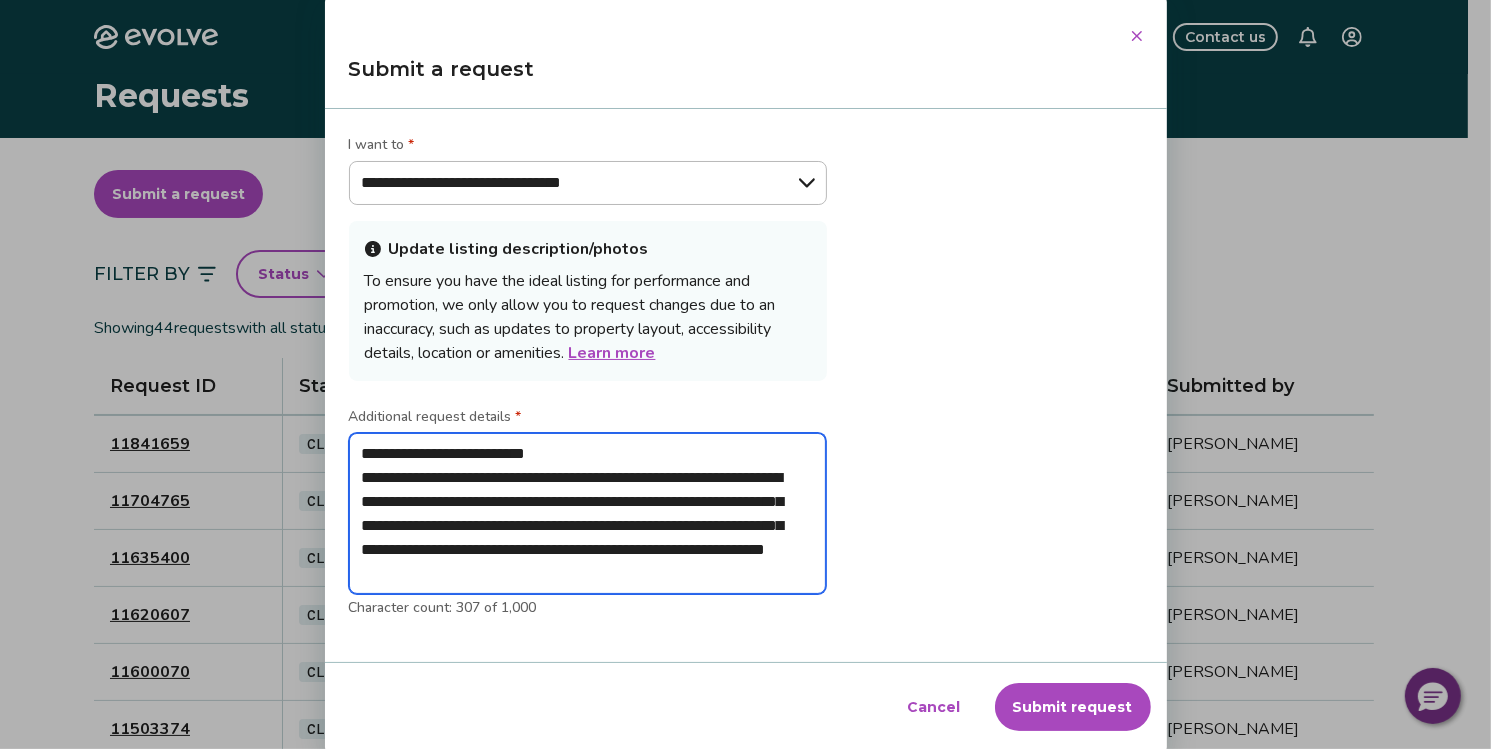 type on "**********" 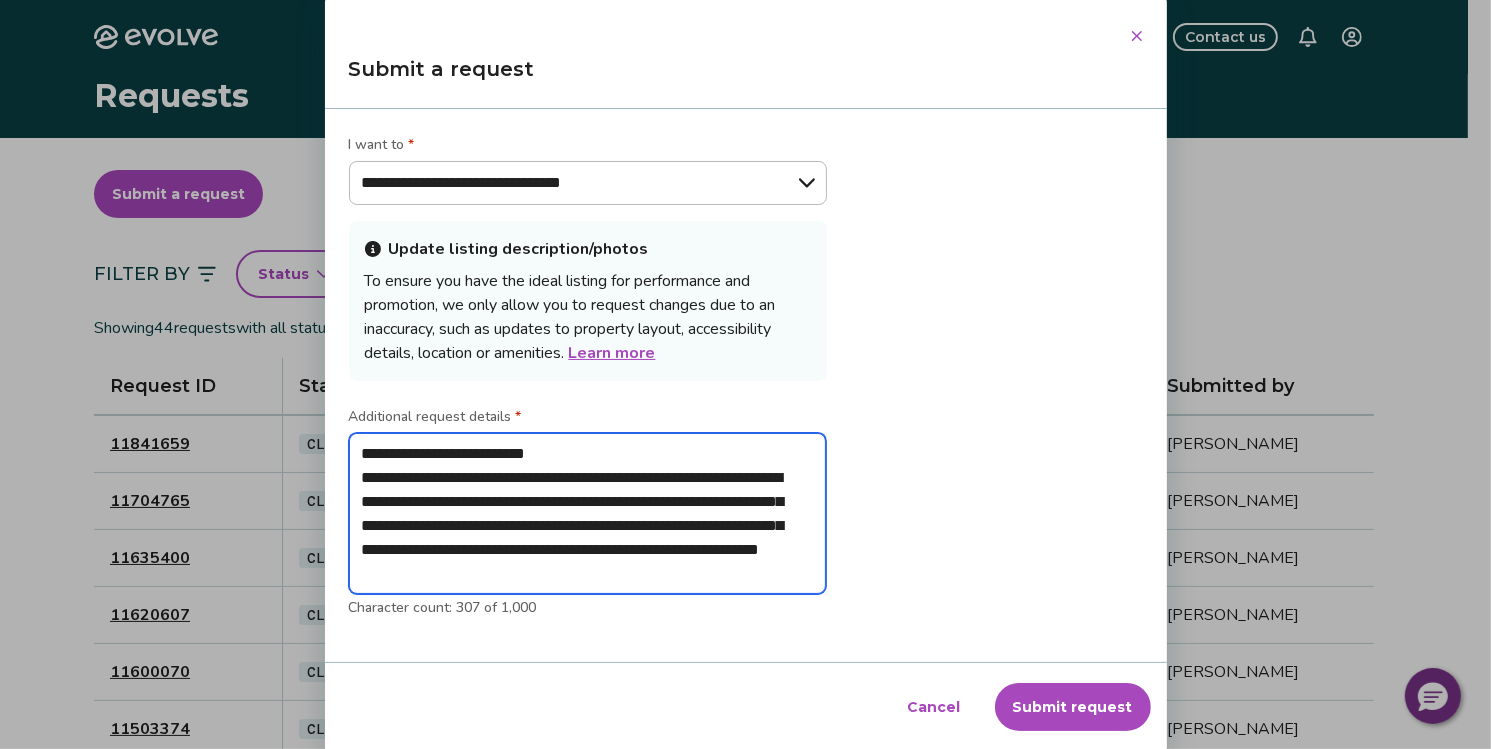 type on "**********" 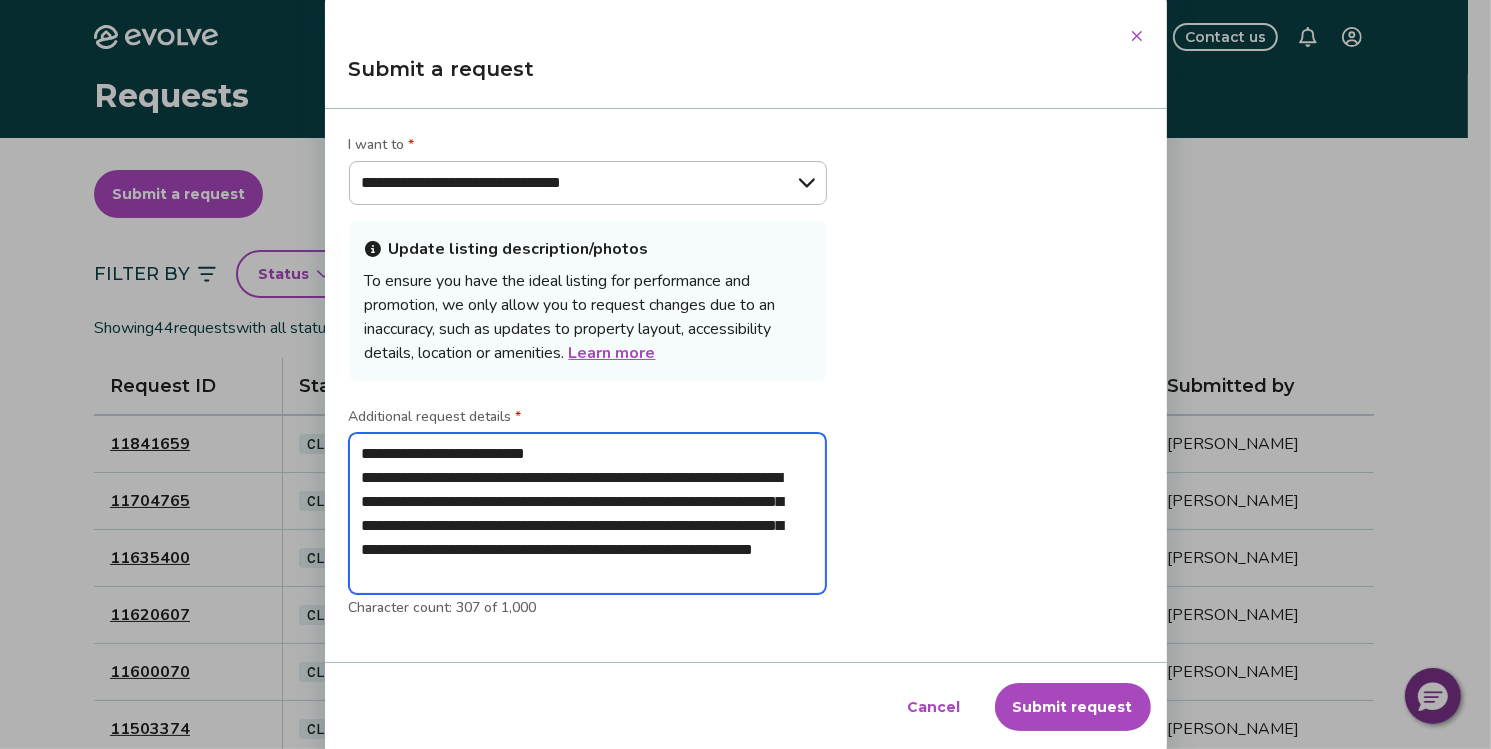 type on "**********" 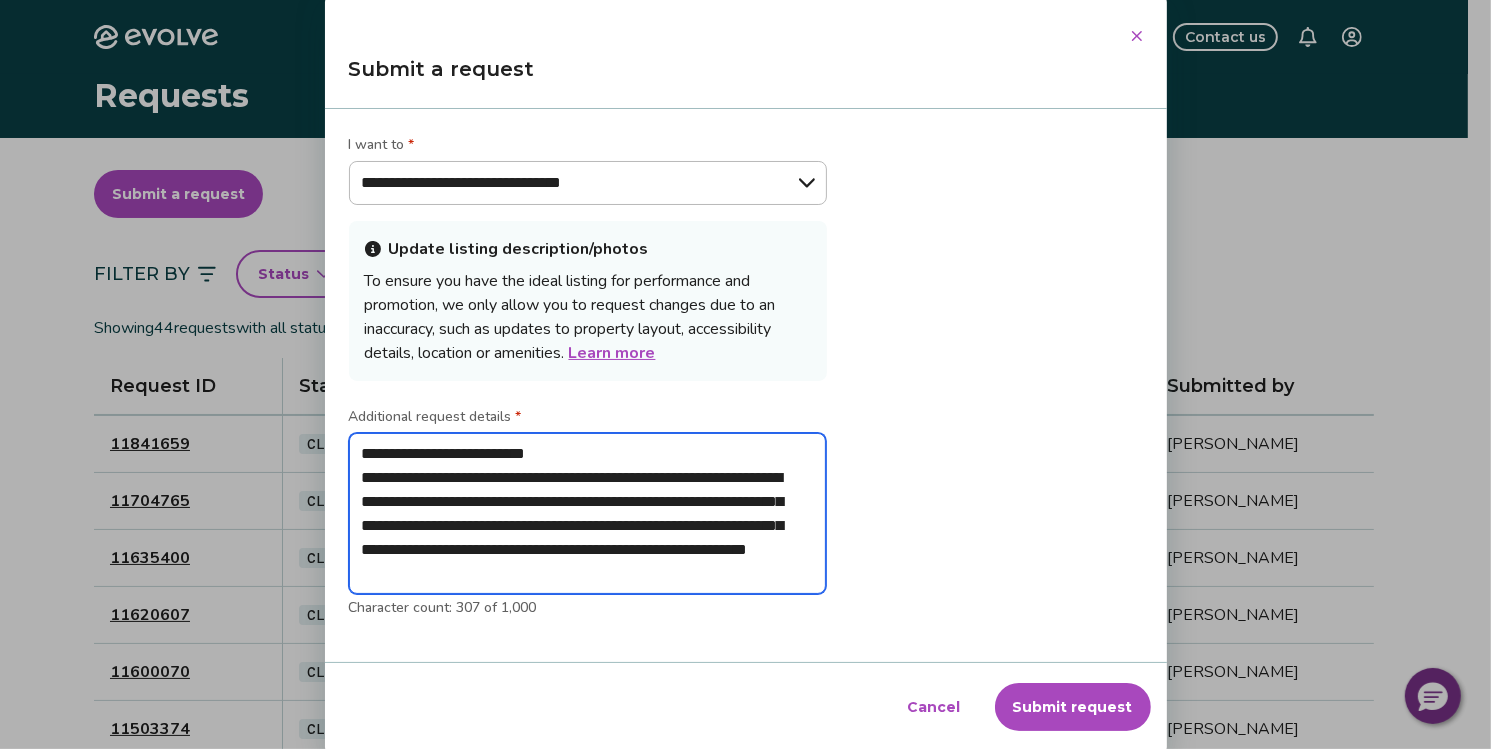 type on "**********" 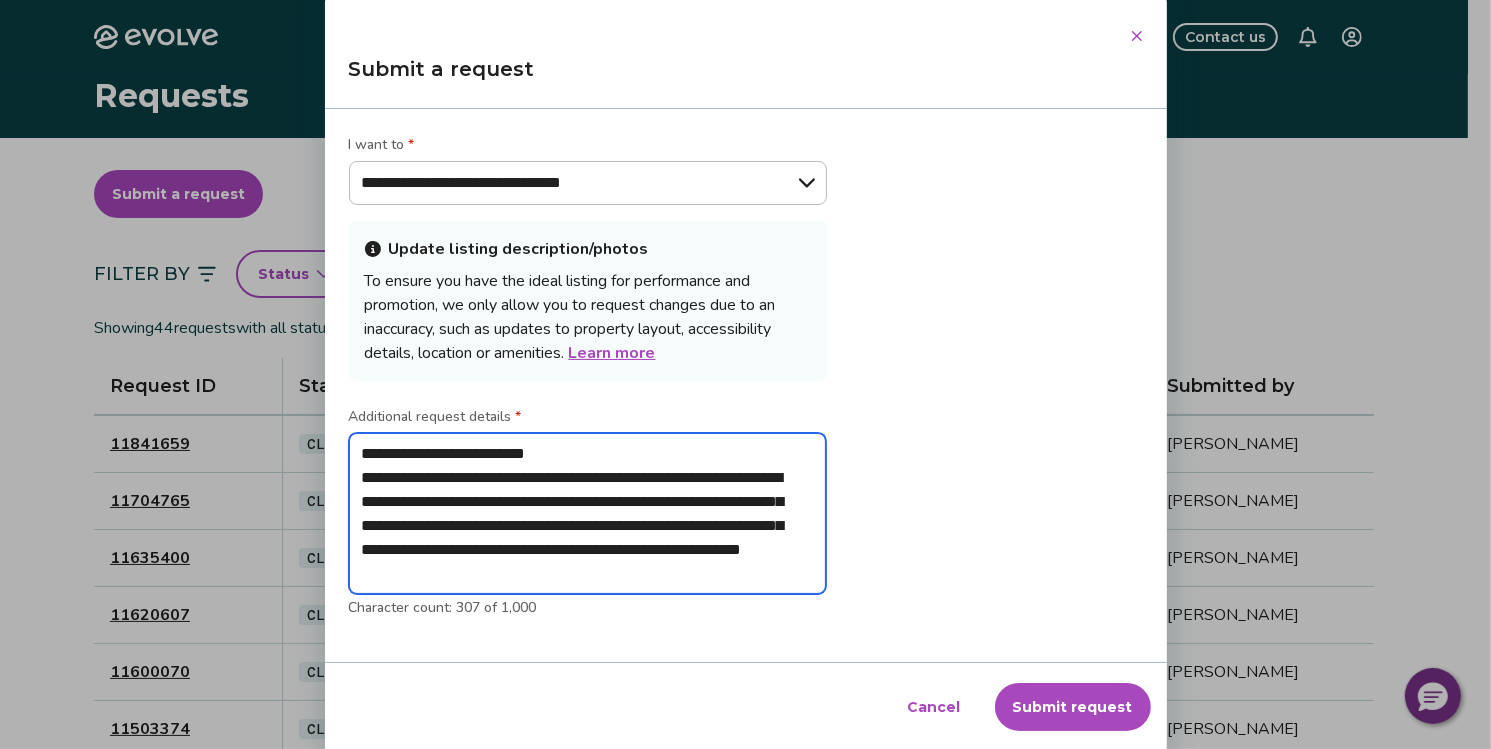type on "**********" 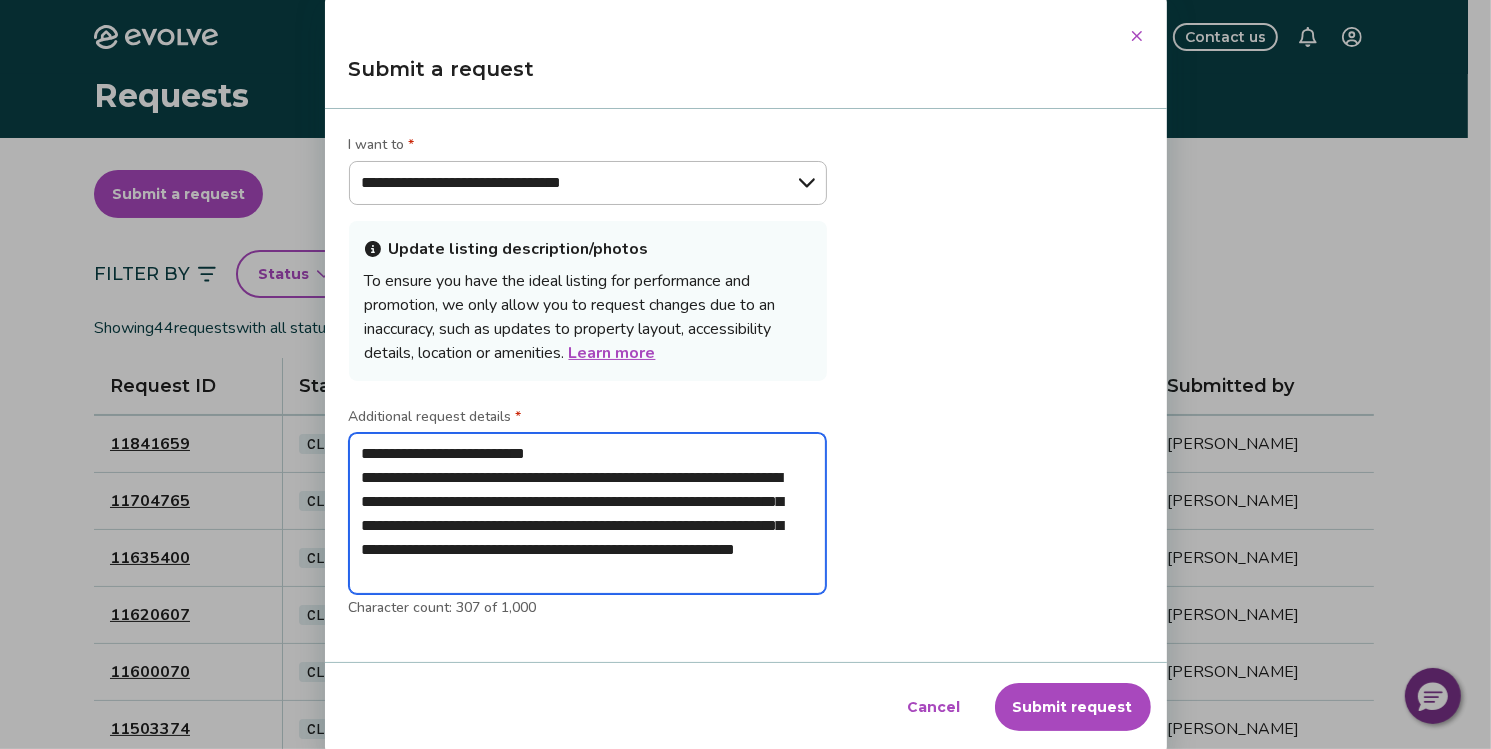 type on "**********" 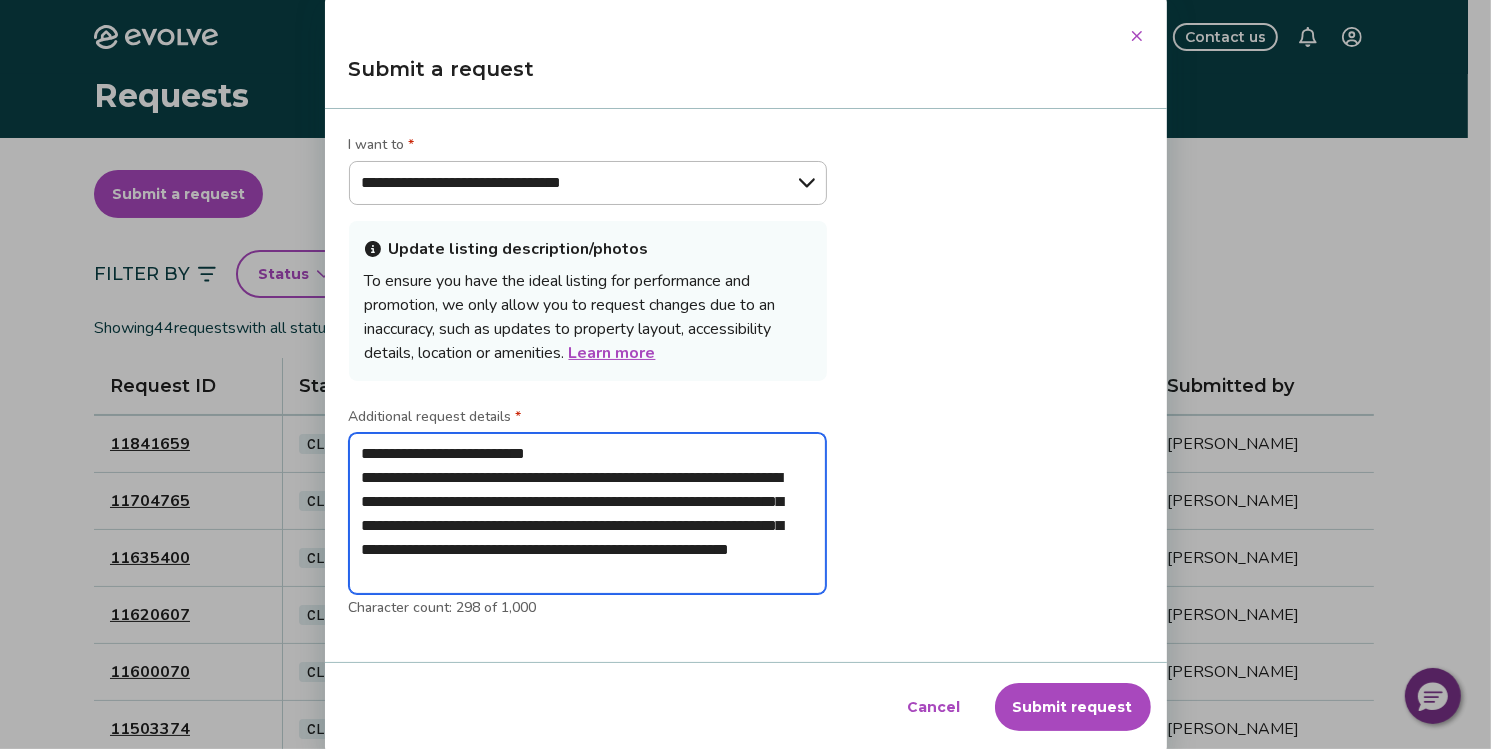 type on "**********" 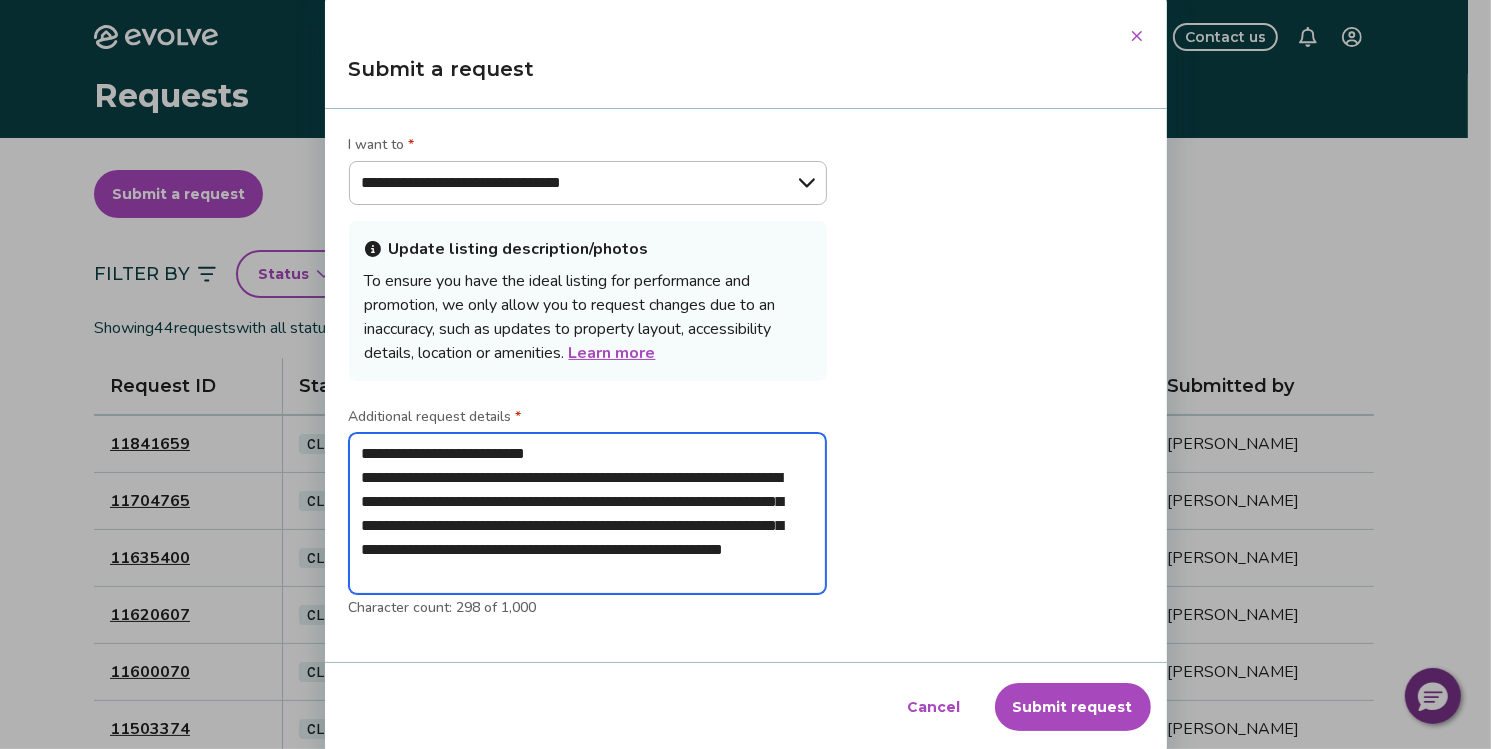 type on "**********" 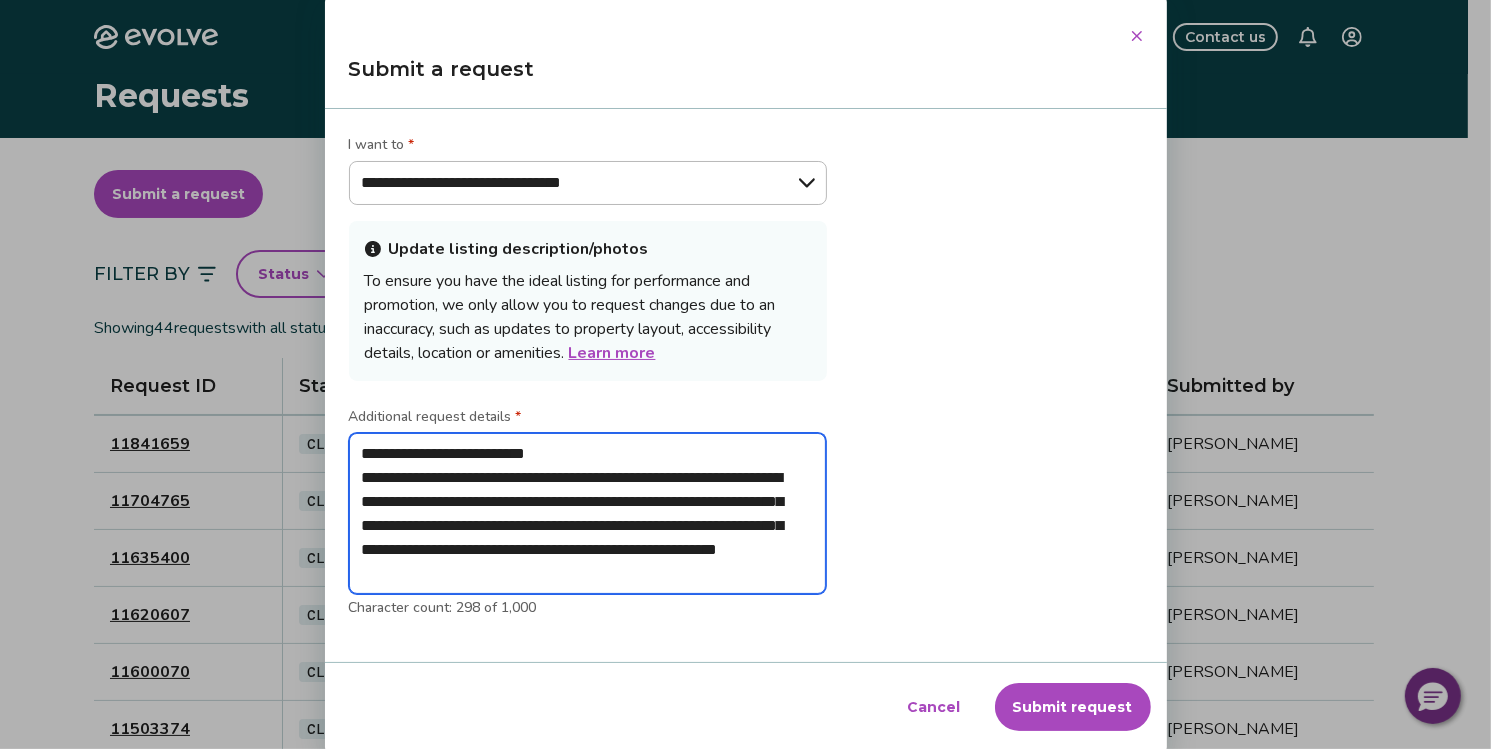 type on "**********" 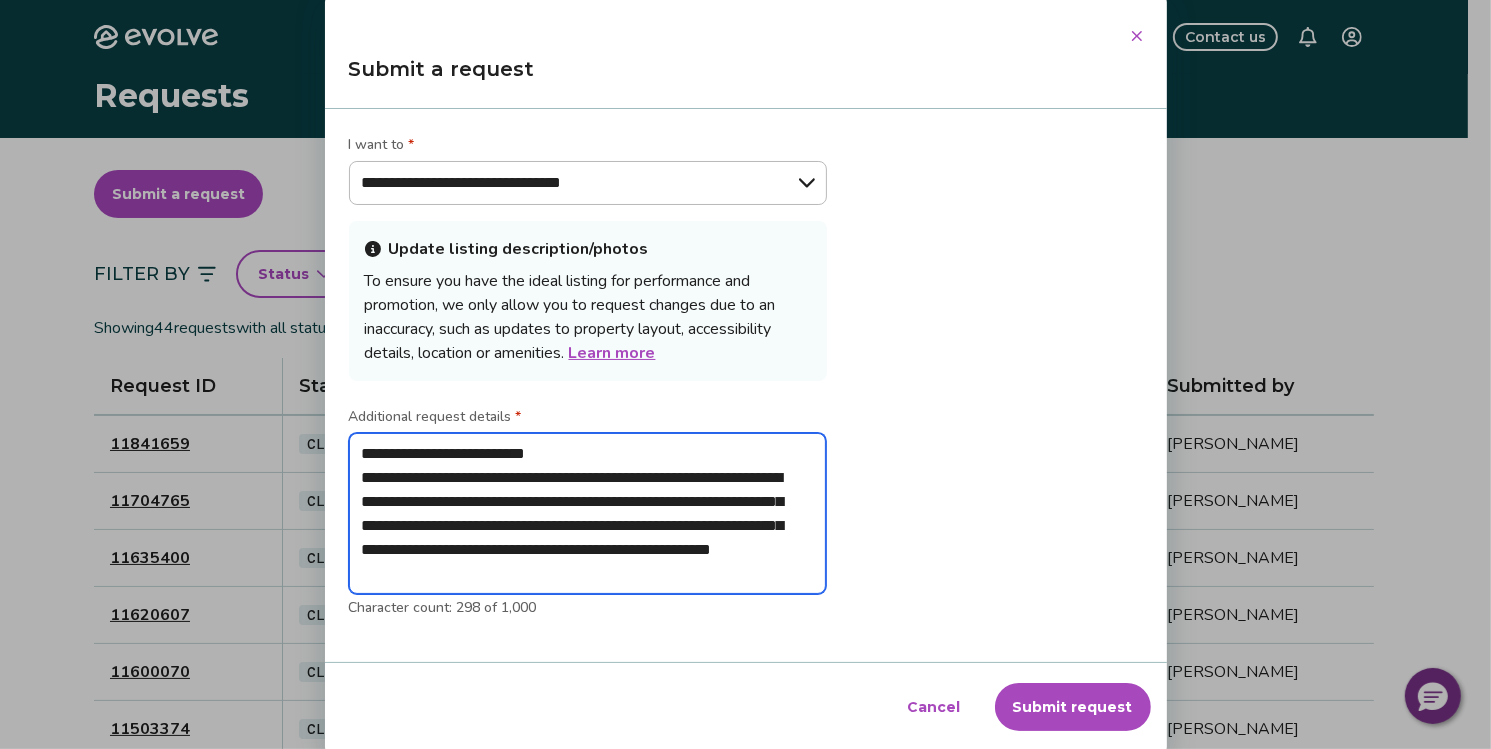 type on "**********" 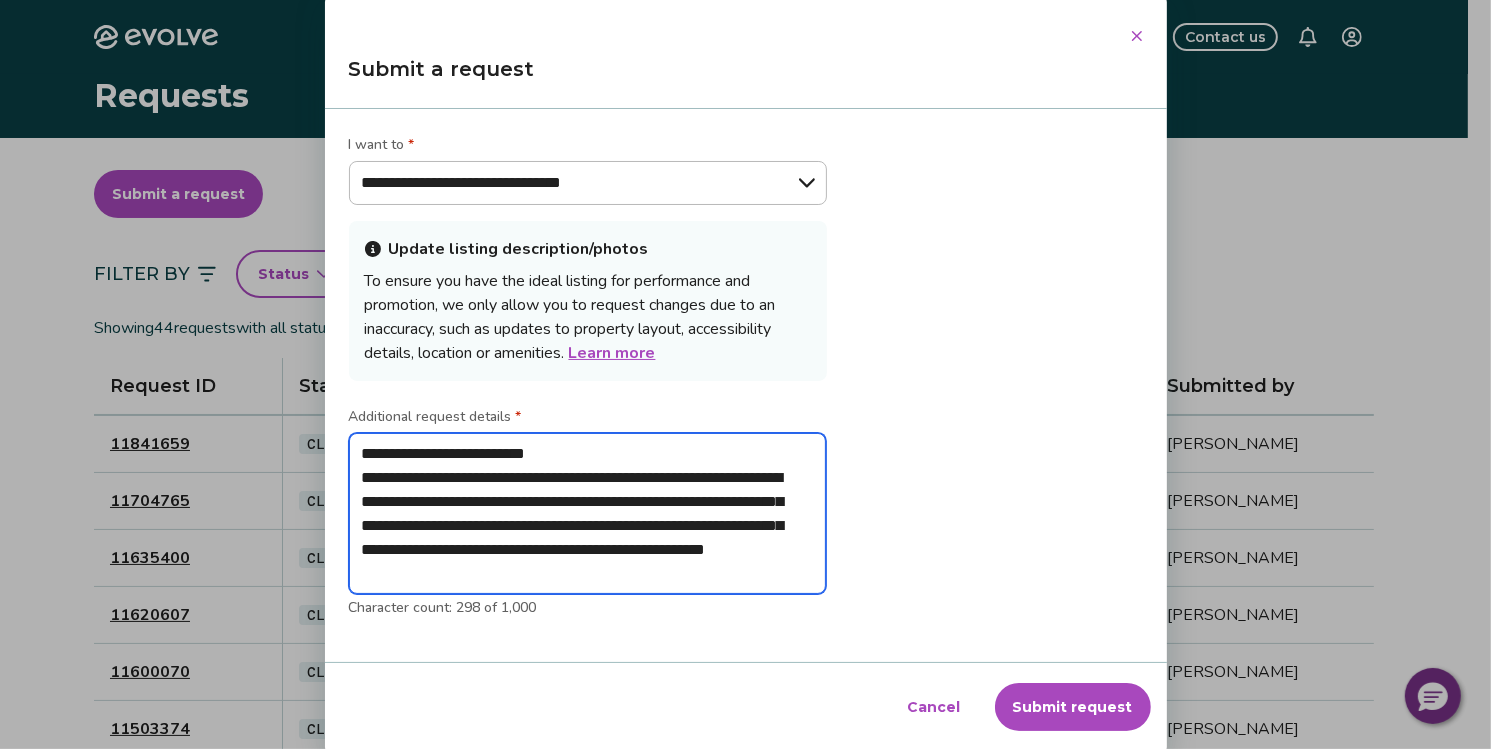 type on "**********" 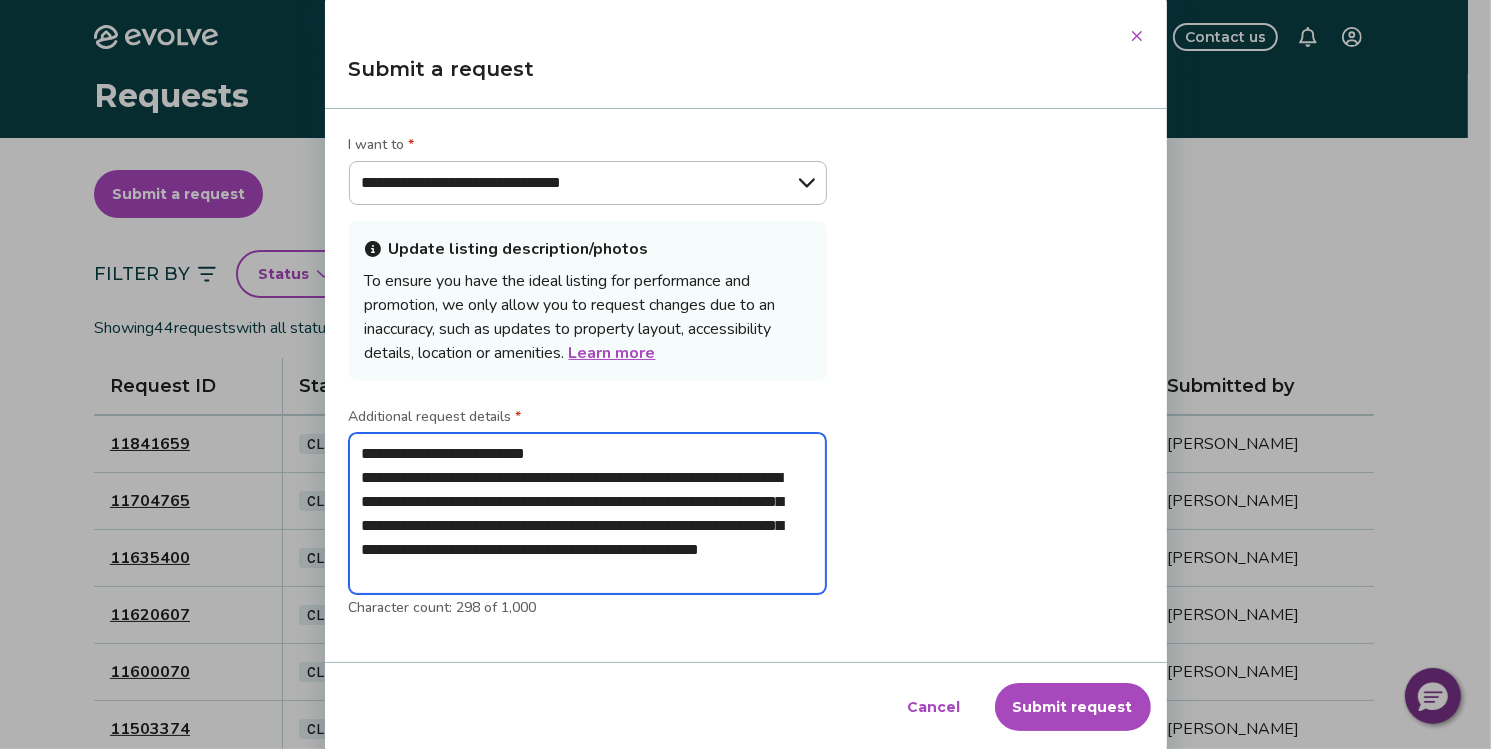 type on "**********" 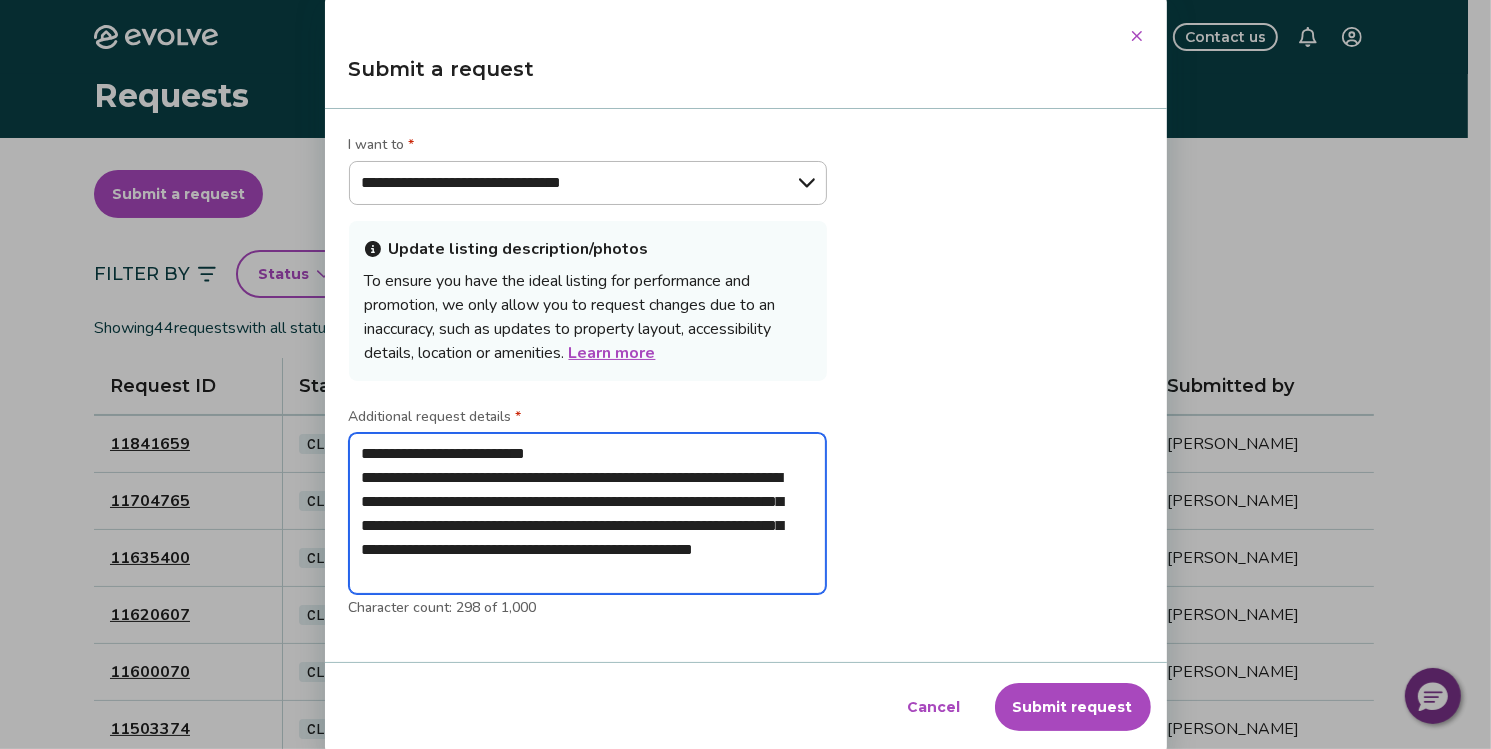 type on "**********" 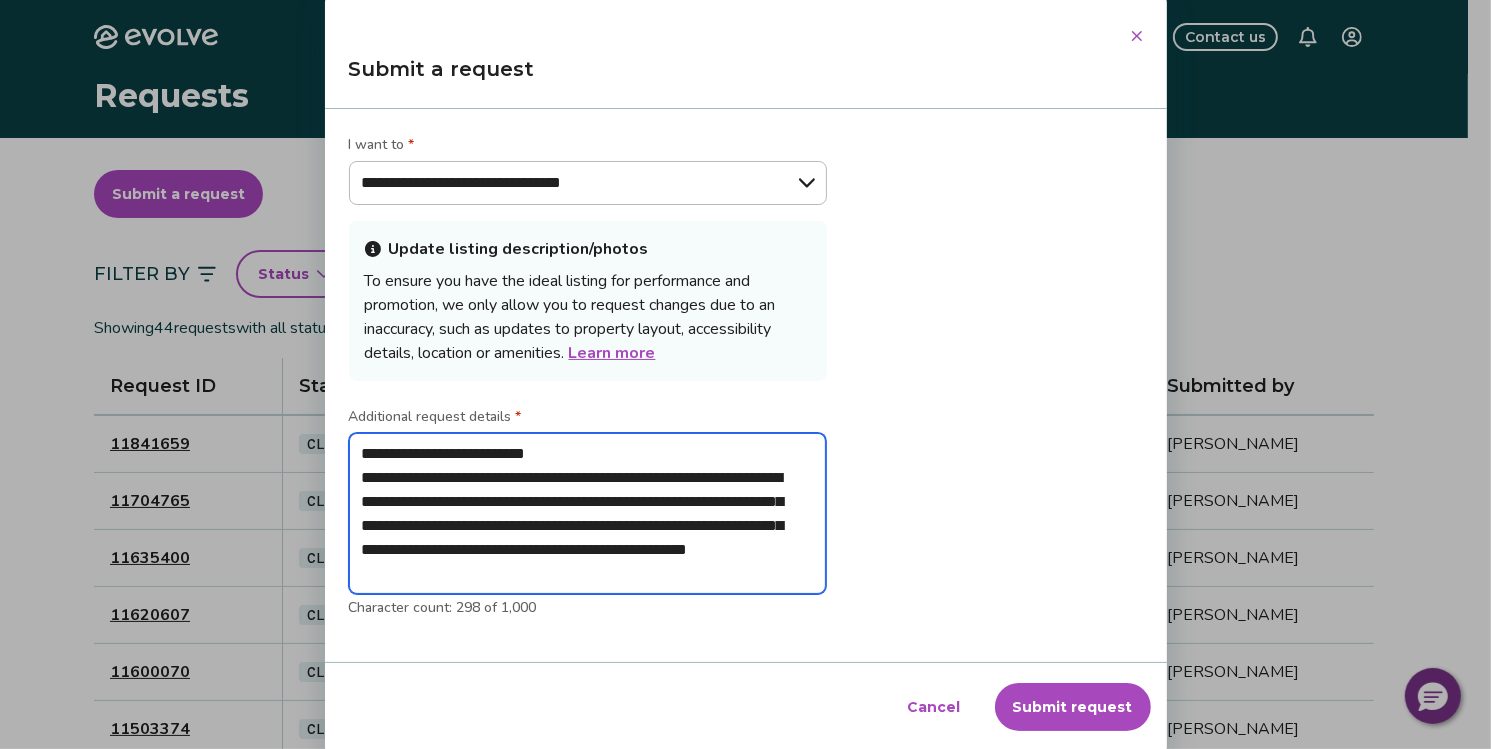 type on "**********" 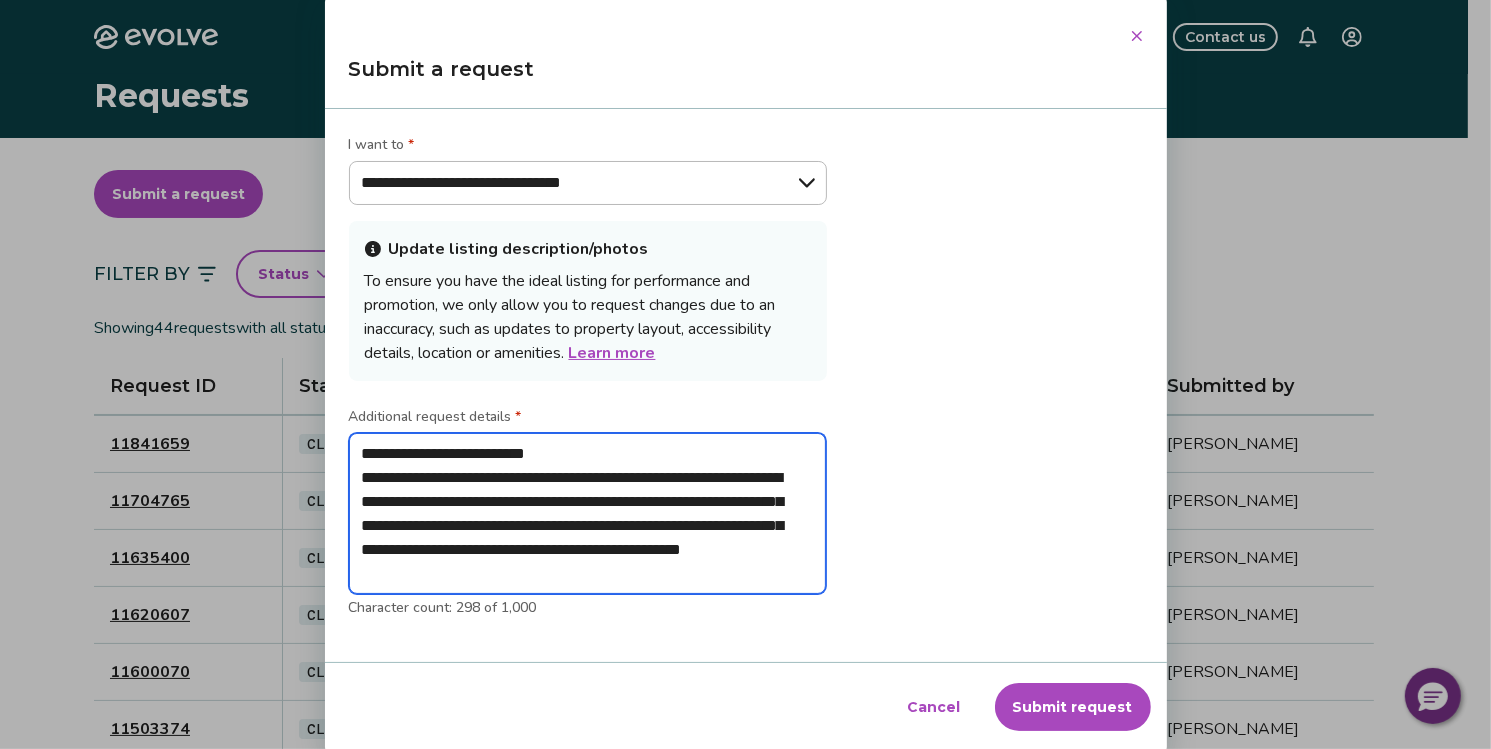 type on "**********" 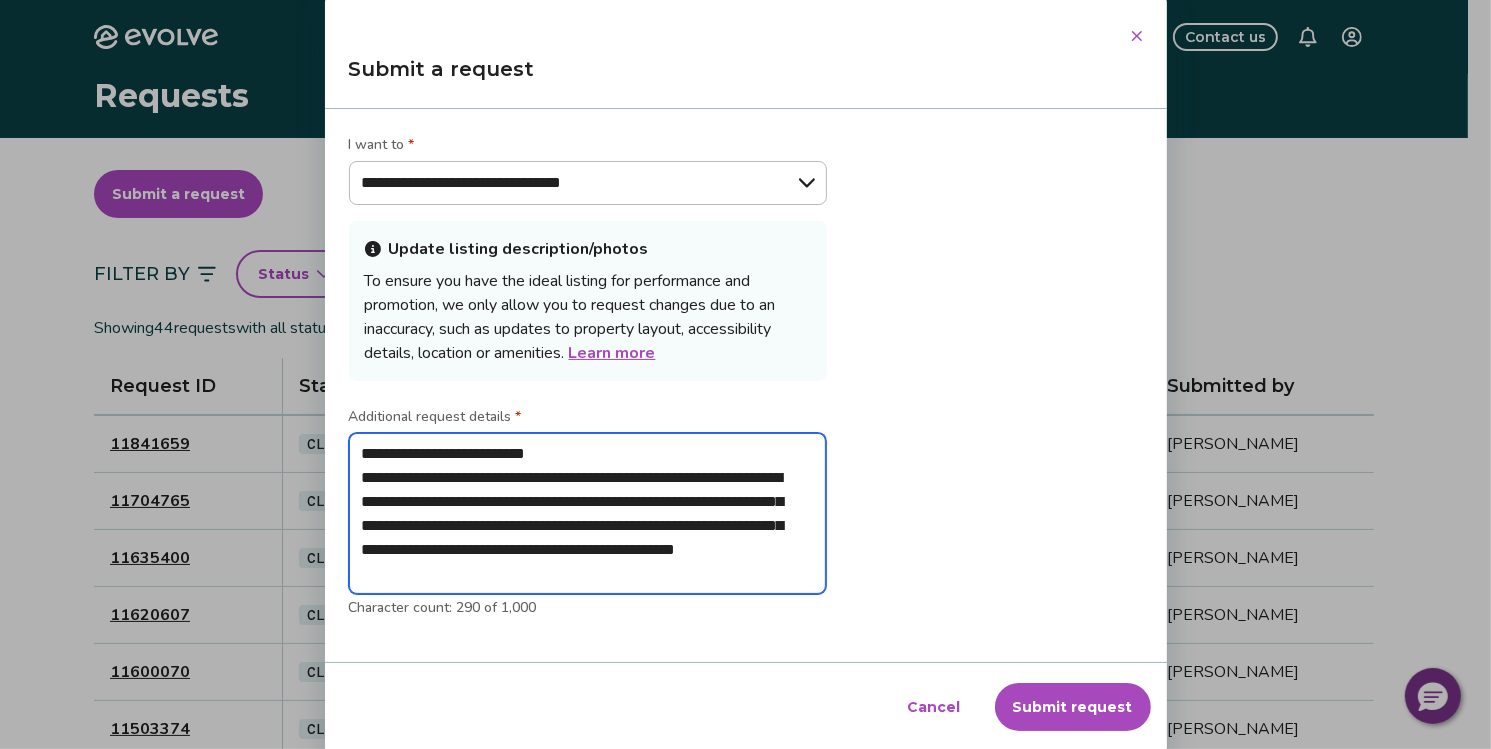 type on "**********" 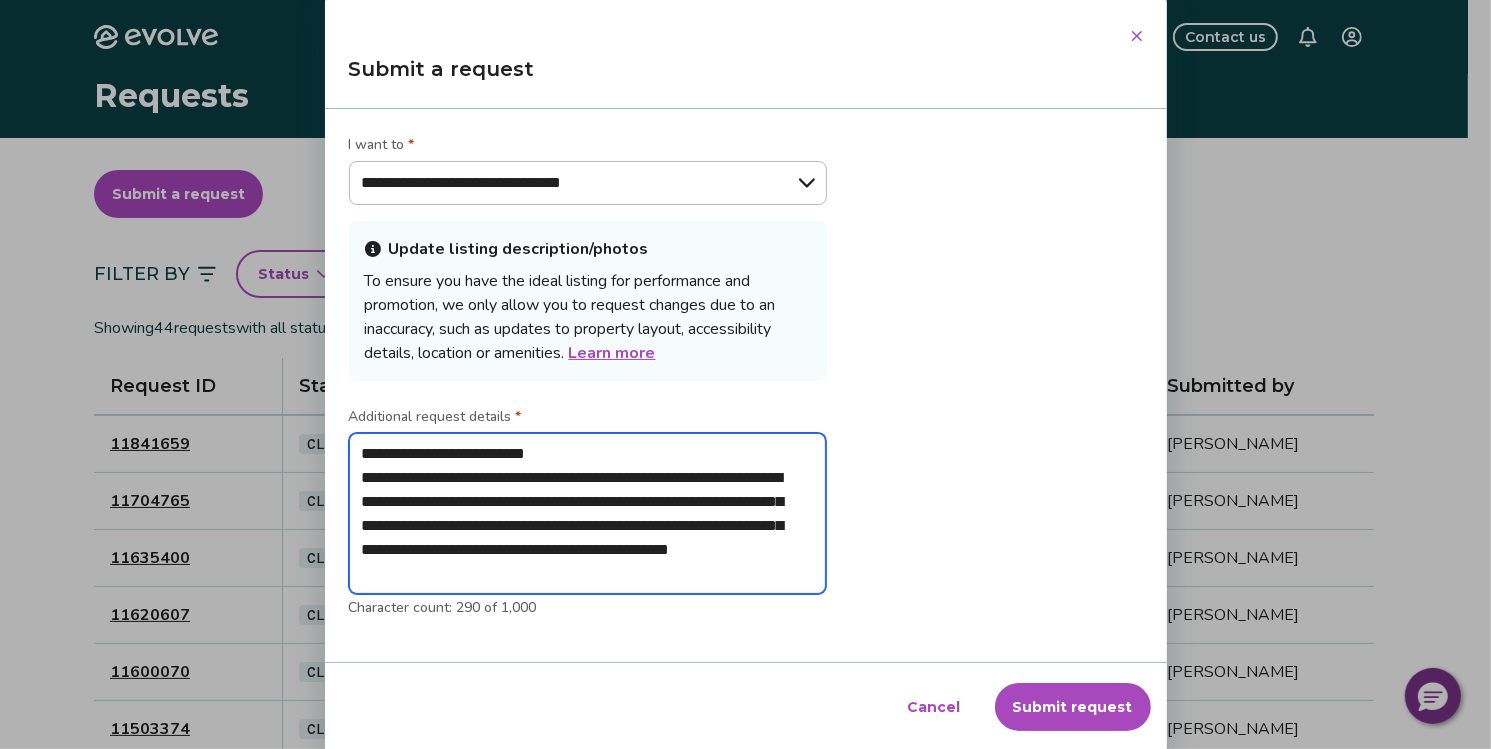 type on "**********" 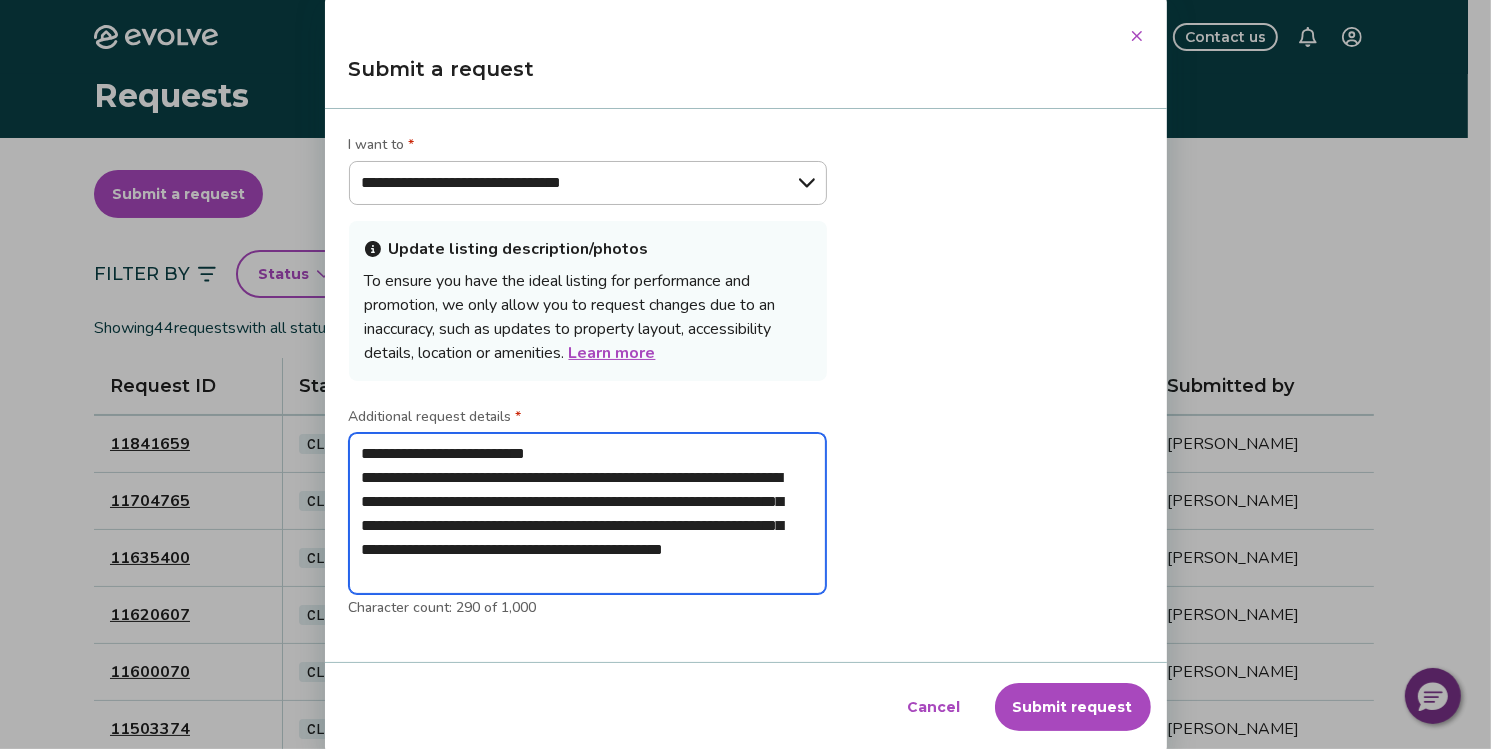 type on "**********" 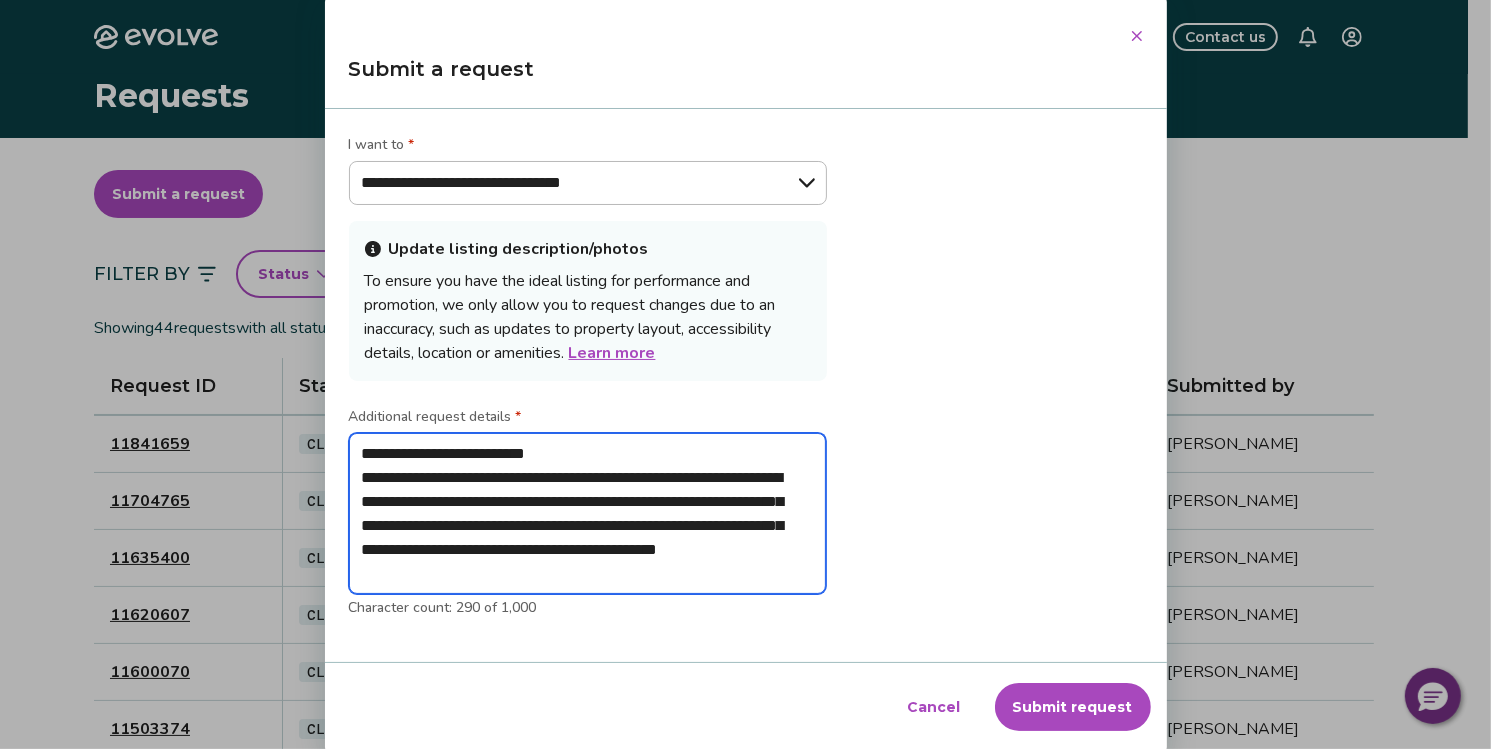type on "**********" 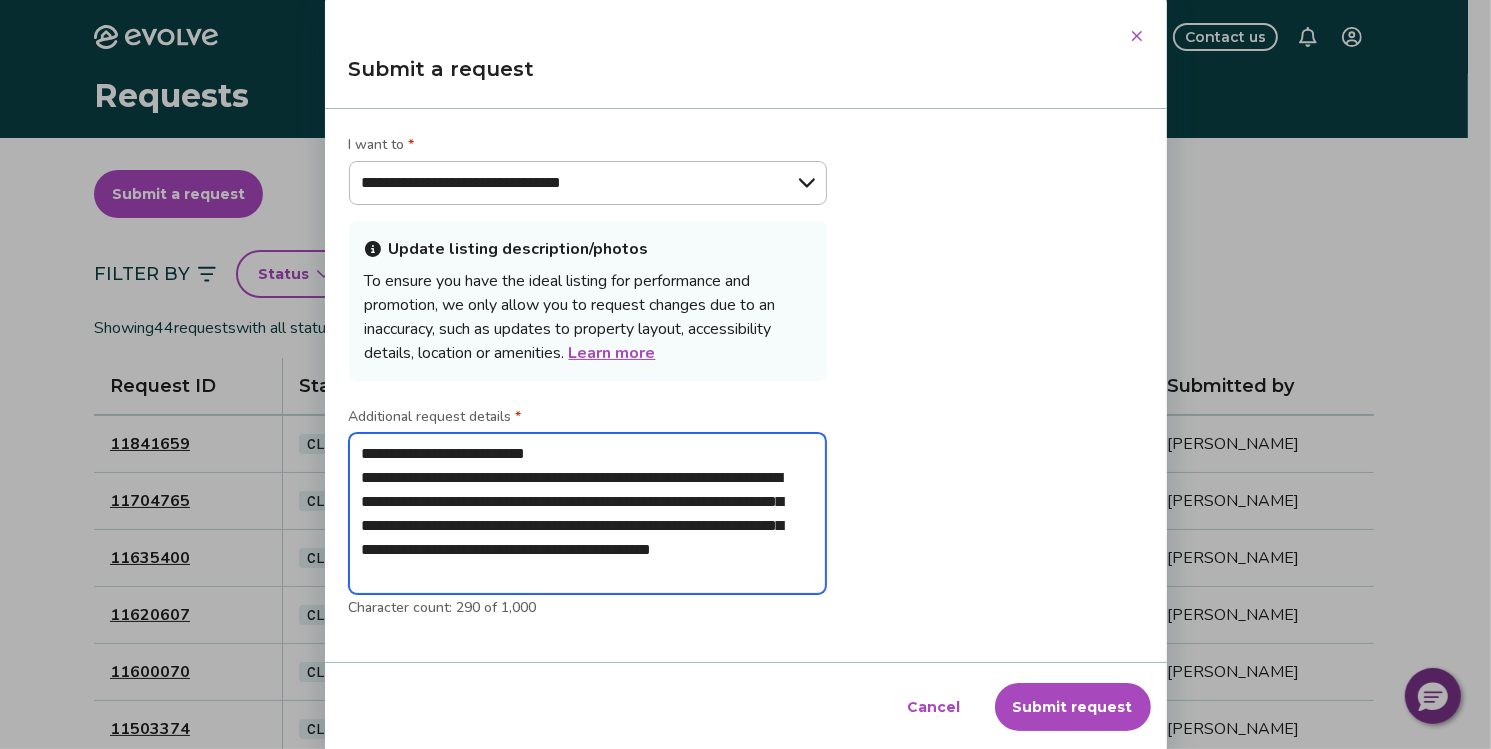 type on "**********" 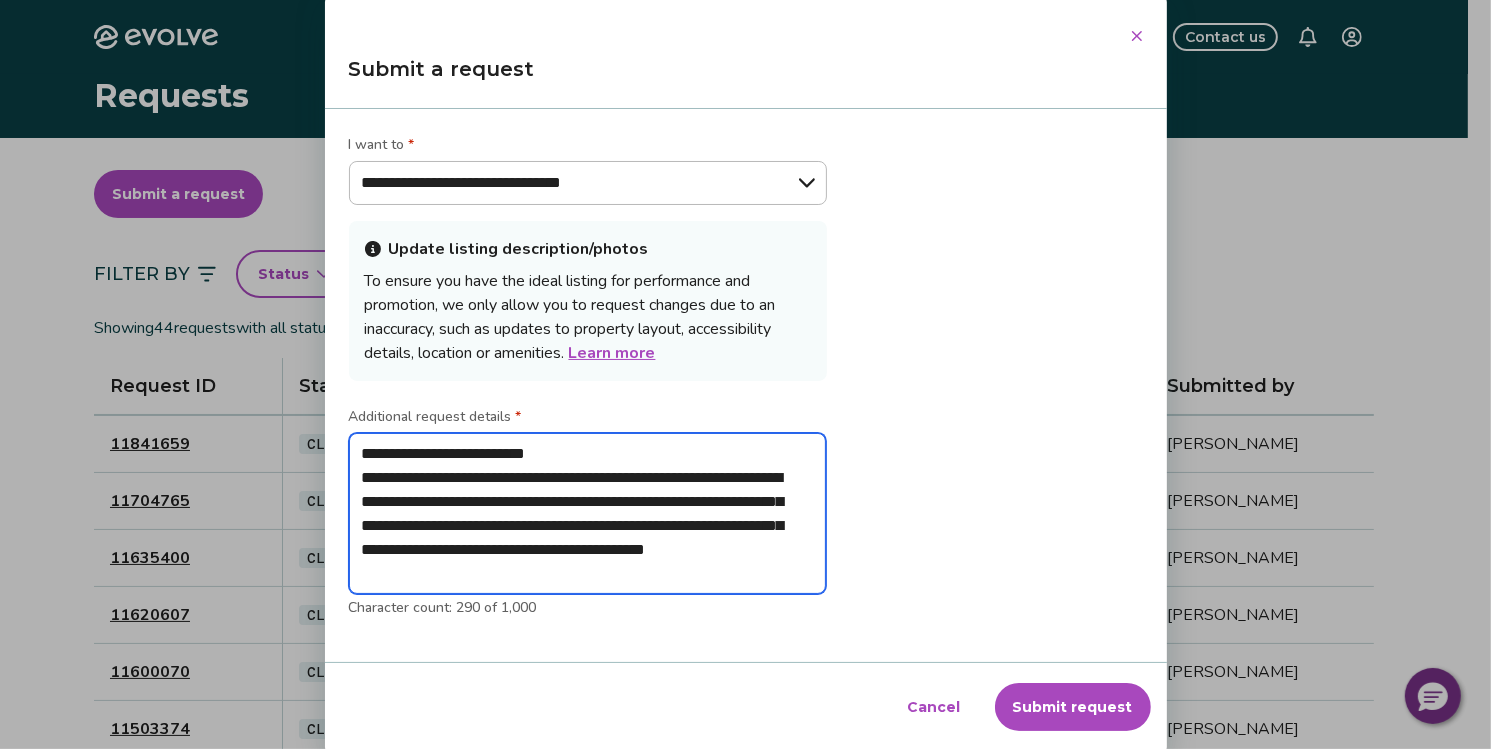 type on "**********" 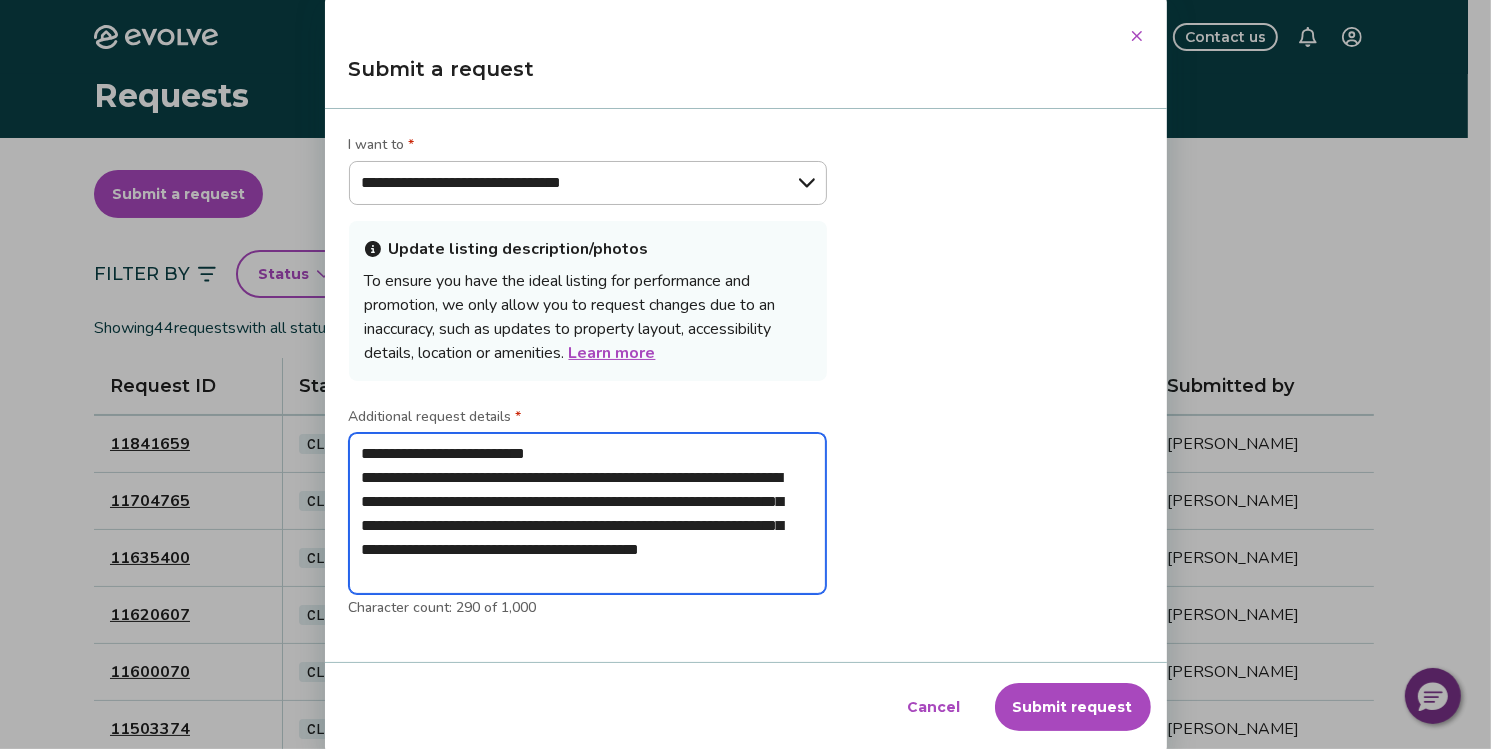 type on "**********" 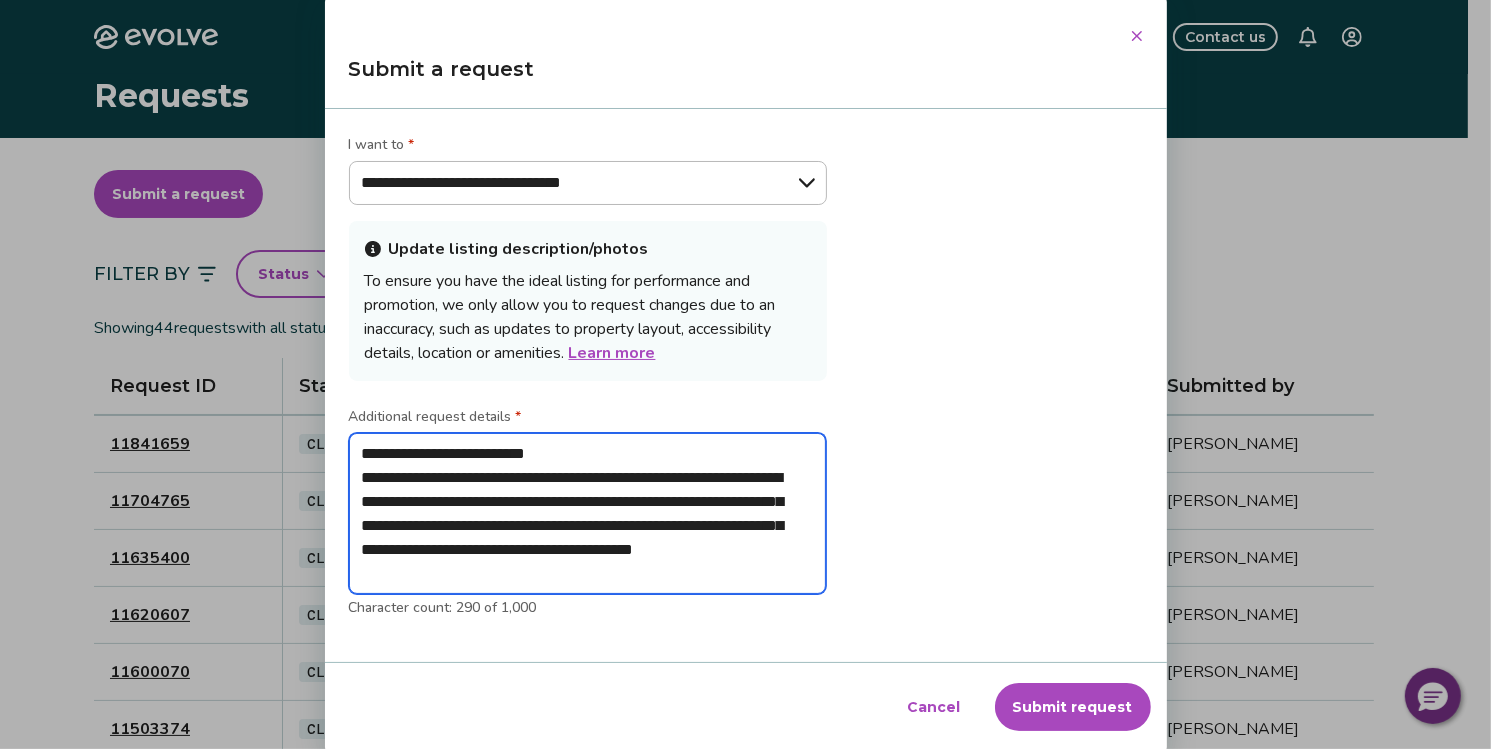 type on "**********" 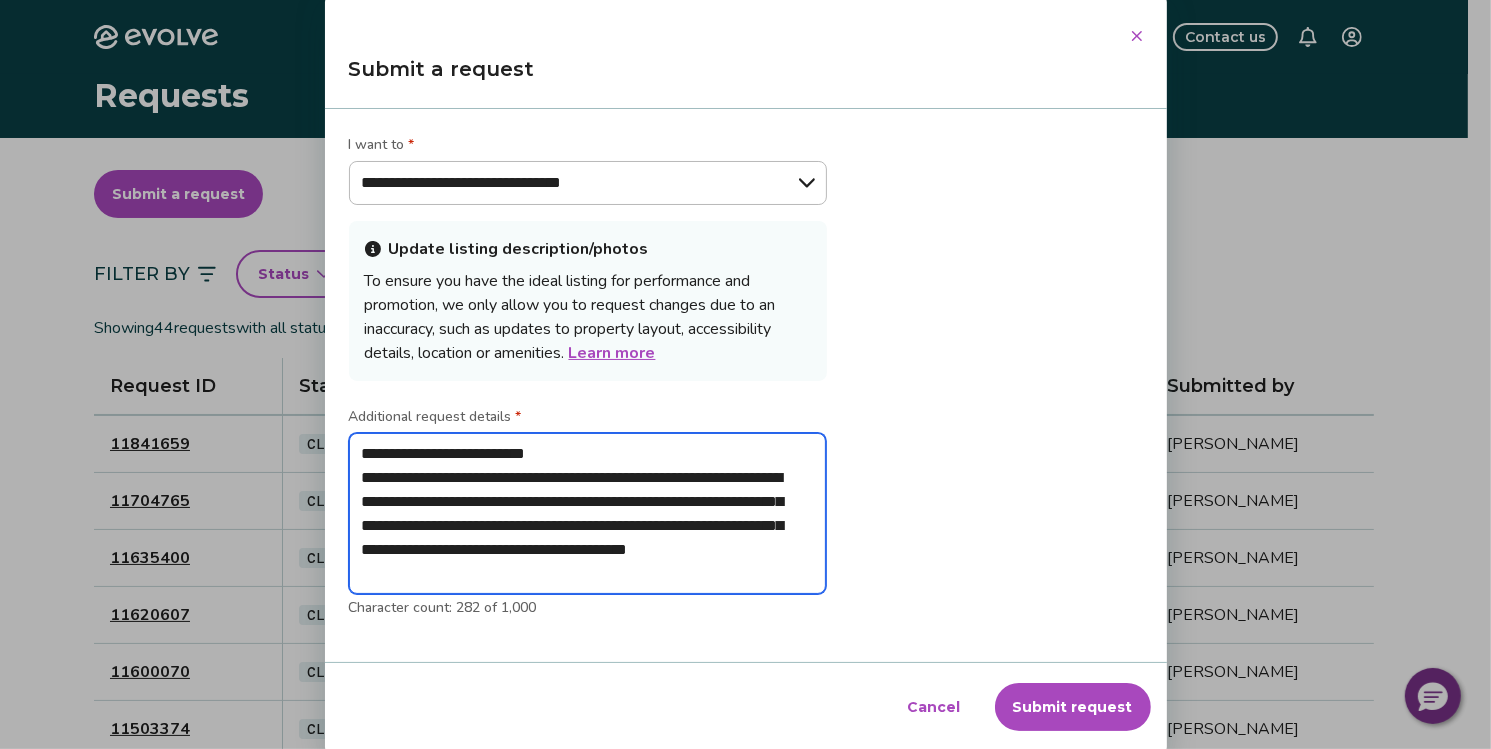 type on "**********" 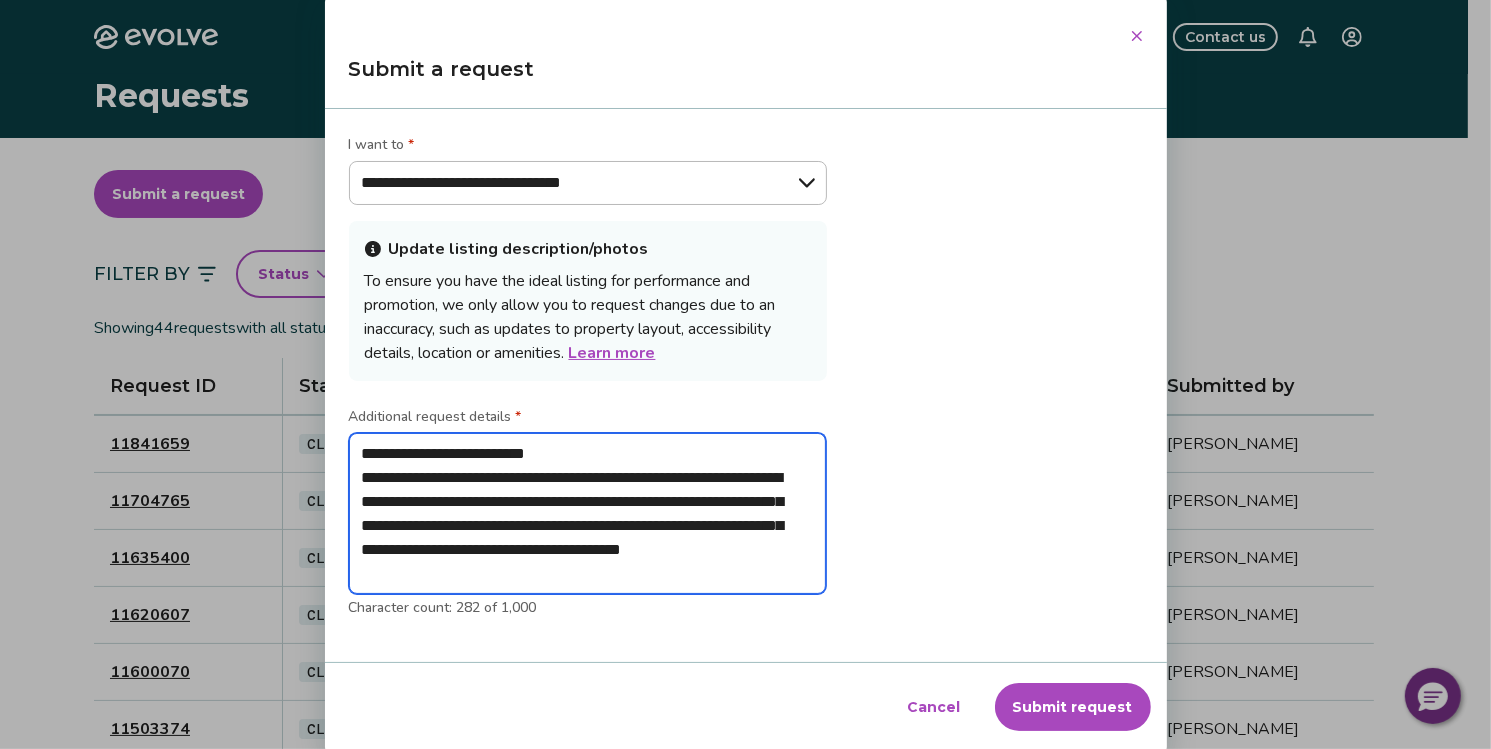 type on "**********" 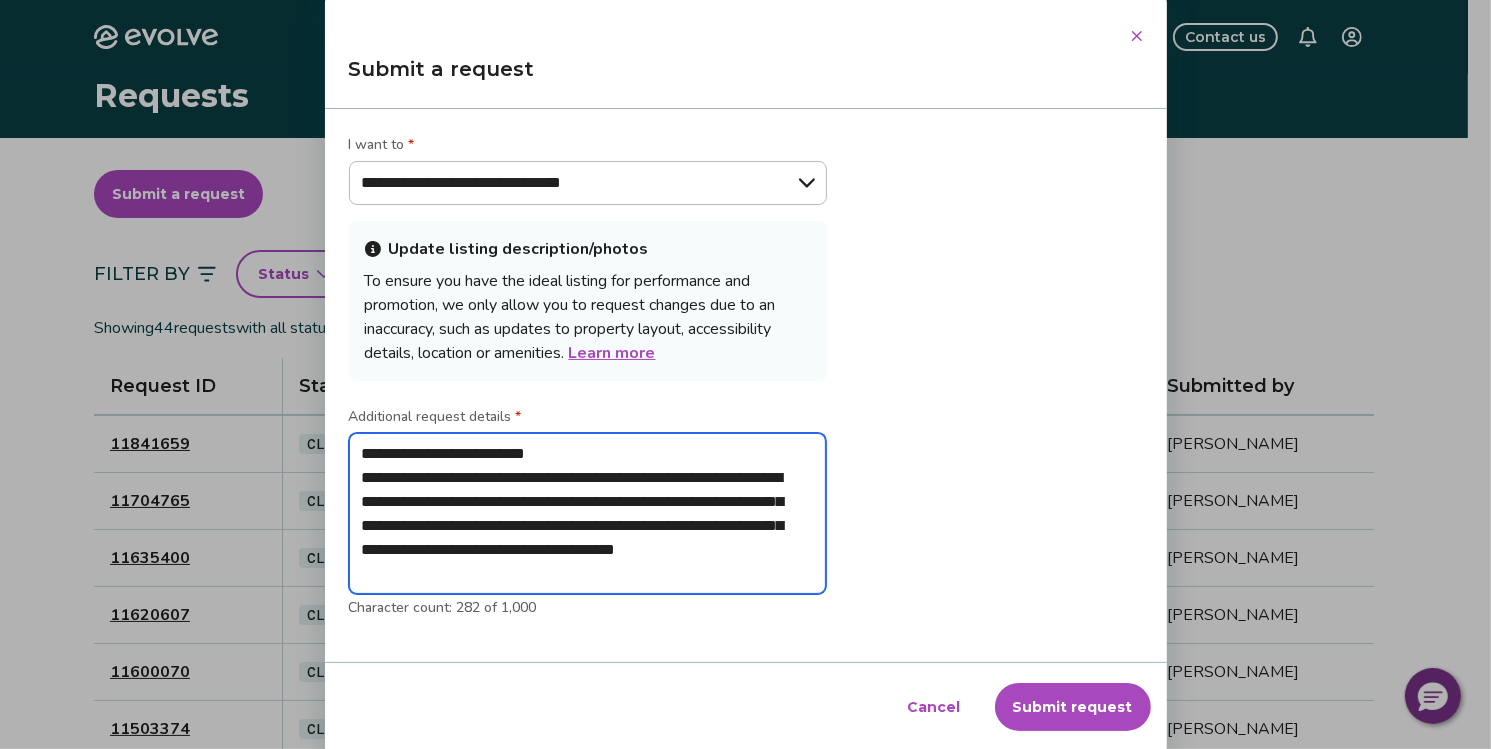 type on "**********" 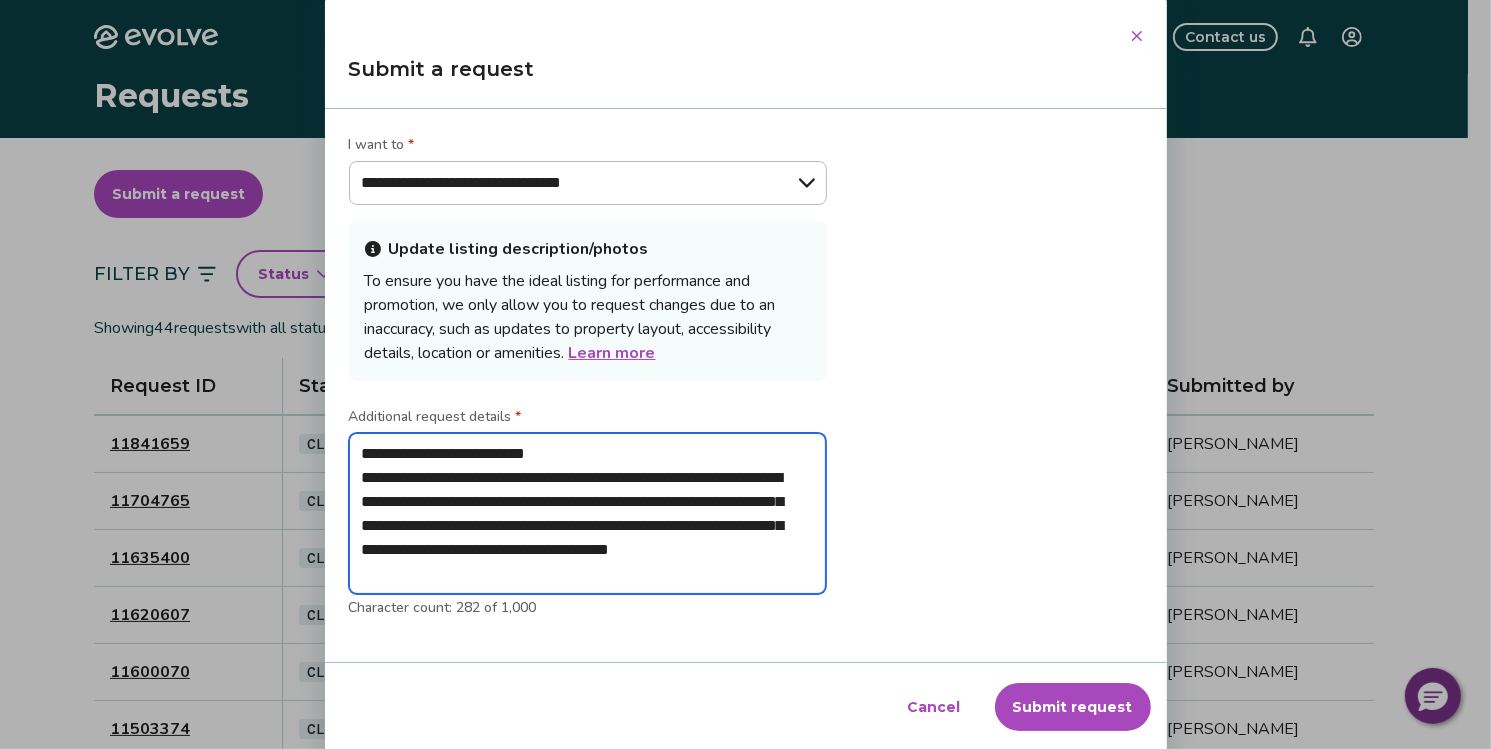 type on "**********" 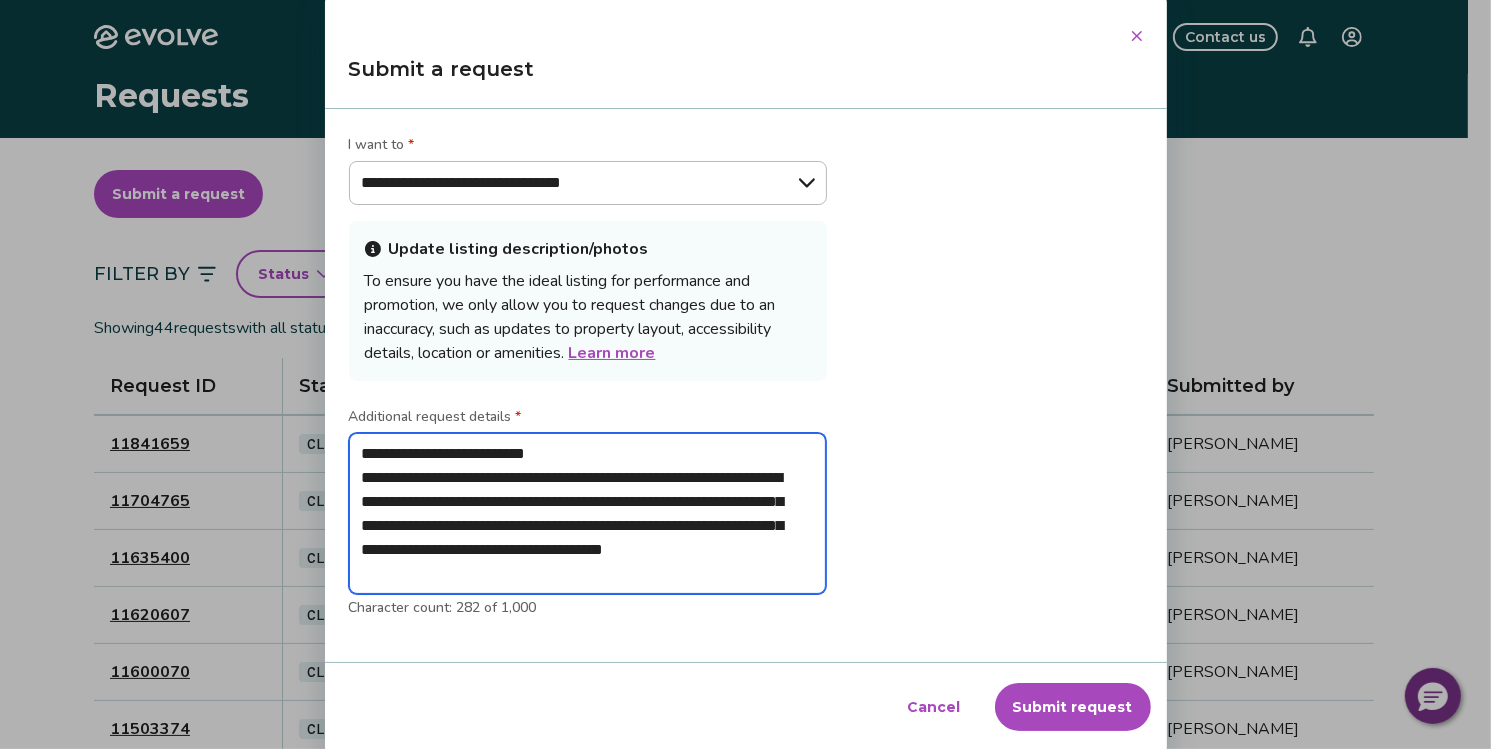 type on "**********" 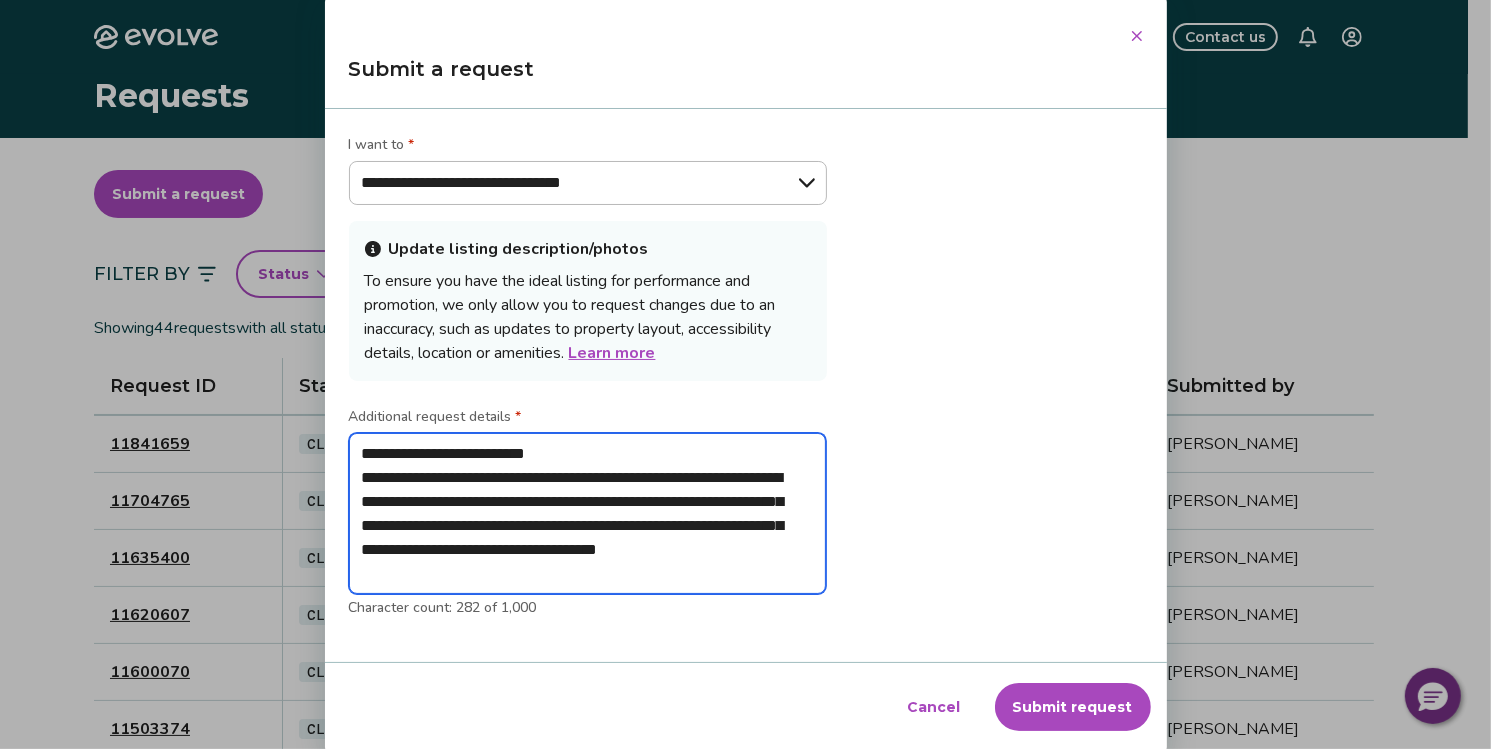 type on "**********" 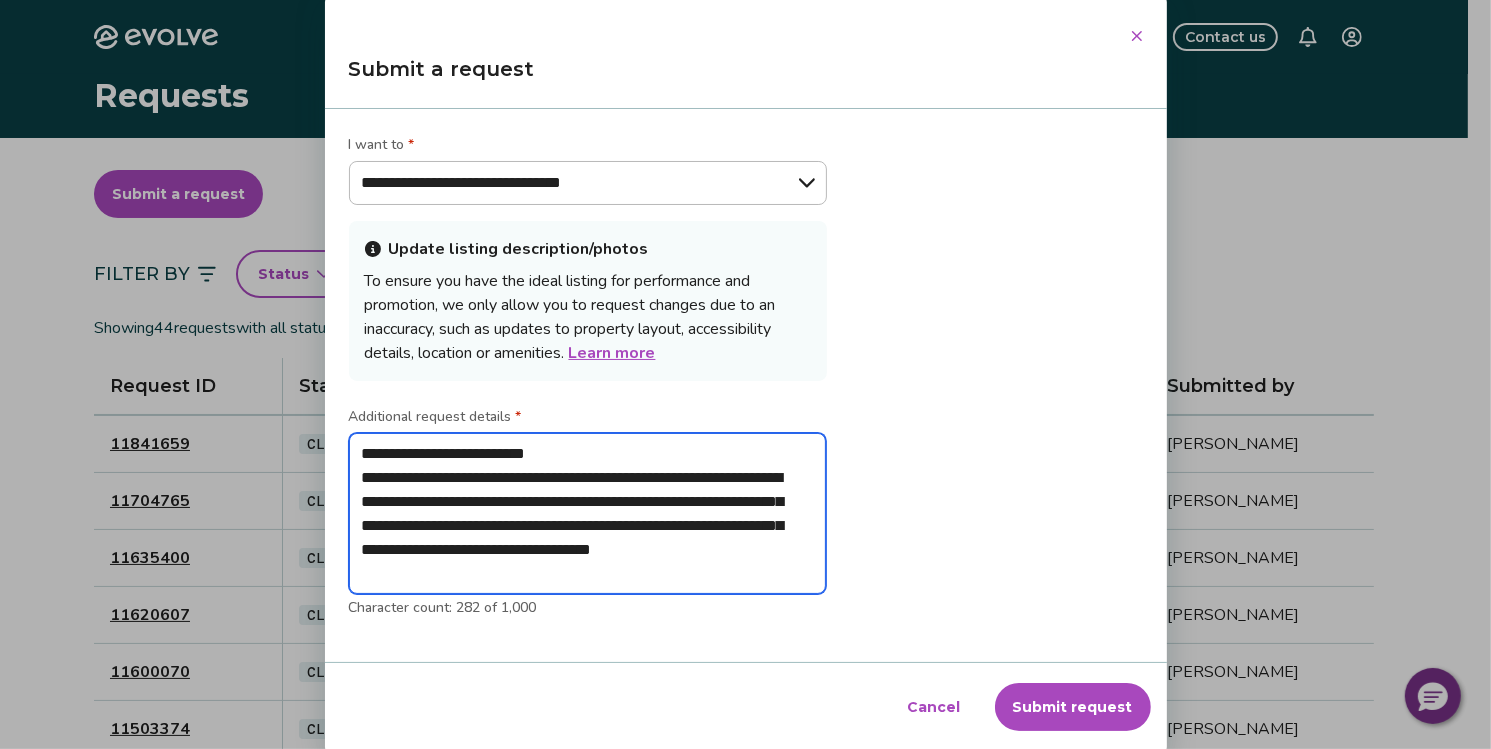type on "**********" 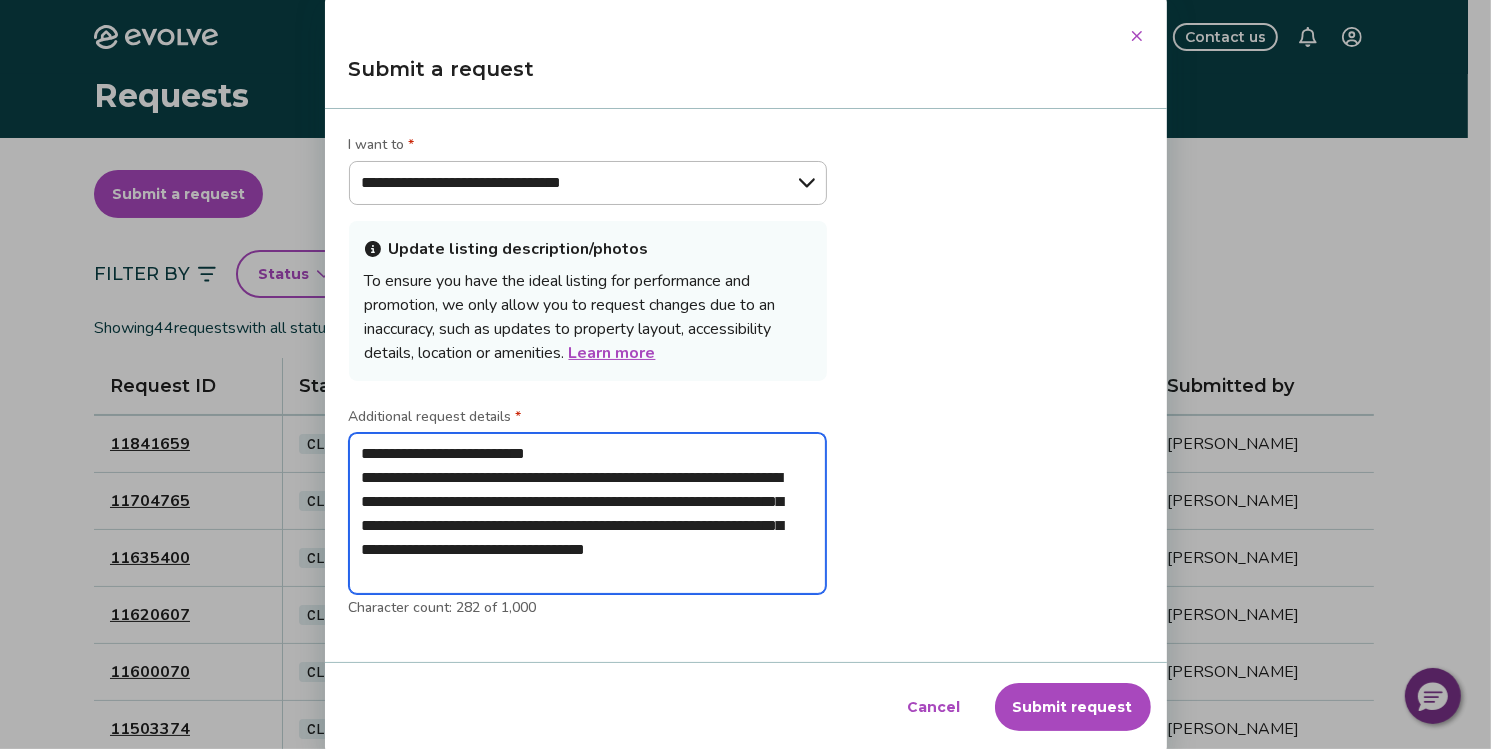 type on "**********" 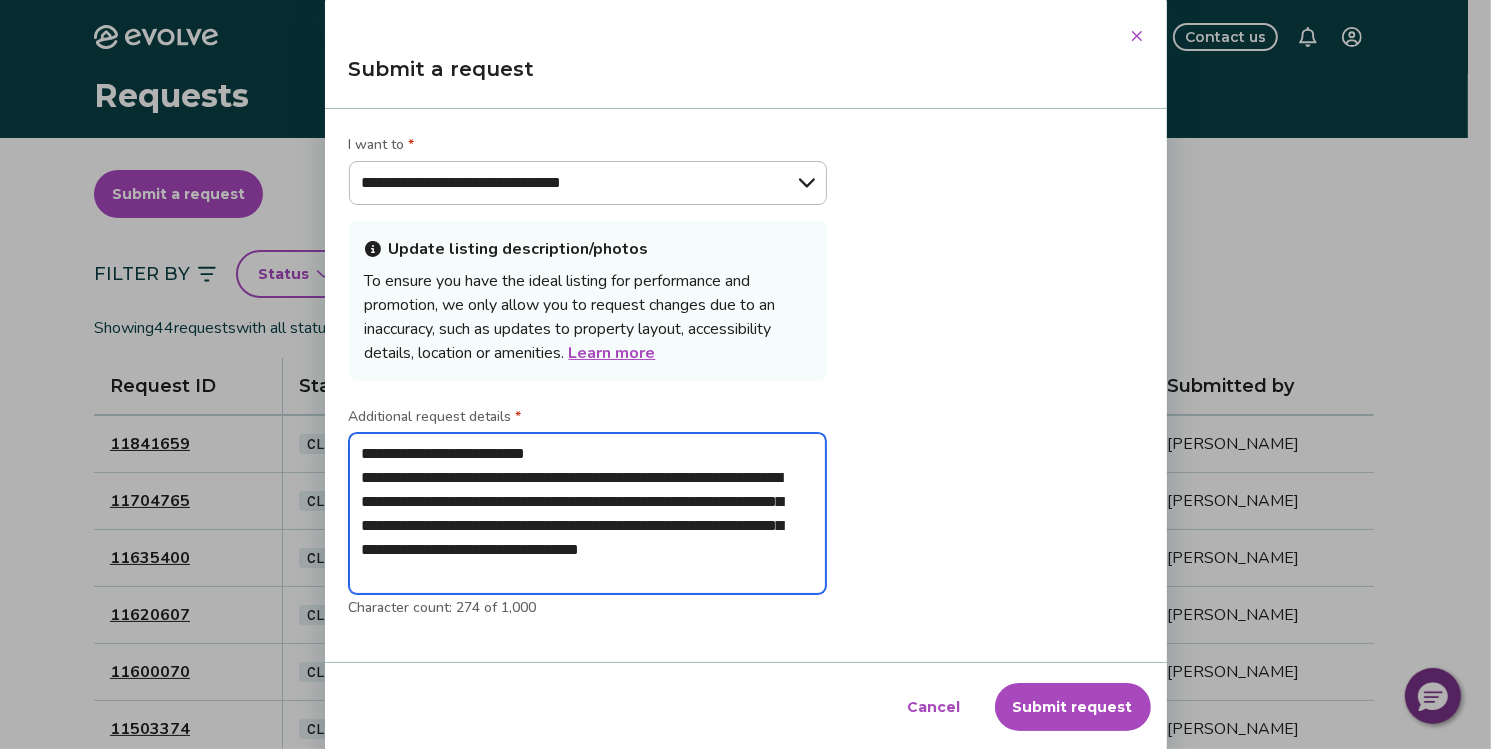 type 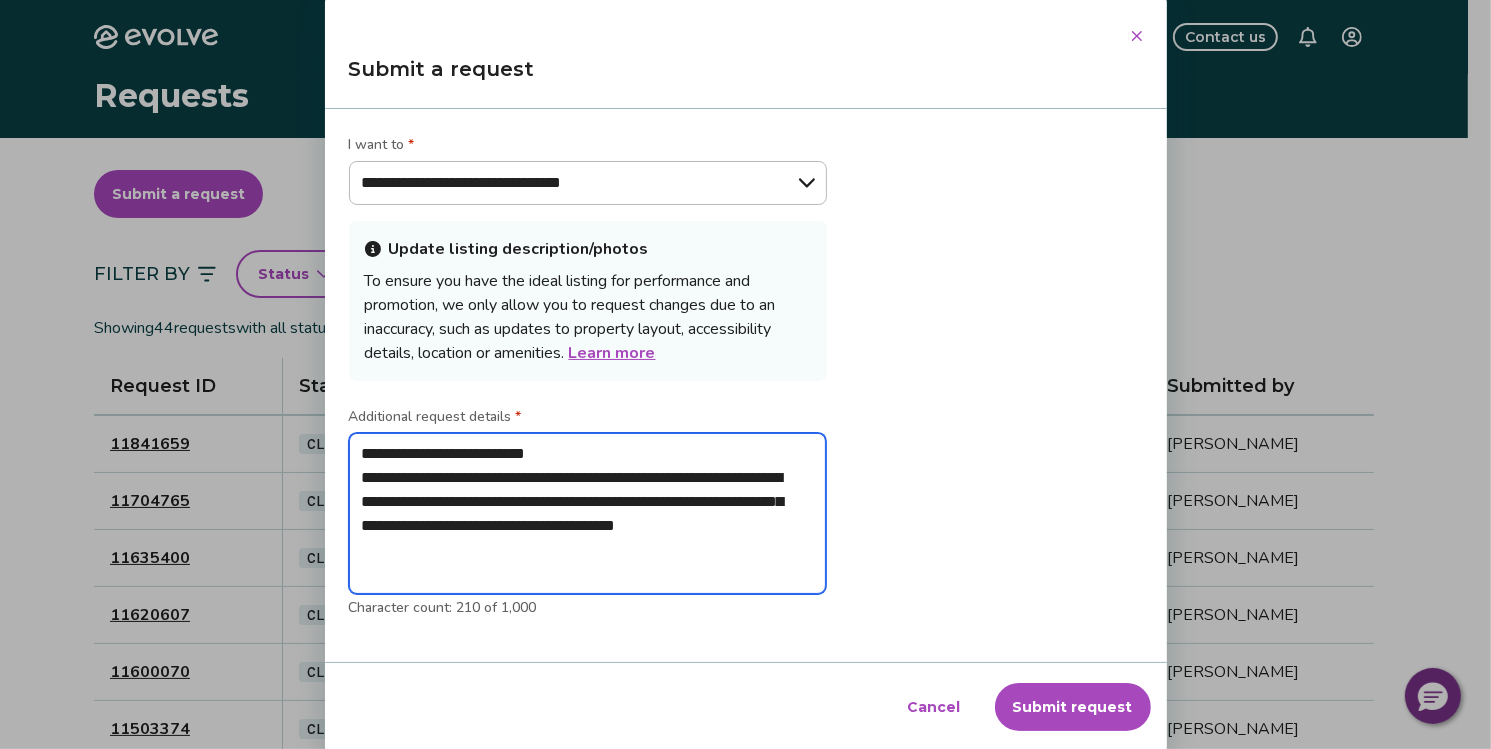click on "**********" at bounding box center (588, 513) 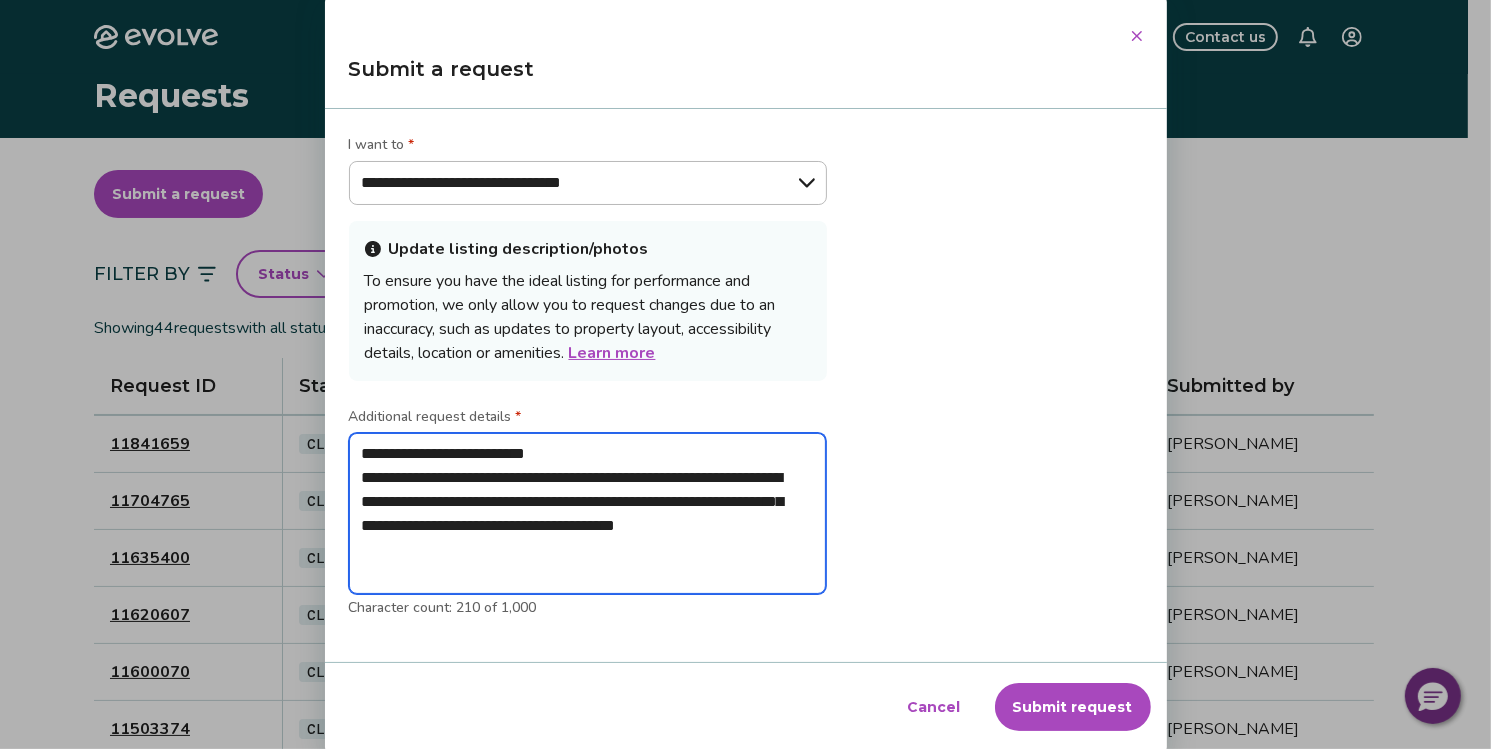 click on "**********" at bounding box center (588, 513) 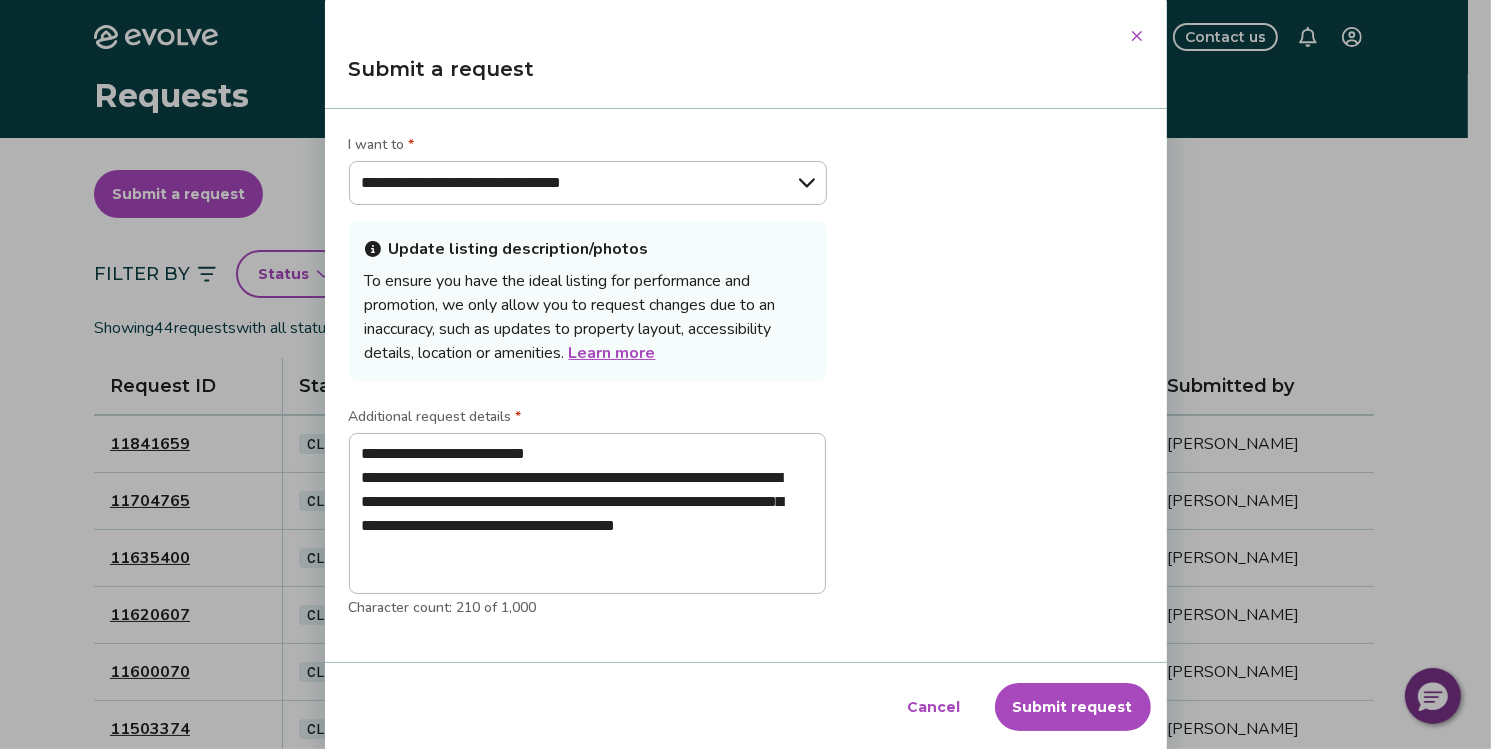 drag, startPoint x: 670, startPoint y: 477, endPoint x: 925, endPoint y: 581, distance: 275.39246 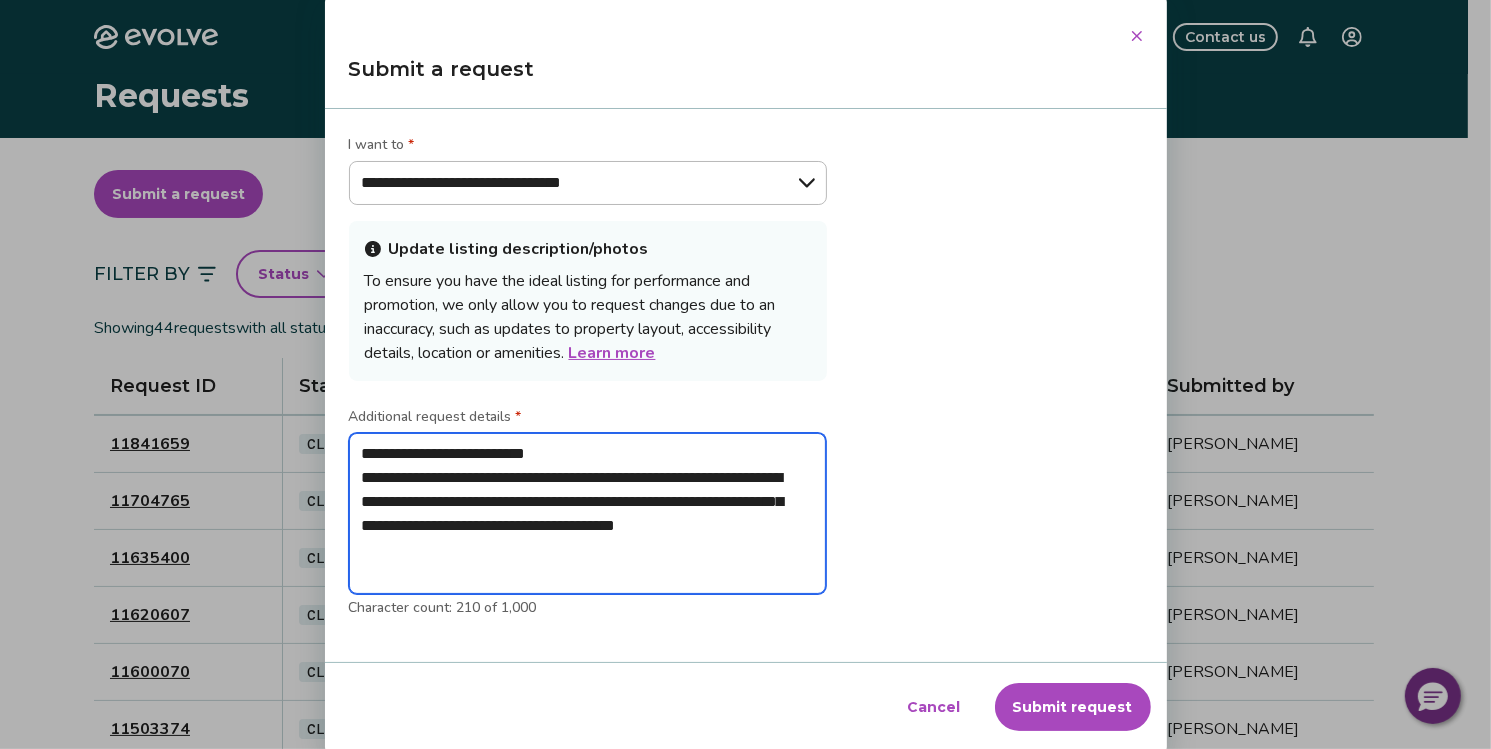 click on "**********" at bounding box center (588, 513) 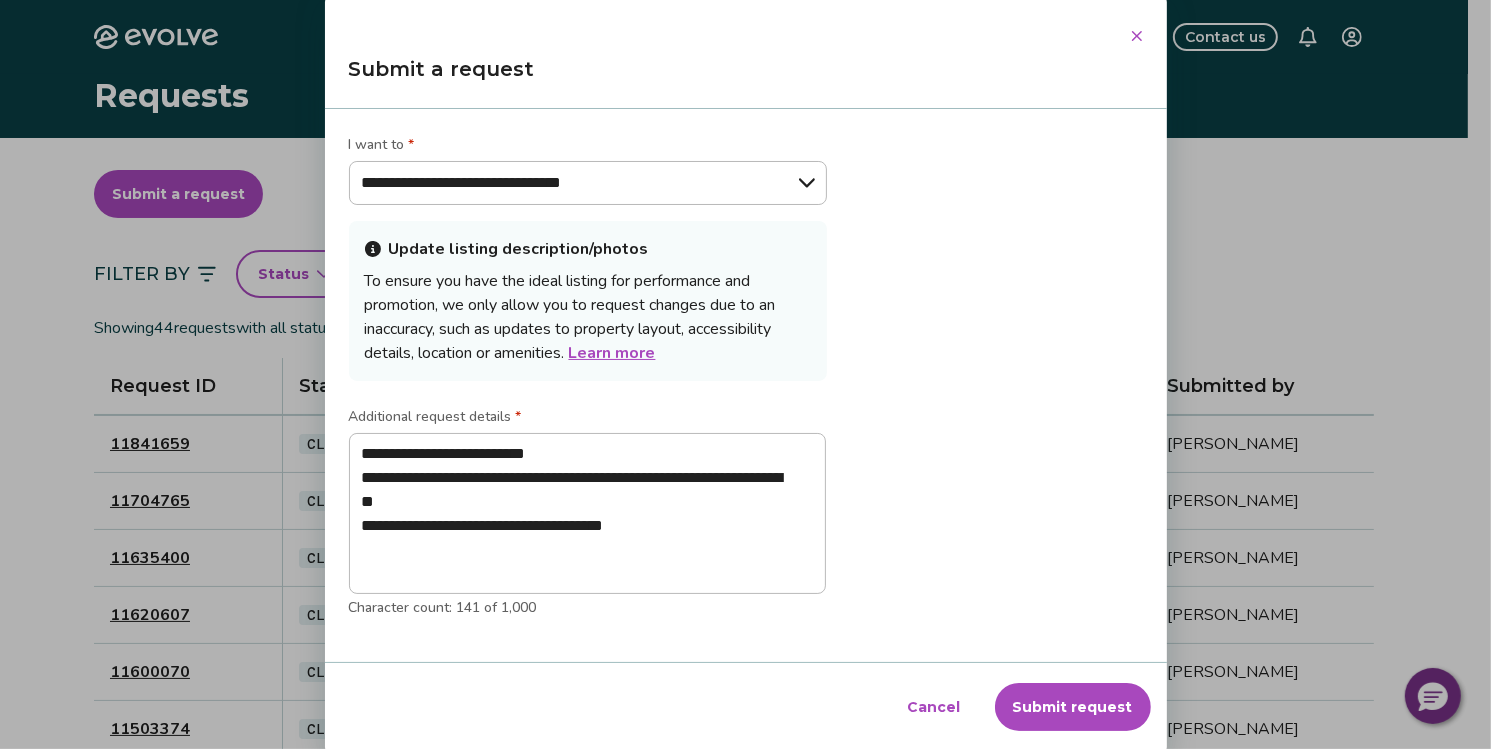 click on "Submit request" at bounding box center (1073, 707) 